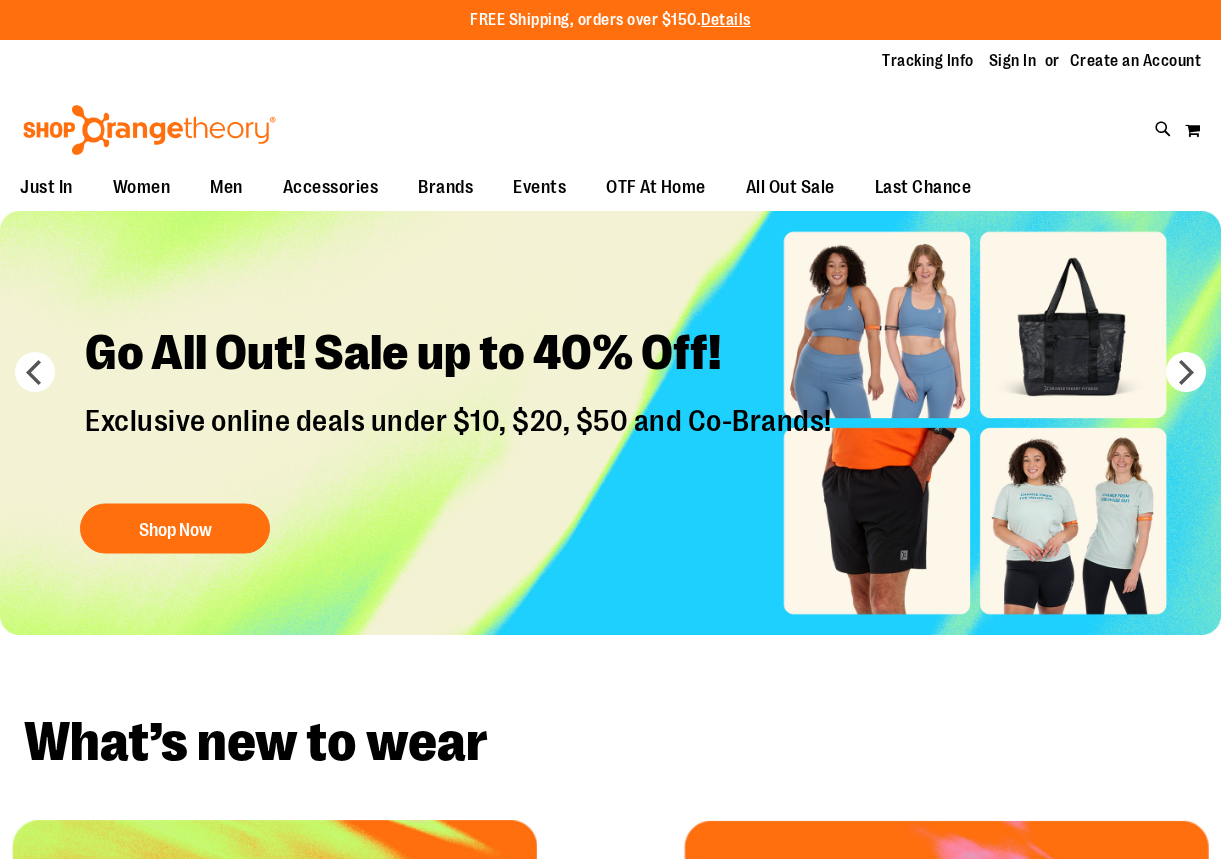 scroll, scrollTop: 0, scrollLeft: 0, axis: both 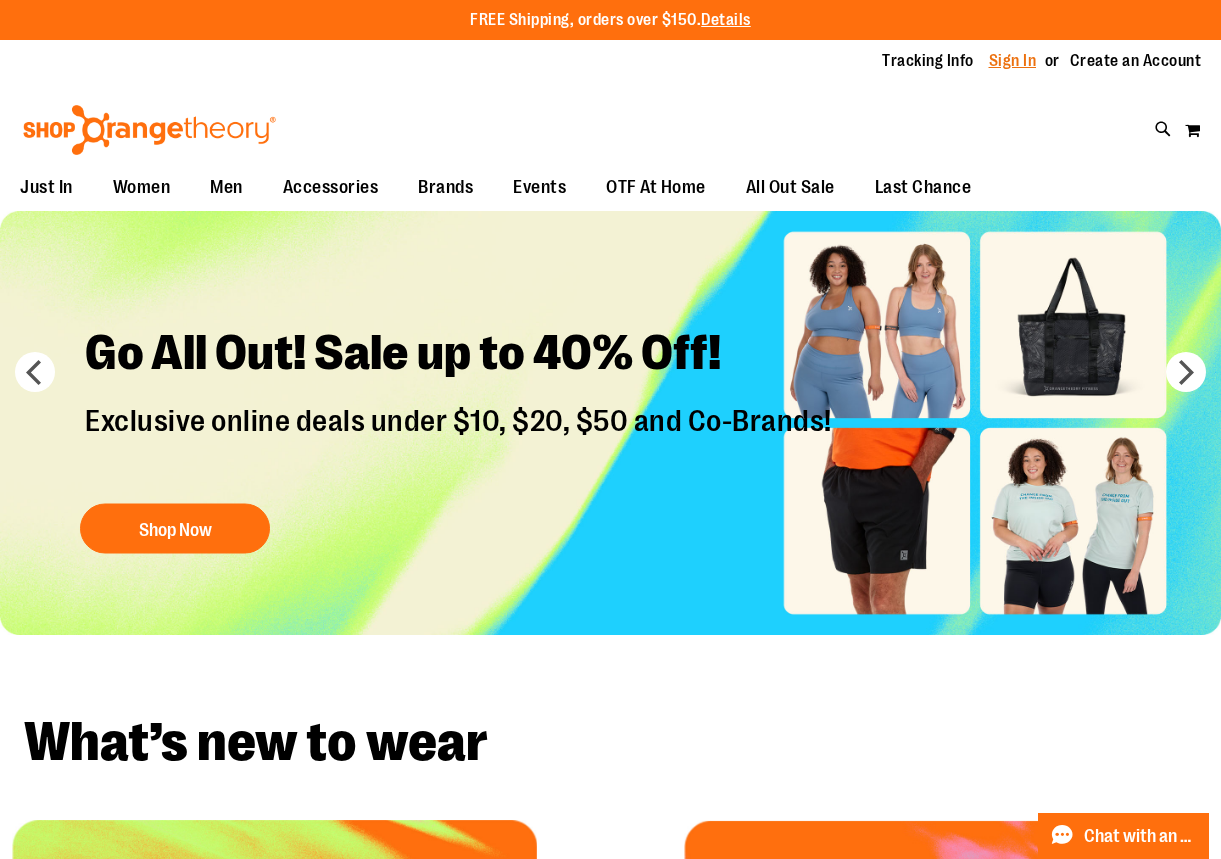 type on "**********" 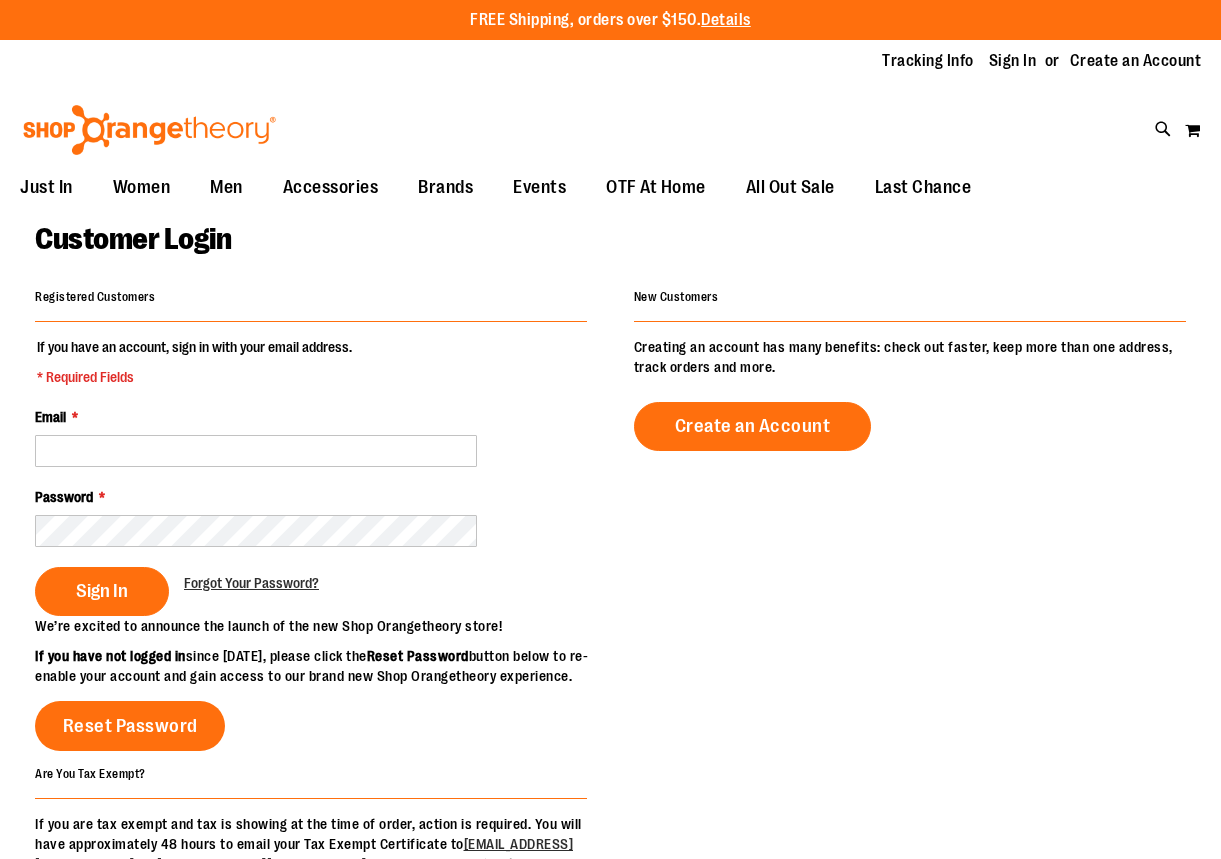 scroll, scrollTop: 0, scrollLeft: 0, axis: both 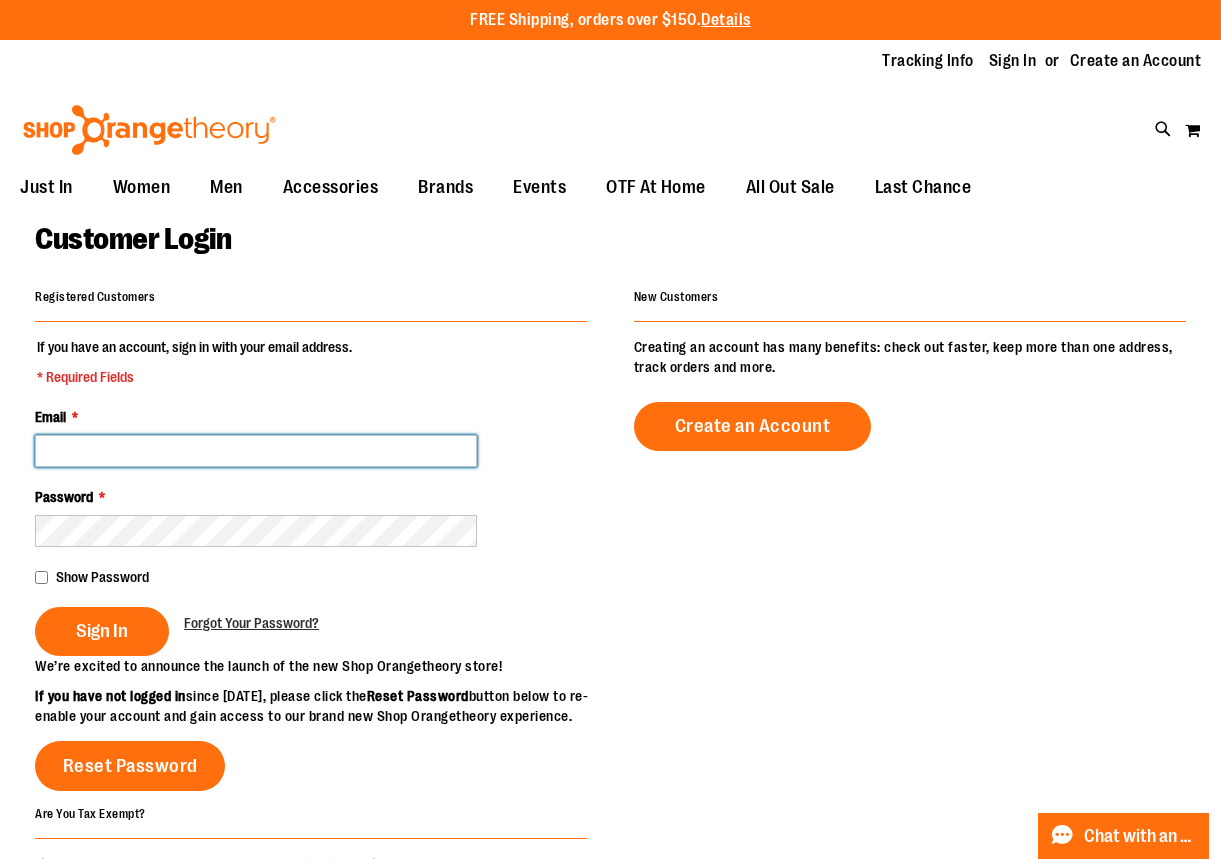 type on "**********" 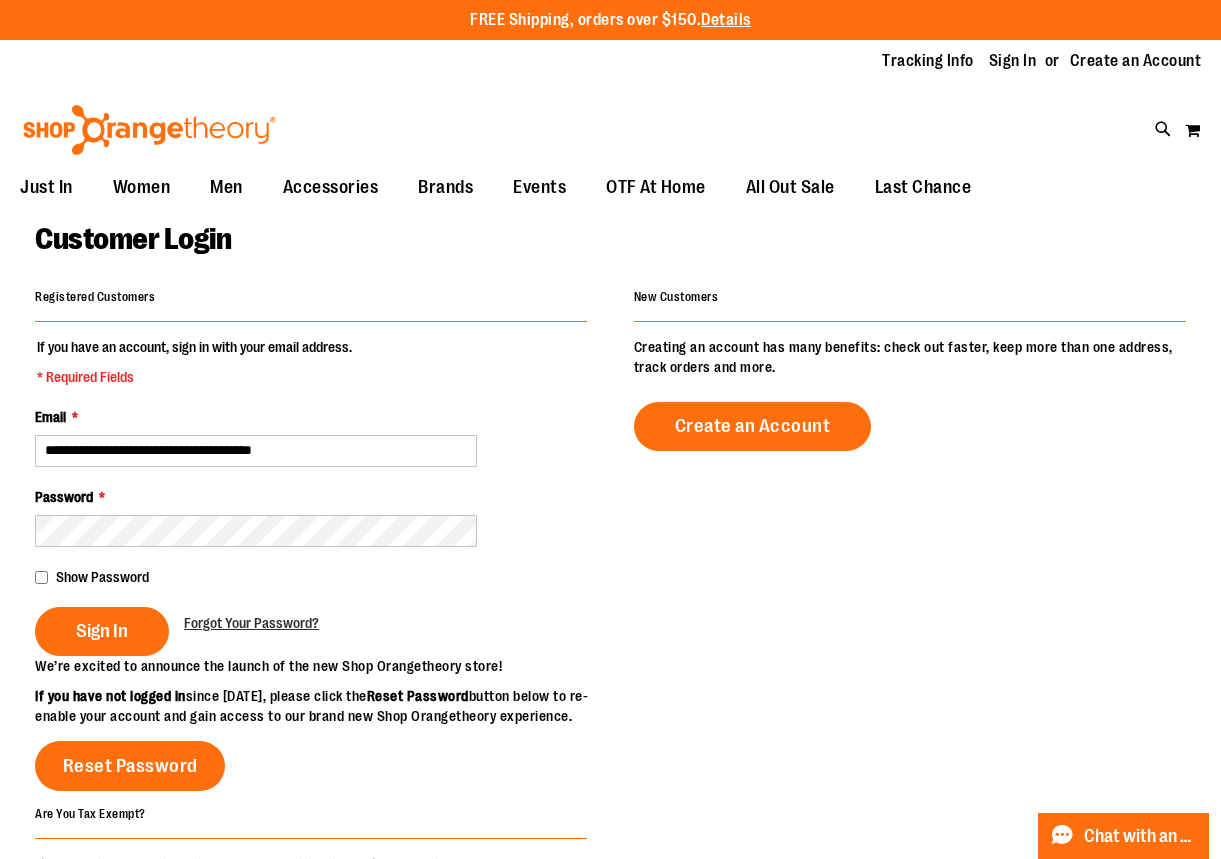 type on "**********" 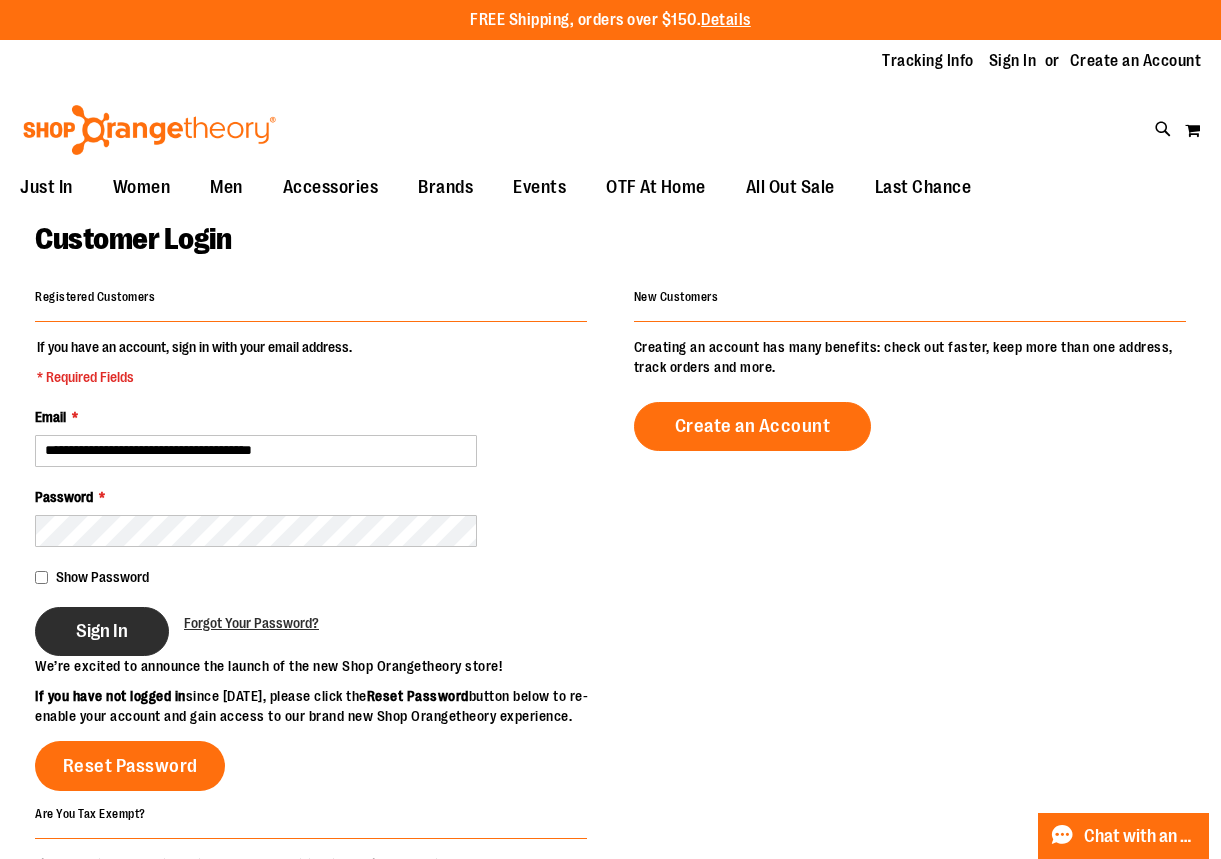 click on "Sign In" at bounding box center (102, 631) 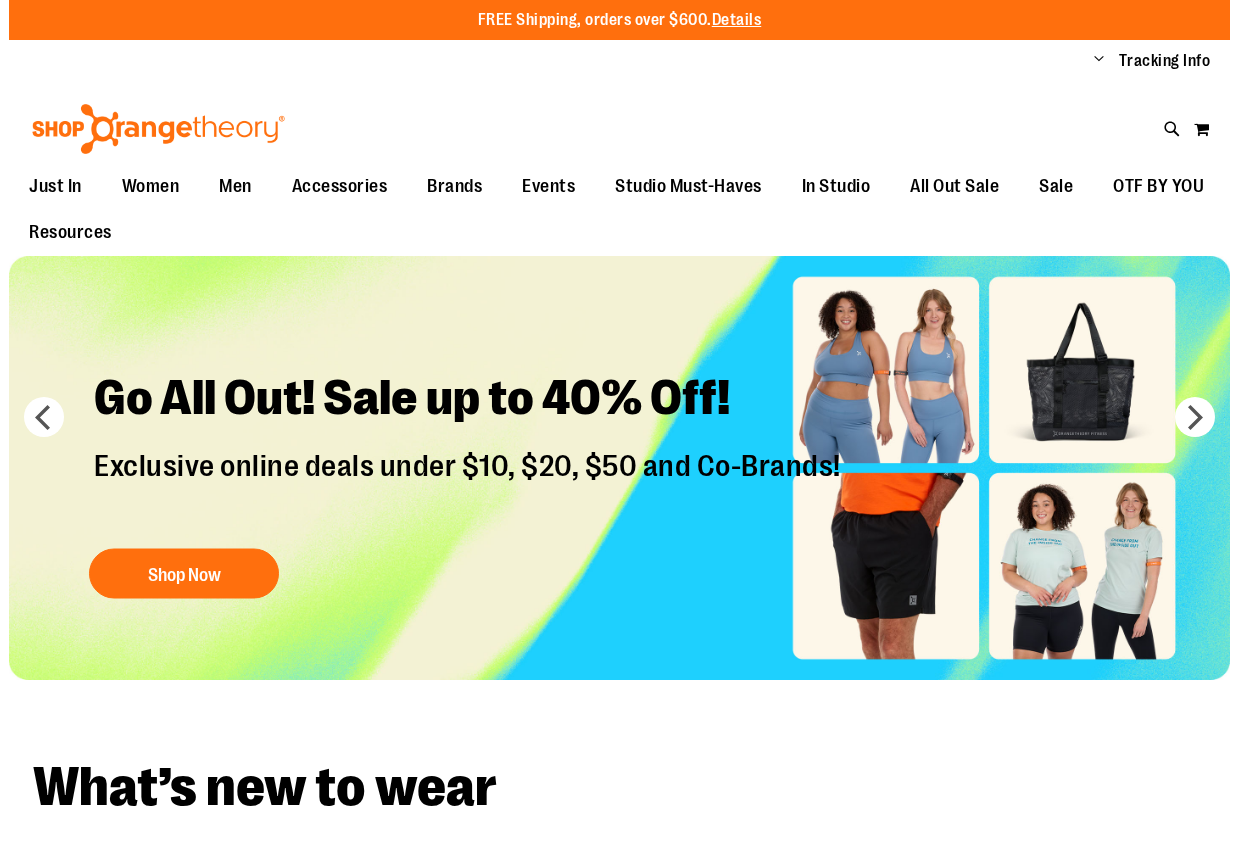 scroll, scrollTop: 0, scrollLeft: 0, axis: both 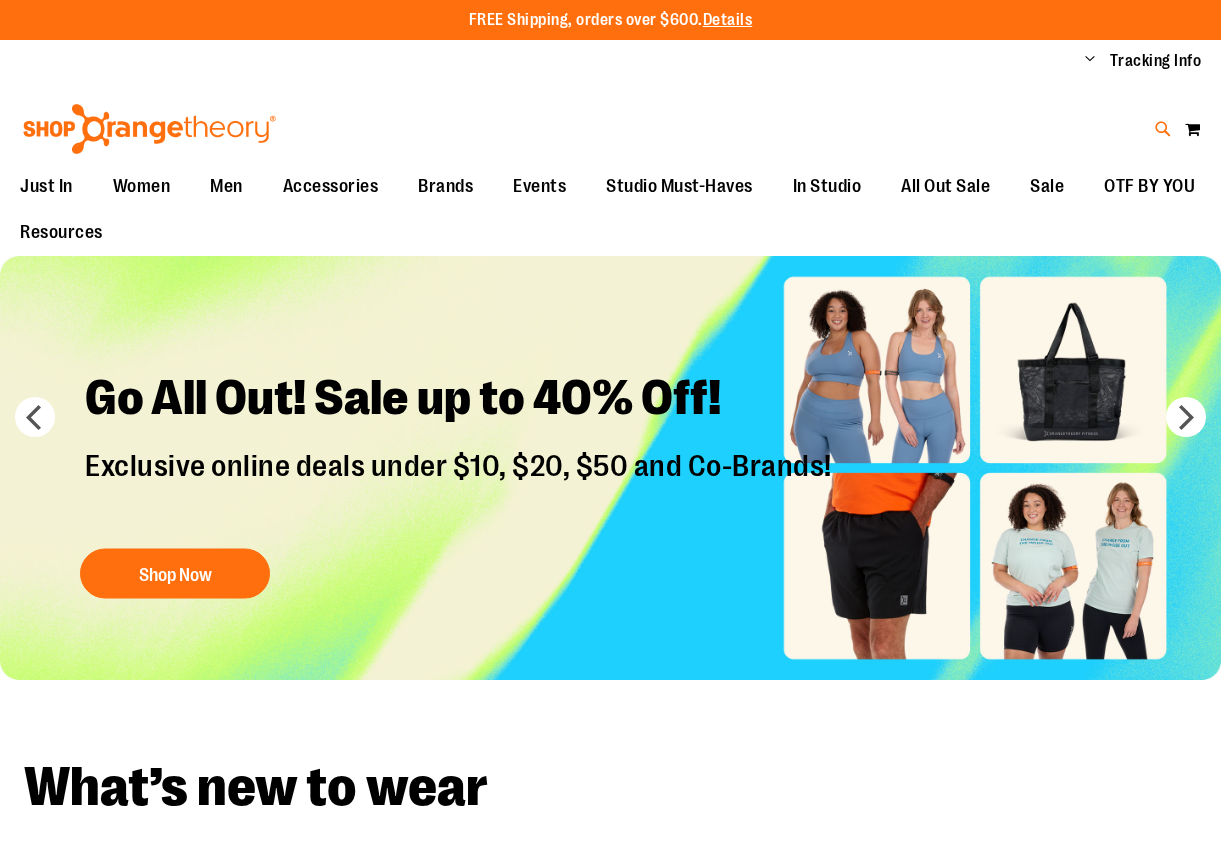 type on "**********" 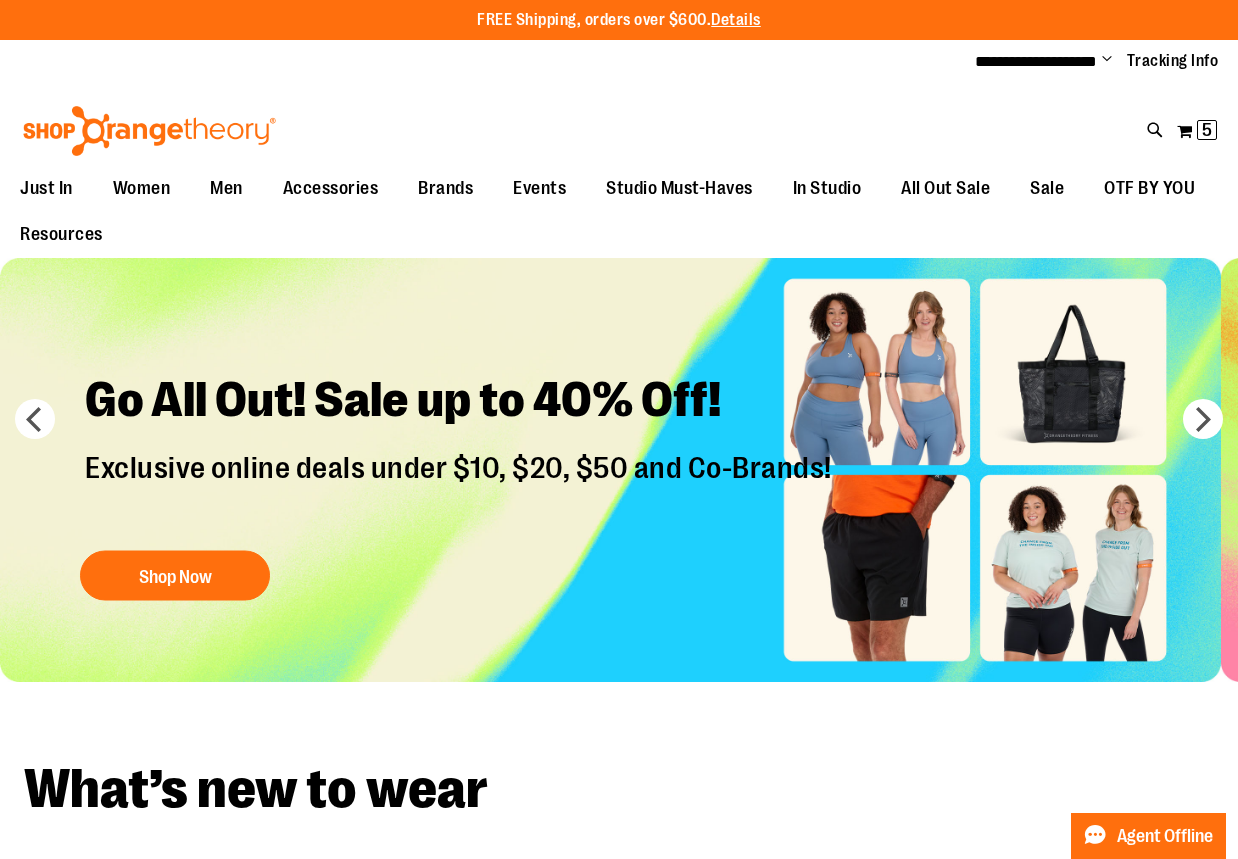 click on "Search" at bounding box center [619, 113] 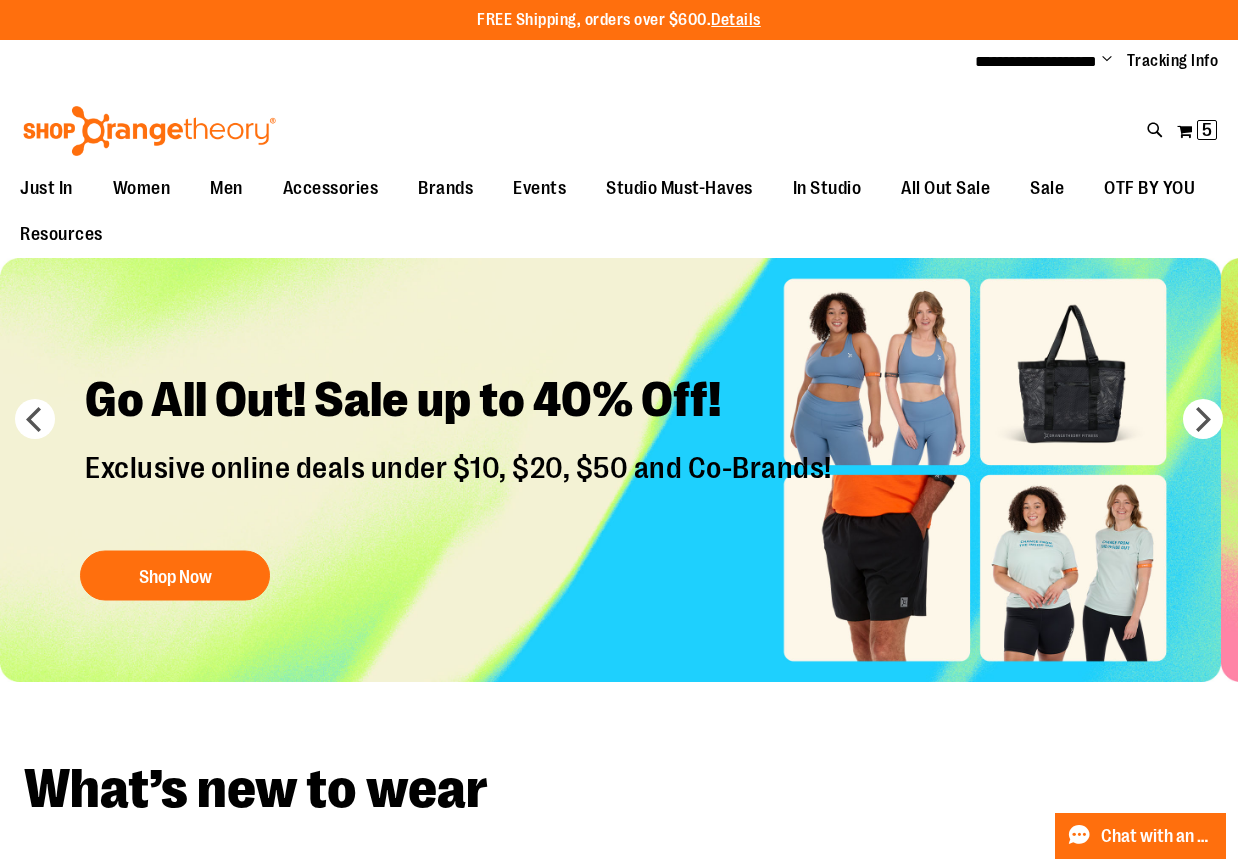 type on "*****" 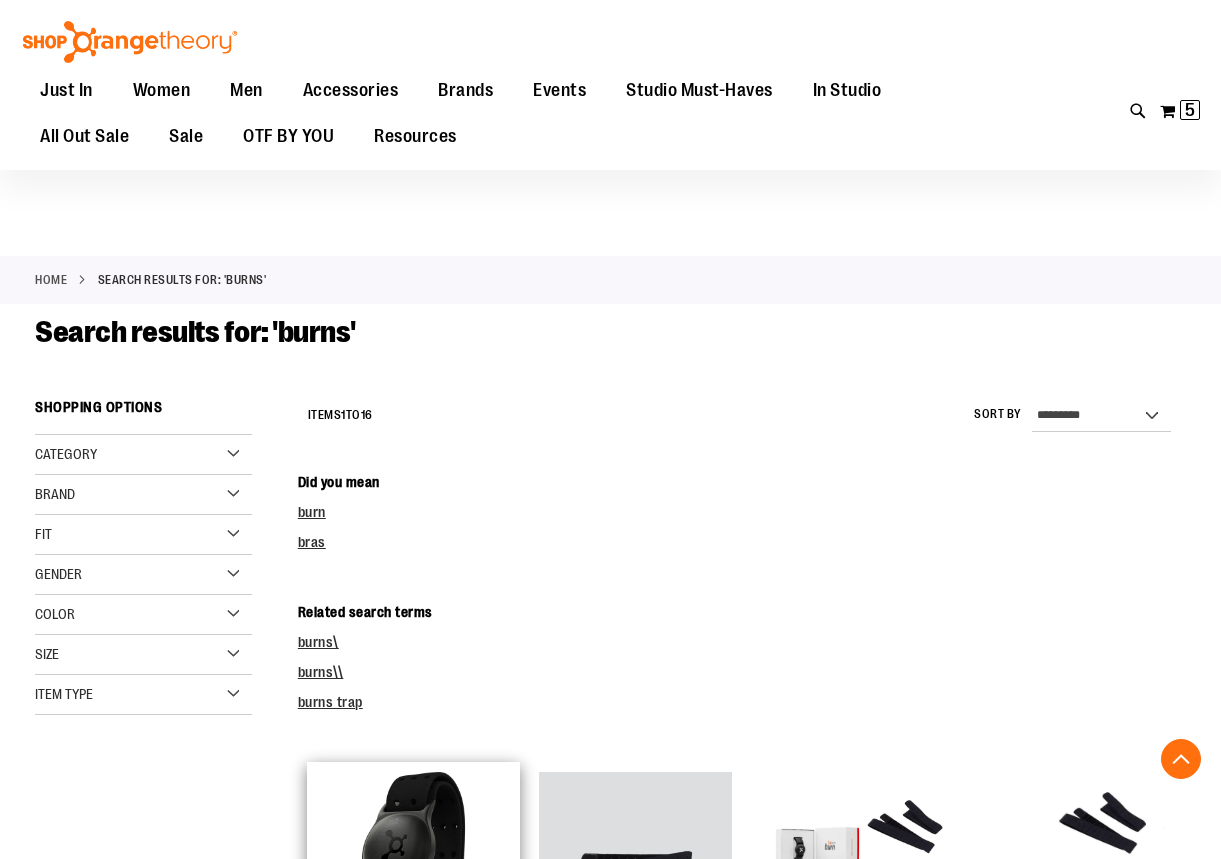 scroll, scrollTop: 499, scrollLeft: 0, axis: vertical 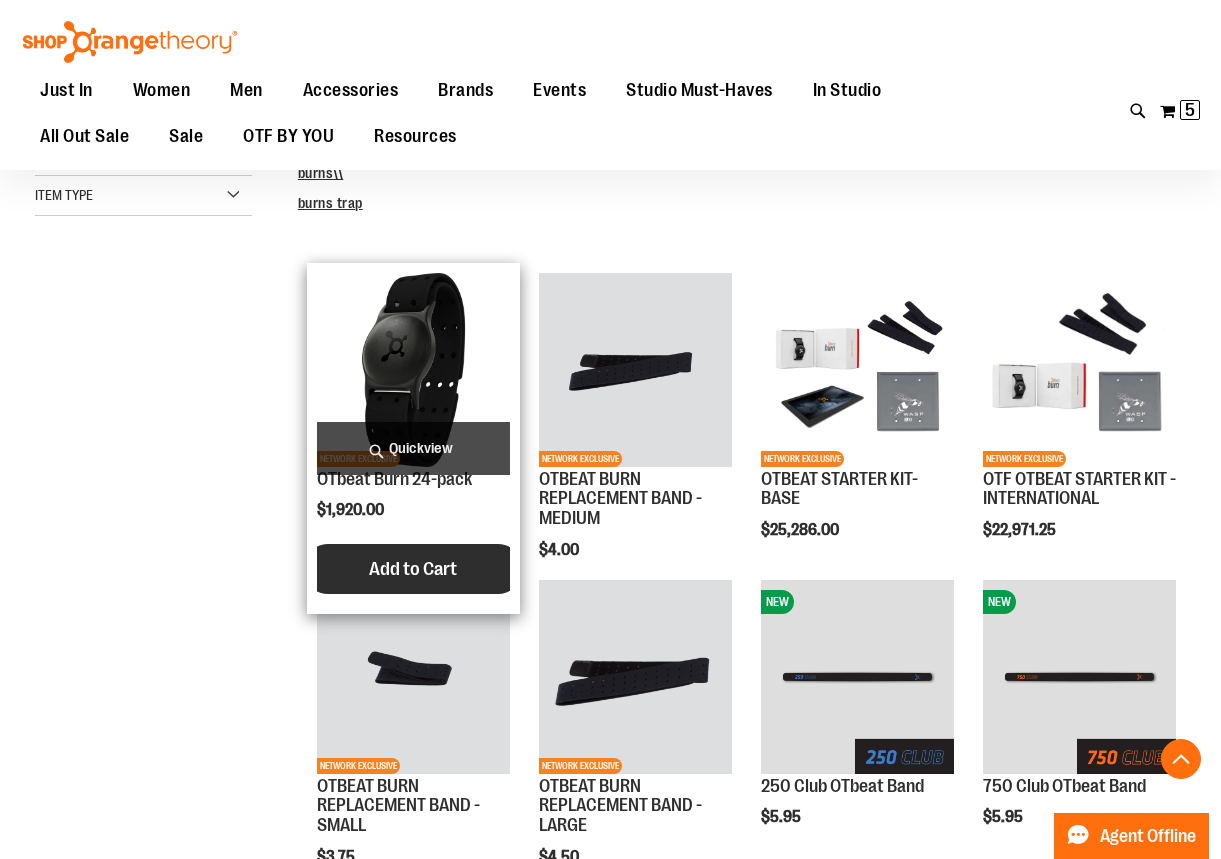 type on "**********" 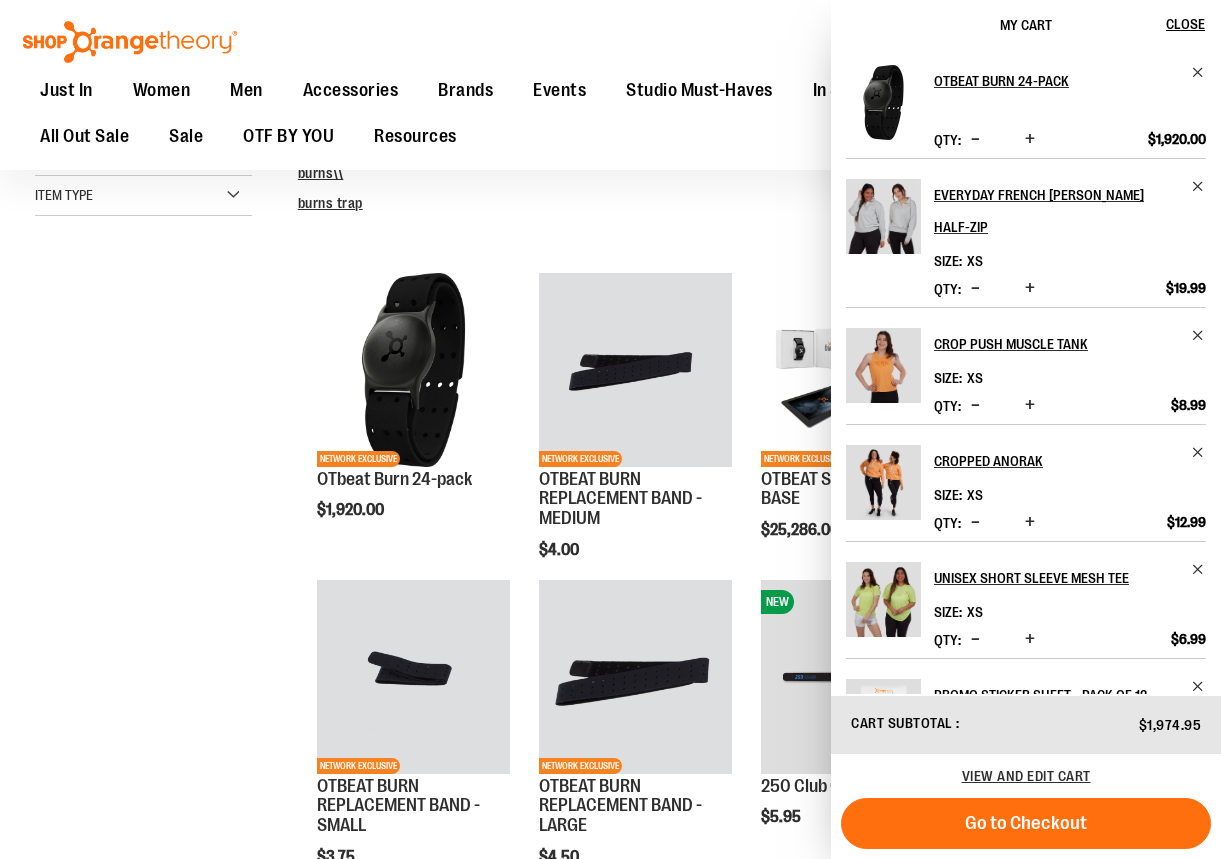 scroll, scrollTop: 62, scrollLeft: 0, axis: vertical 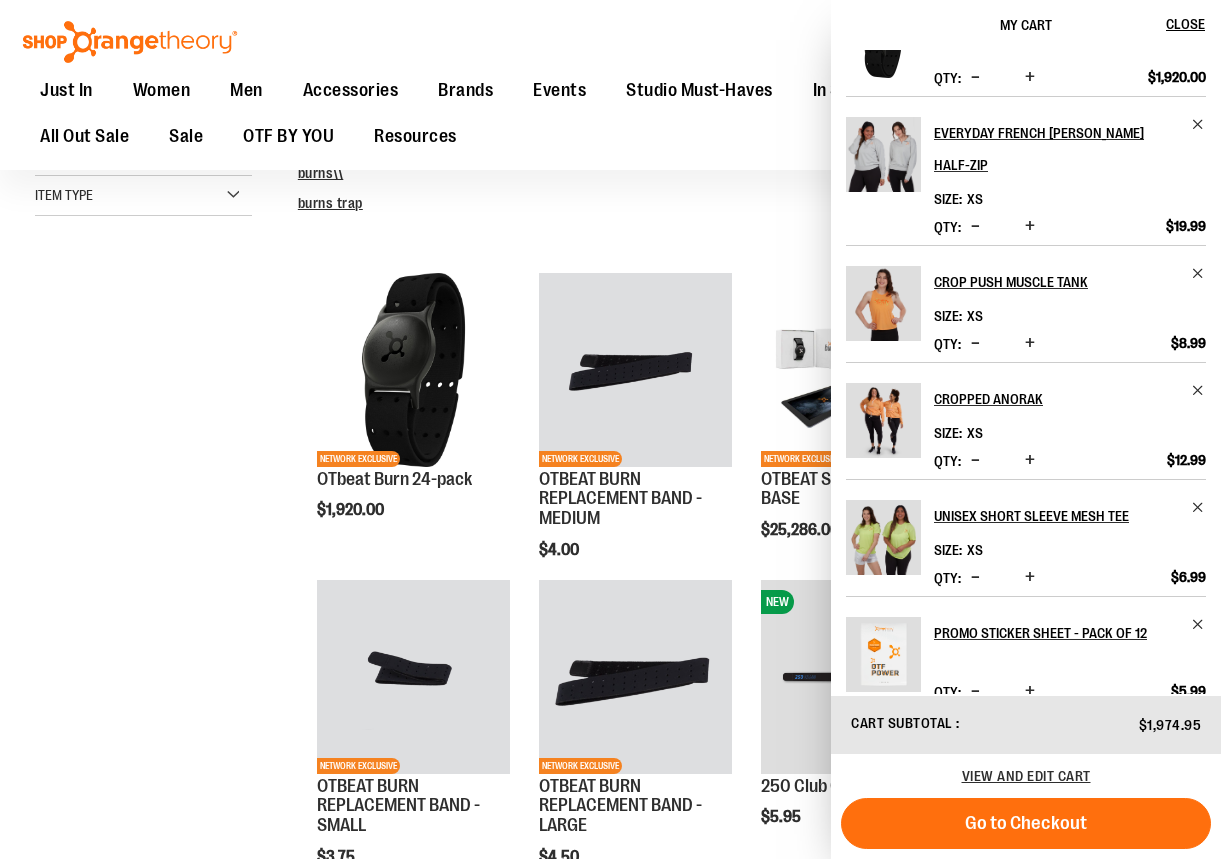 click on "**********" at bounding box center (610, 597) 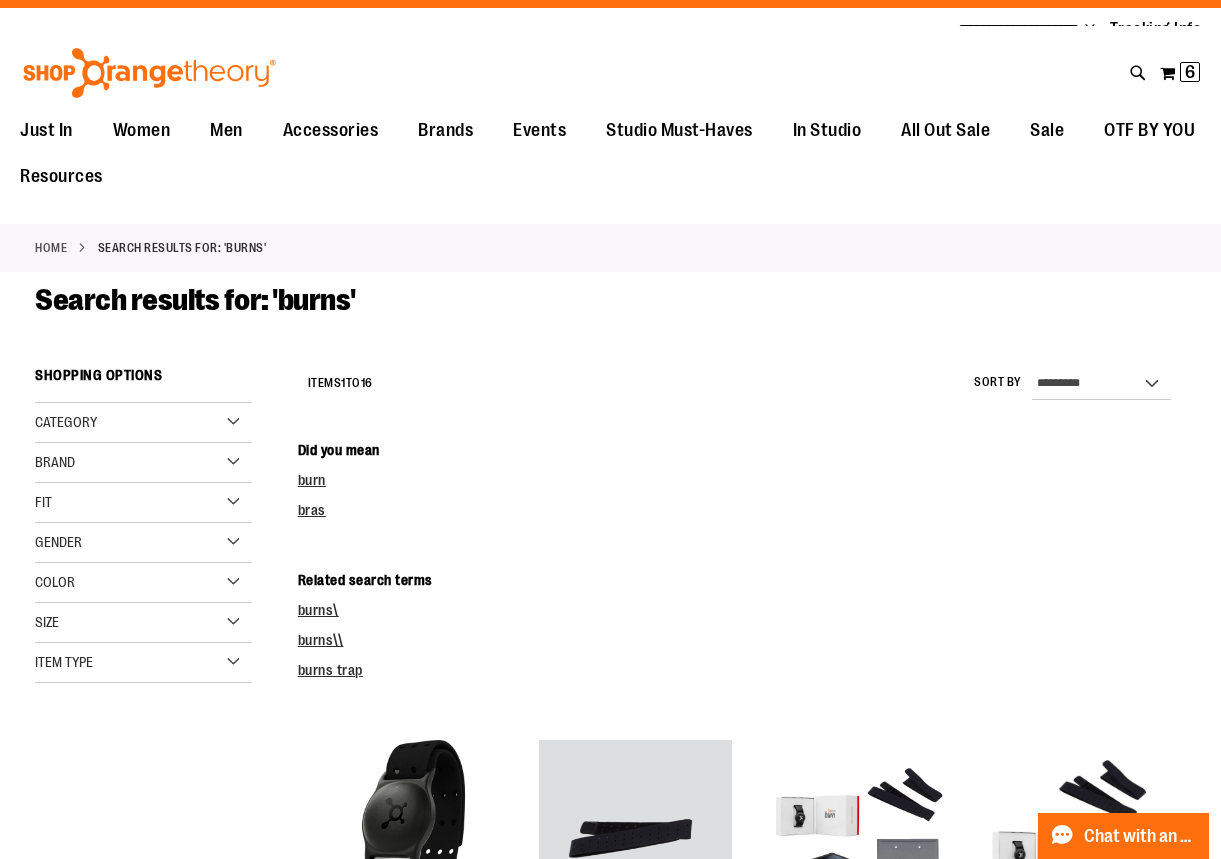scroll, scrollTop: 0, scrollLeft: 0, axis: both 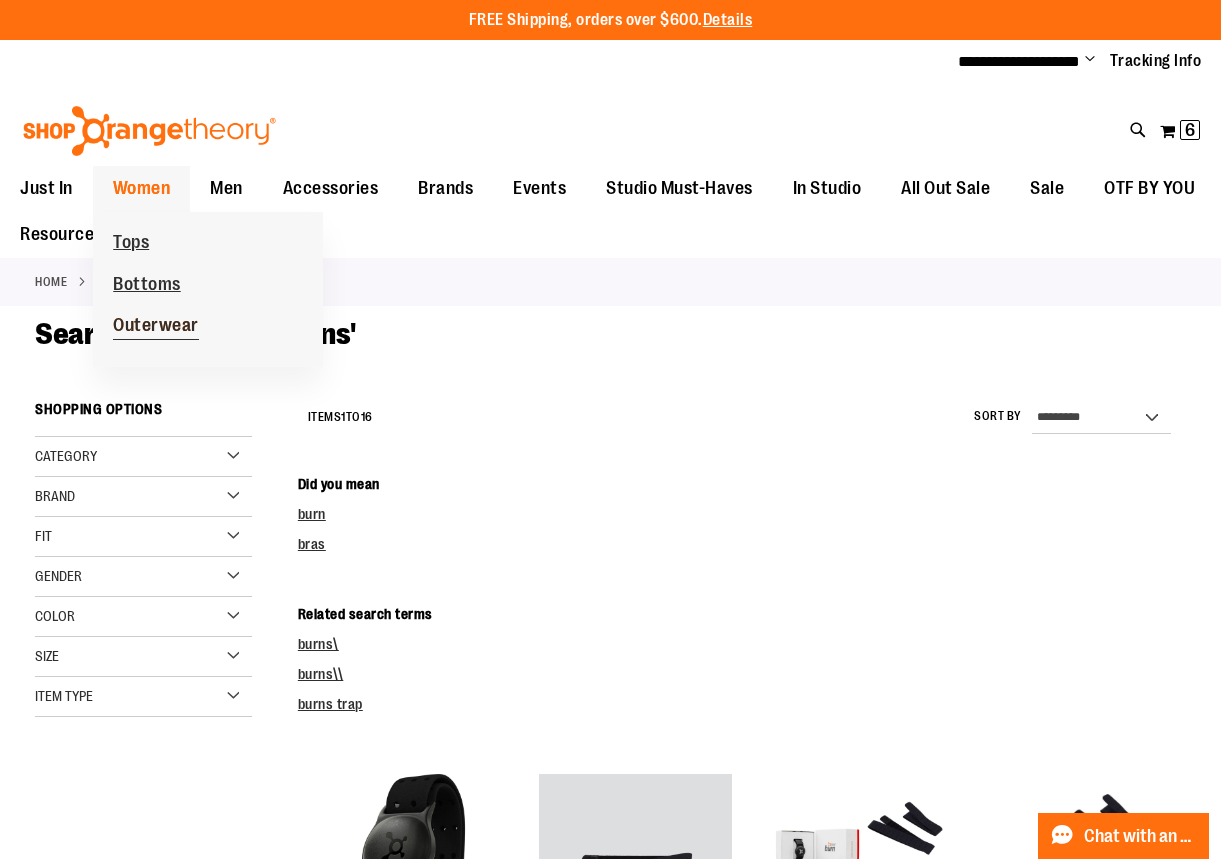 click on "Outerwear" at bounding box center [156, 327] 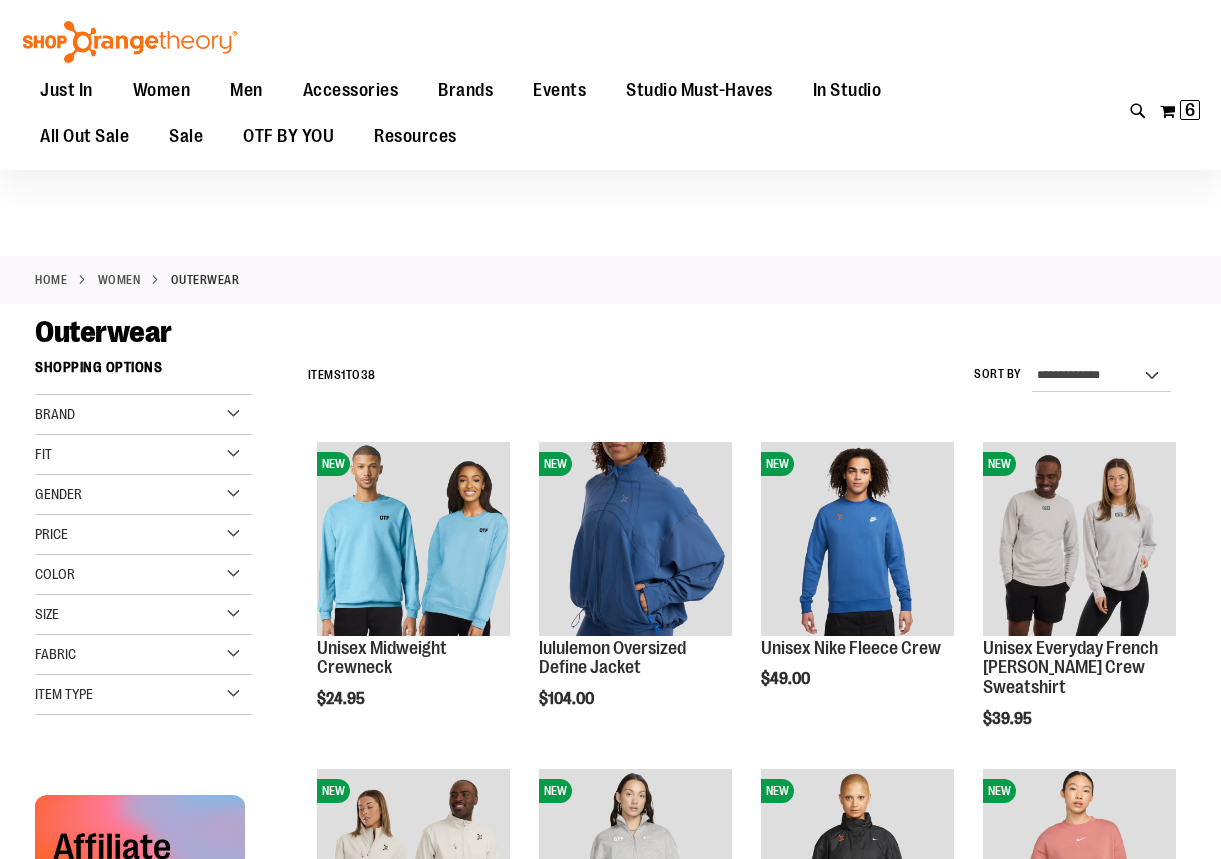 scroll, scrollTop: 299, scrollLeft: 0, axis: vertical 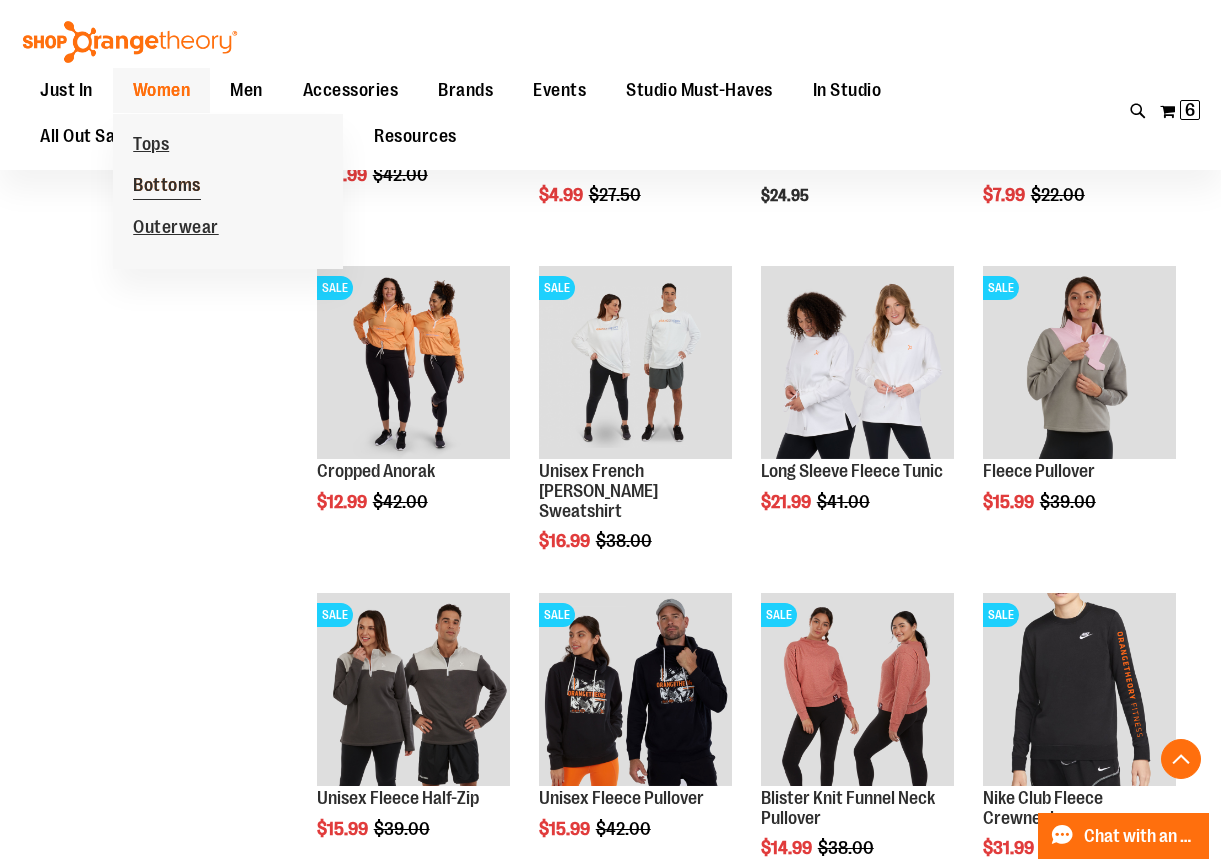 type on "**********" 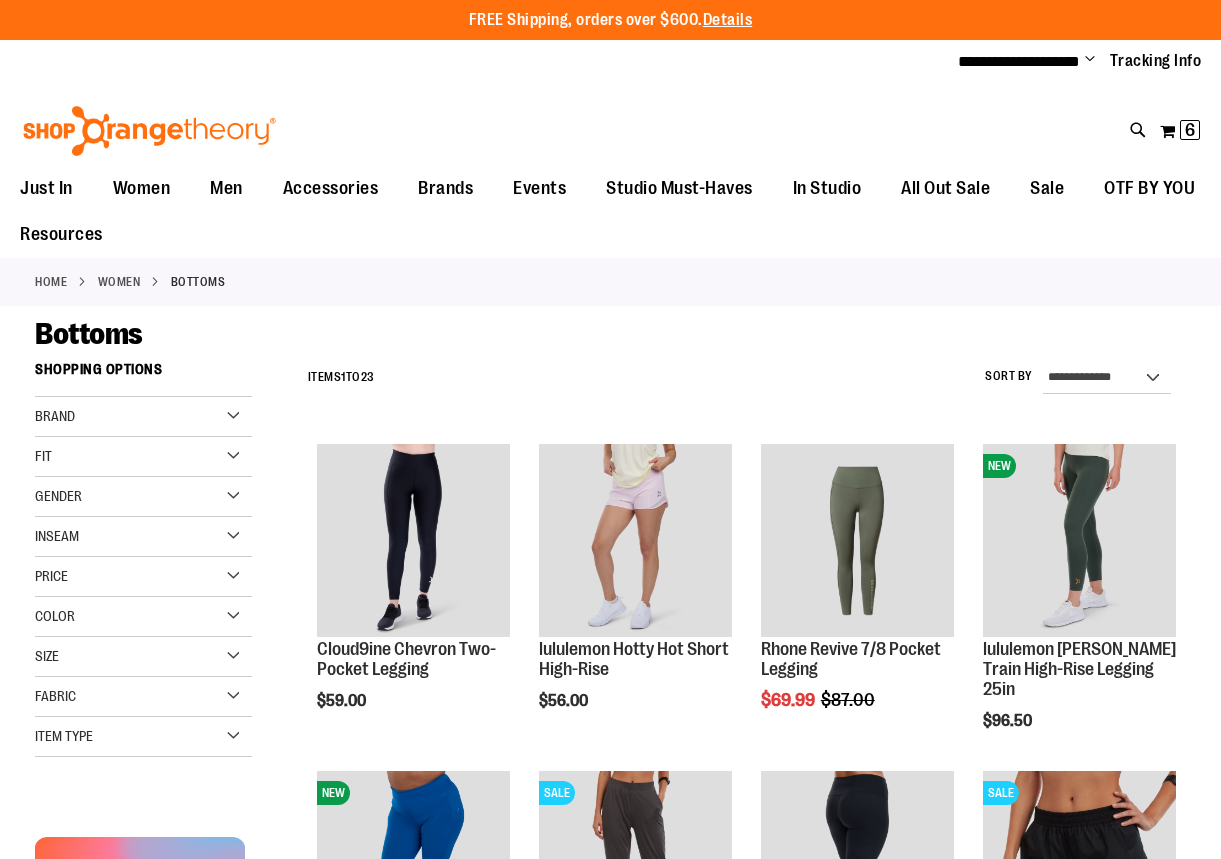 scroll, scrollTop: 0, scrollLeft: 0, axis: both 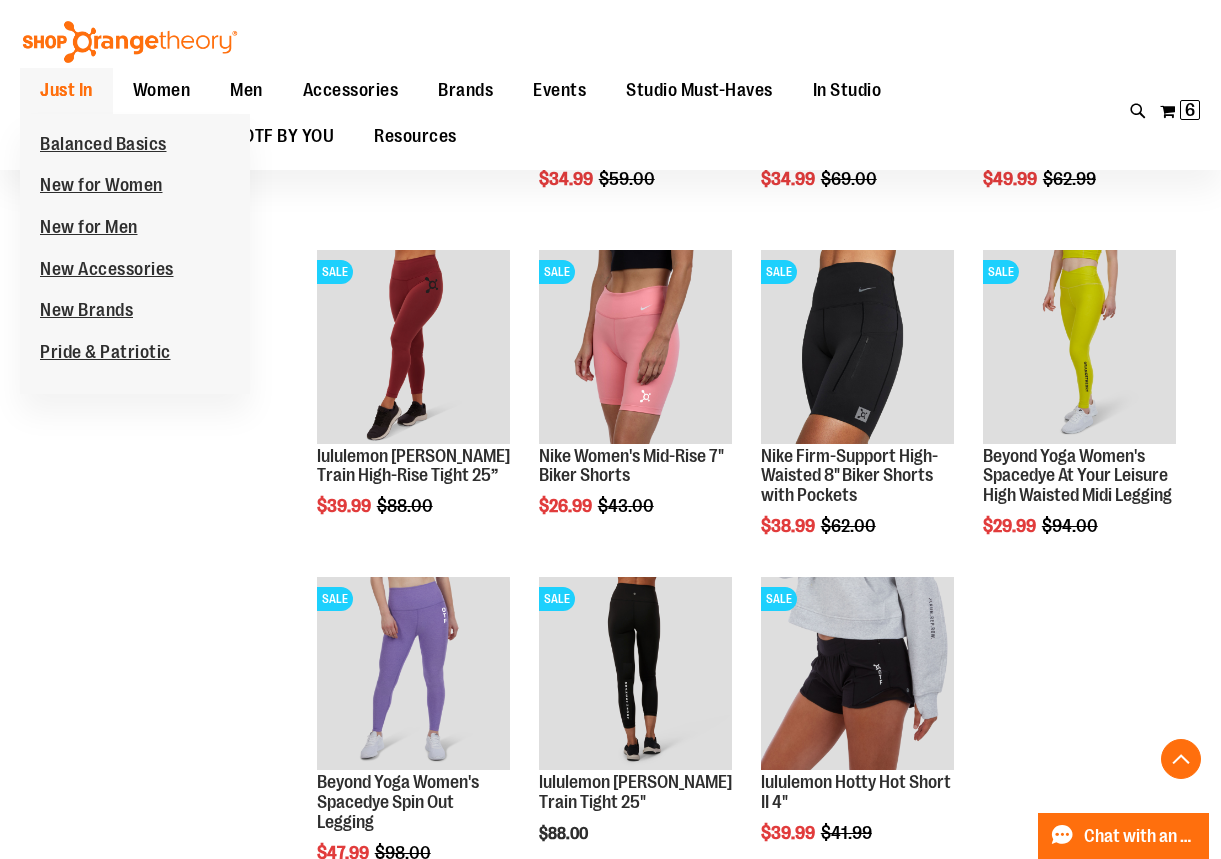 type on "**********" 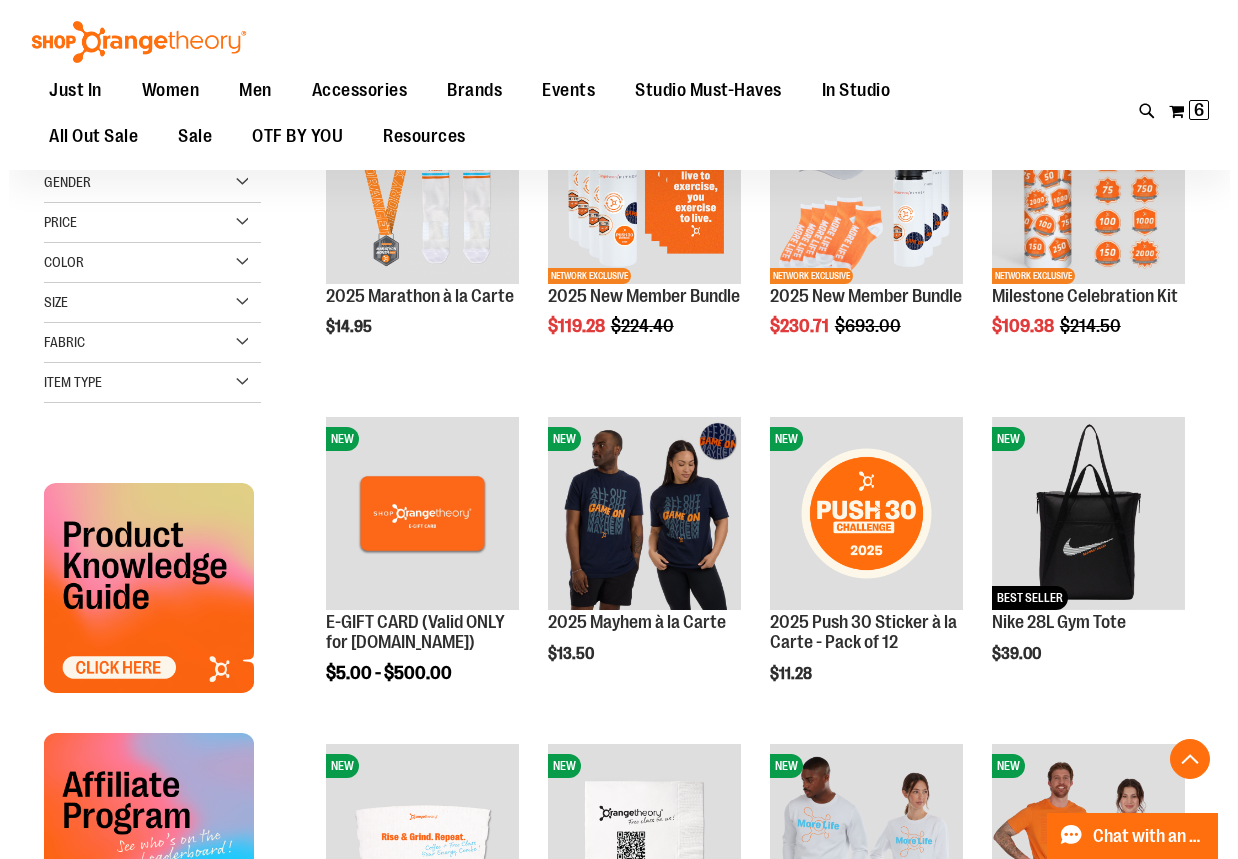 scroll, scrollTop: 499, scrollLeft: 0, axis: vertical 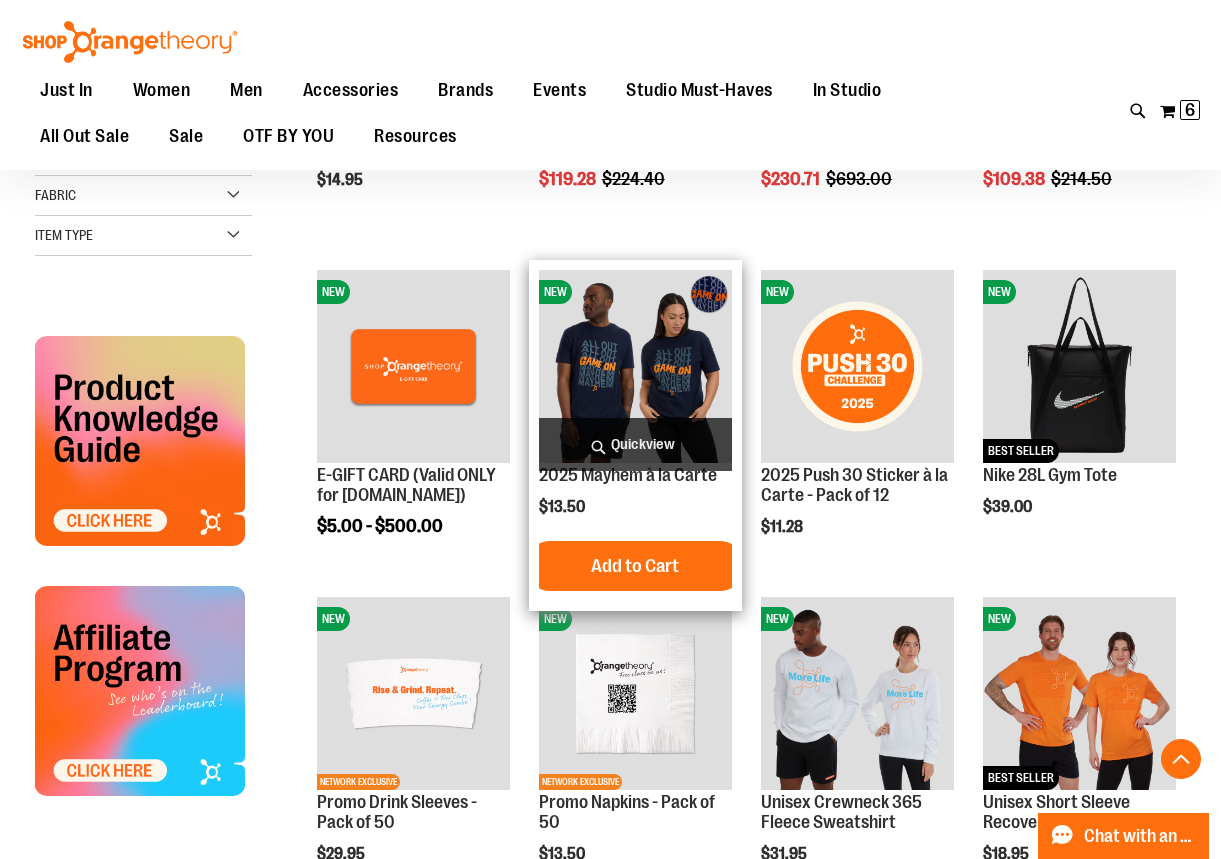 type on "**********" 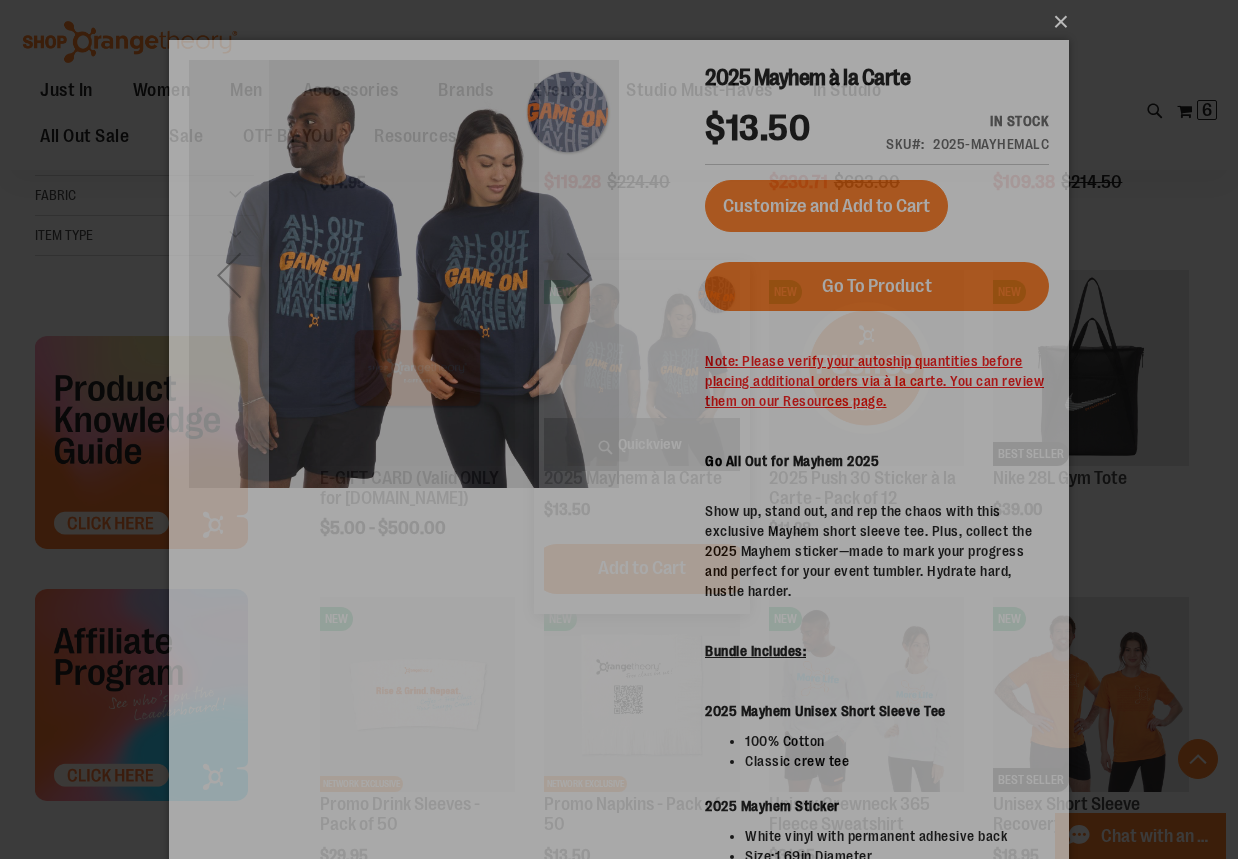 scroll, scrollTop: 0, scrollLeft: 0, axis: both 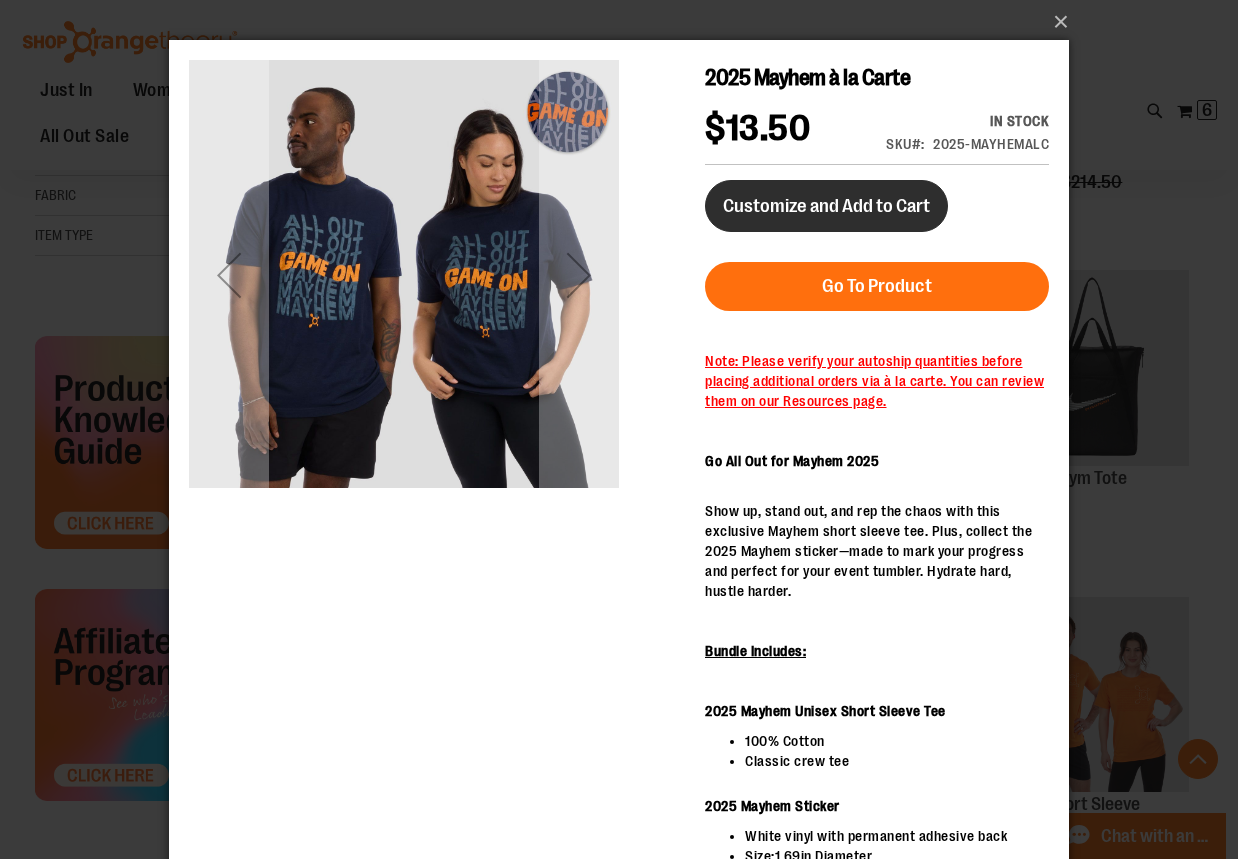 click on "Customize and Add to Cart" at bounding box center [826, 206] 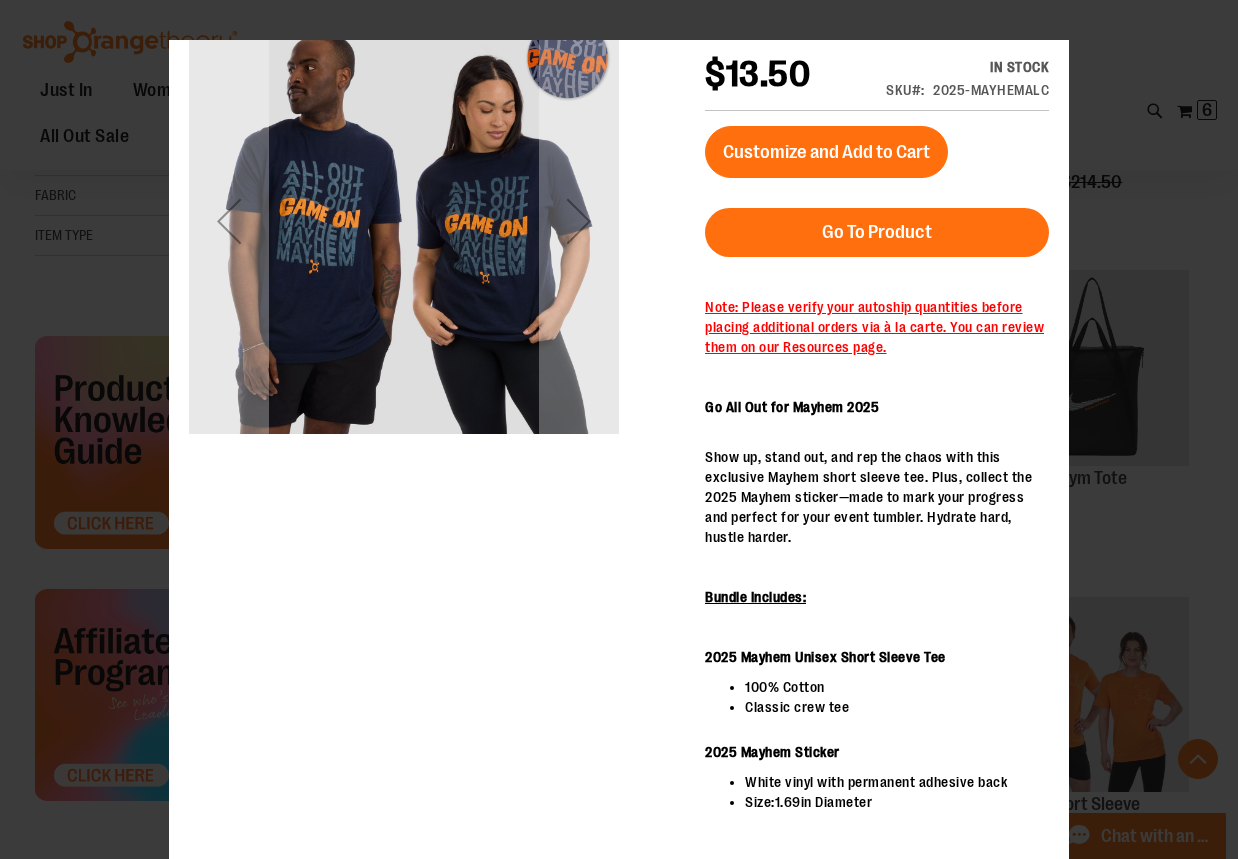 scroll, scrollTop: 0, scrollLeft: 0, axis: both 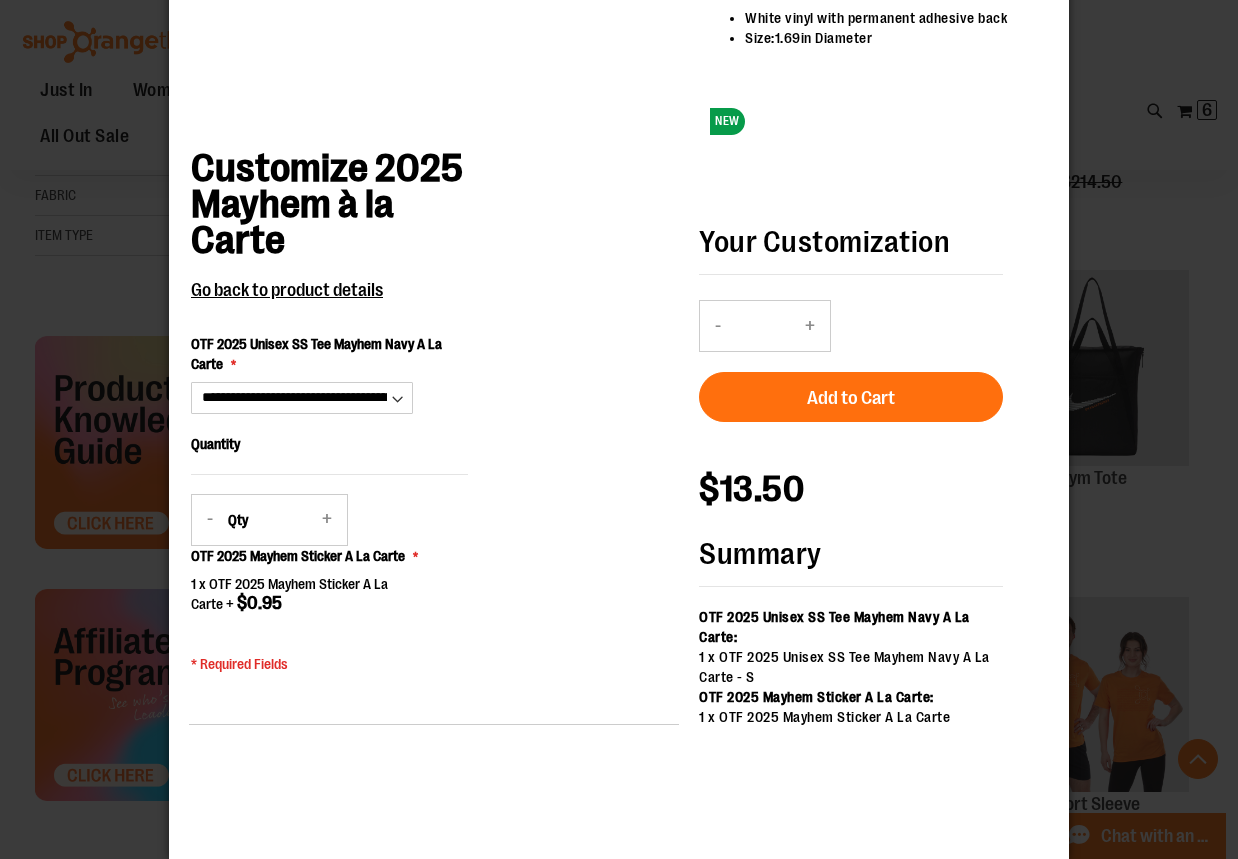 click on "+" at bounding box center (810, 326) 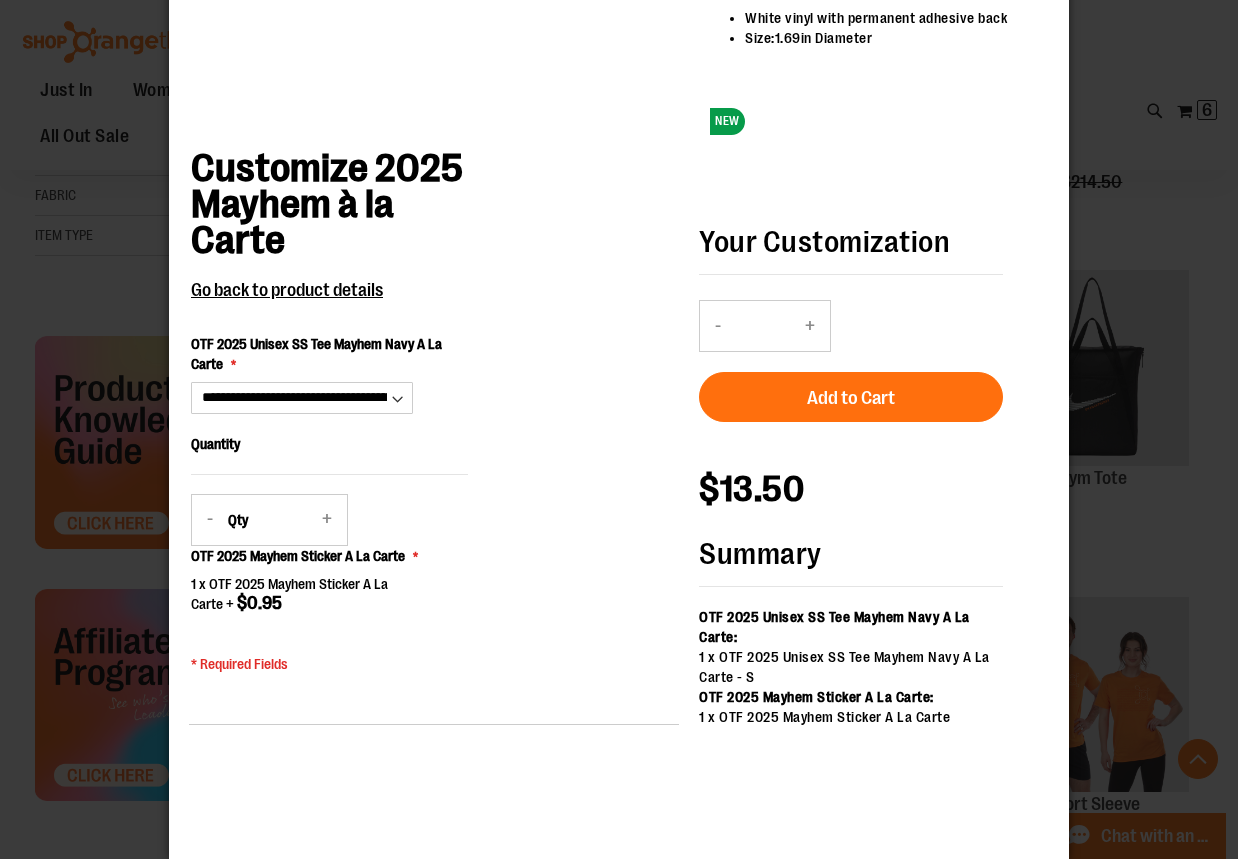 click on "-" at bounding box center [718, 326] 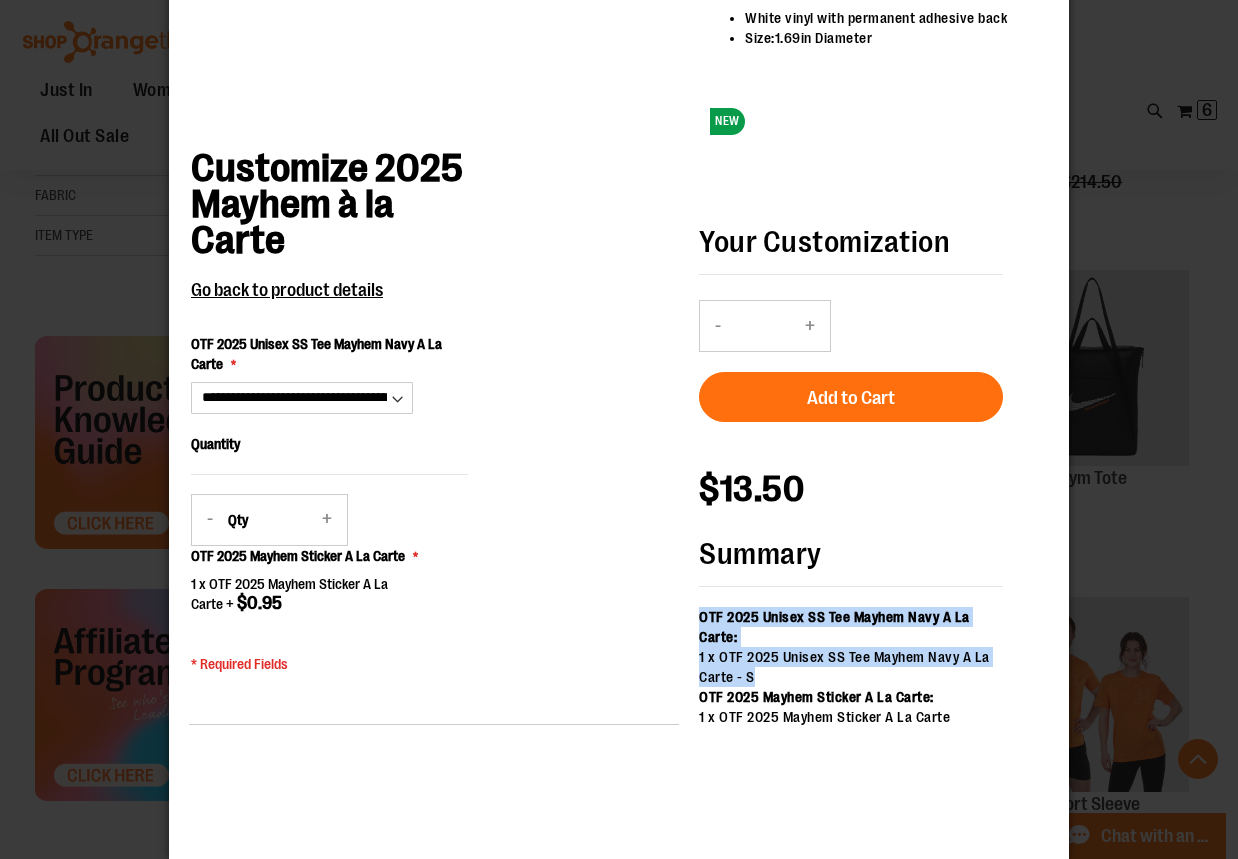 drag, startPoint x: 798, startPoint y: 669, endPoint x: 685, endPoint y: 620, distance: 123.16656 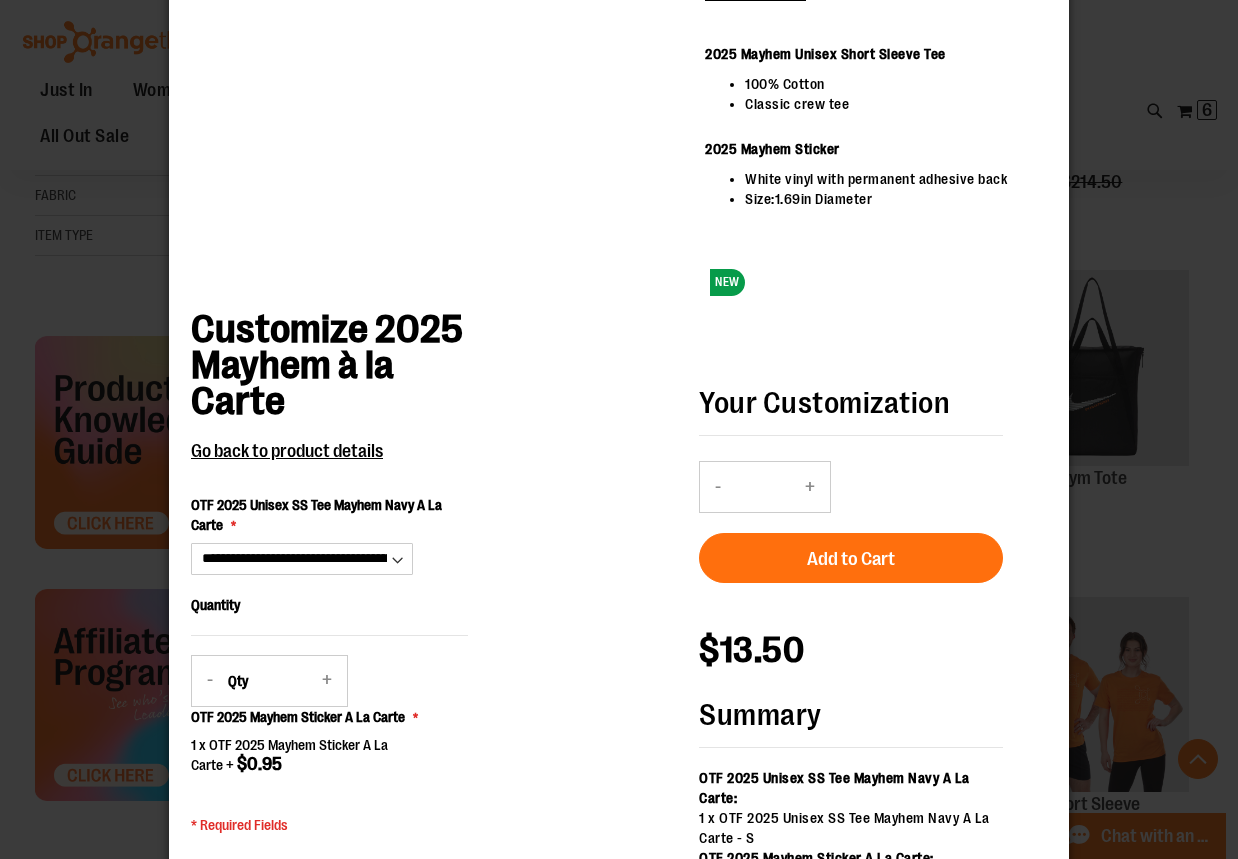 scroll, scrollTop: 618, scrollLeft: 0, axis: vertical 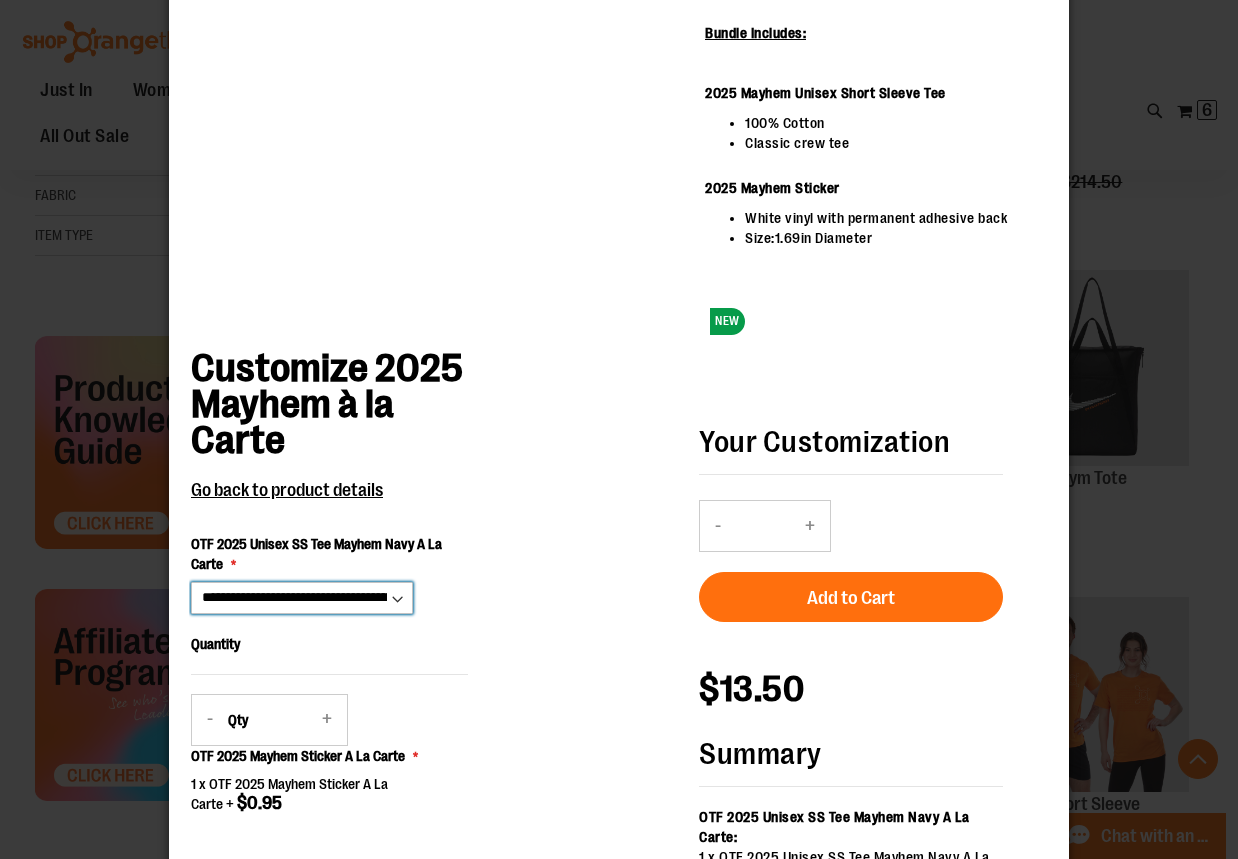 click on "**********" at bounding box center [302, 598] 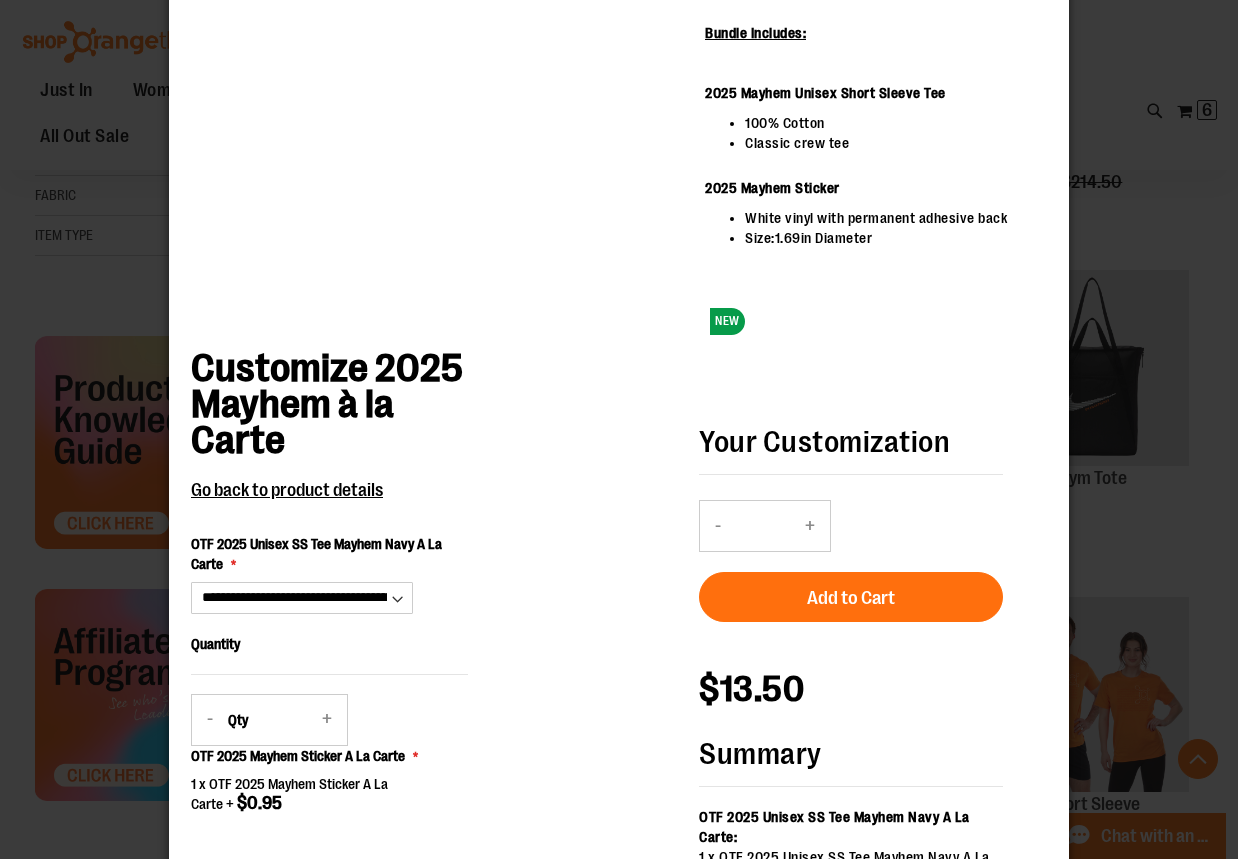 click on "**********" at bounding box center [619, 667] 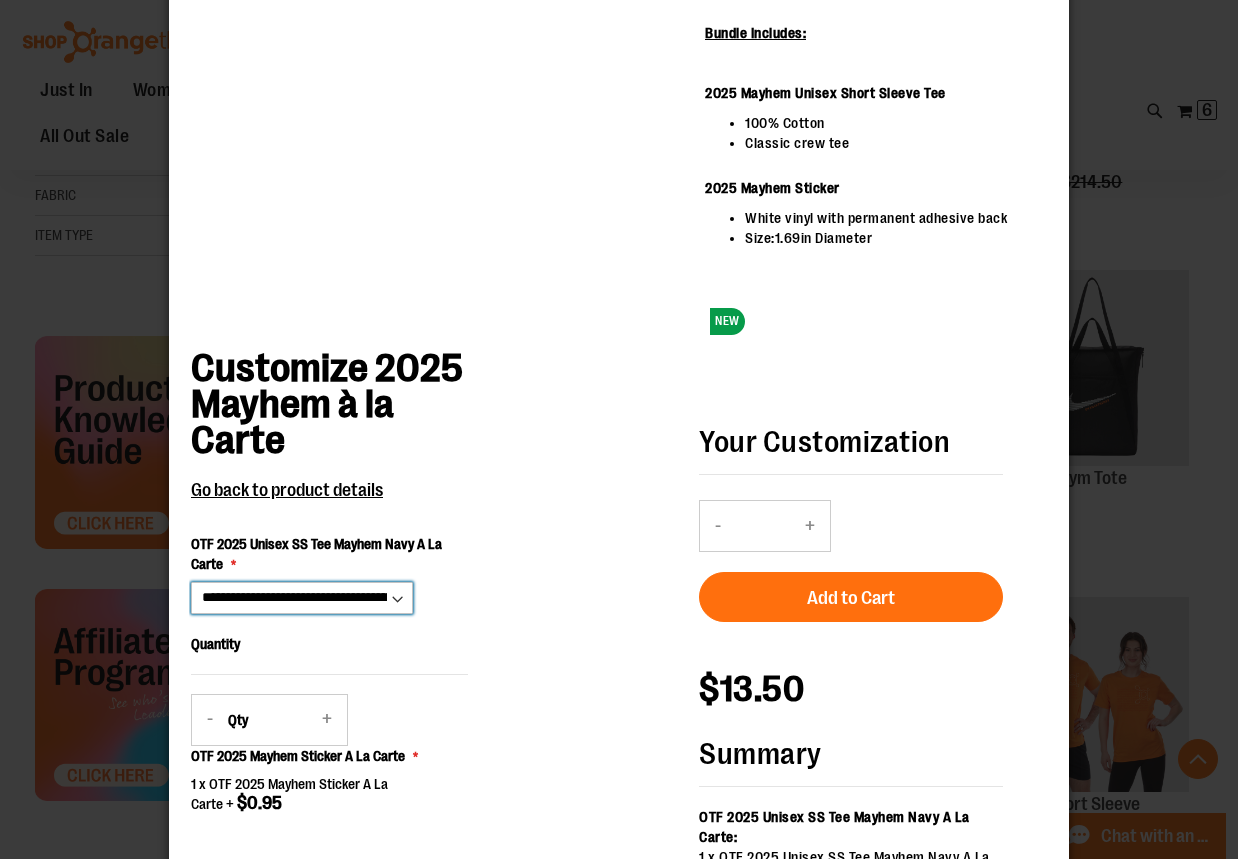 click on "**********" at bounding box center [302, 598] 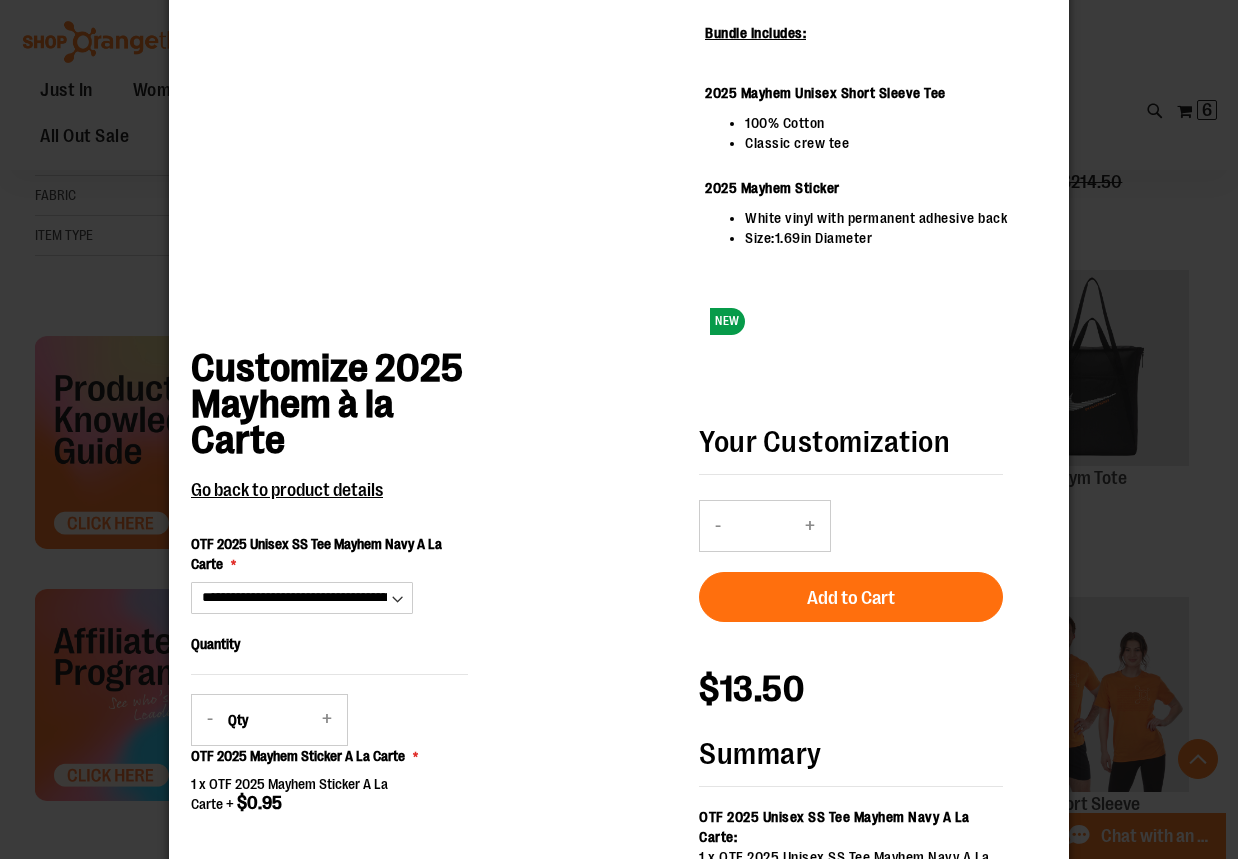 click on "**********" at bounding box center [434, 667] 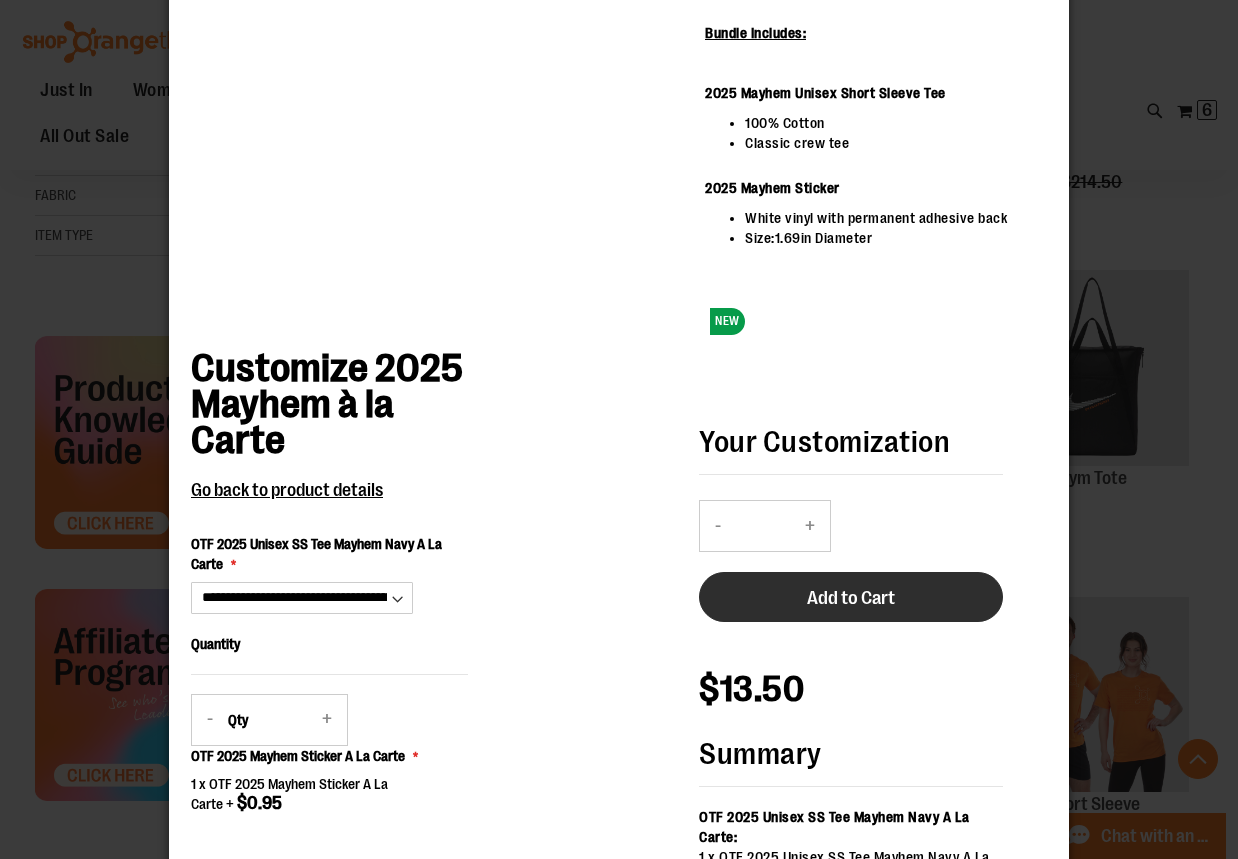 click on "Add to Cart" at bounding box center (851, 598) 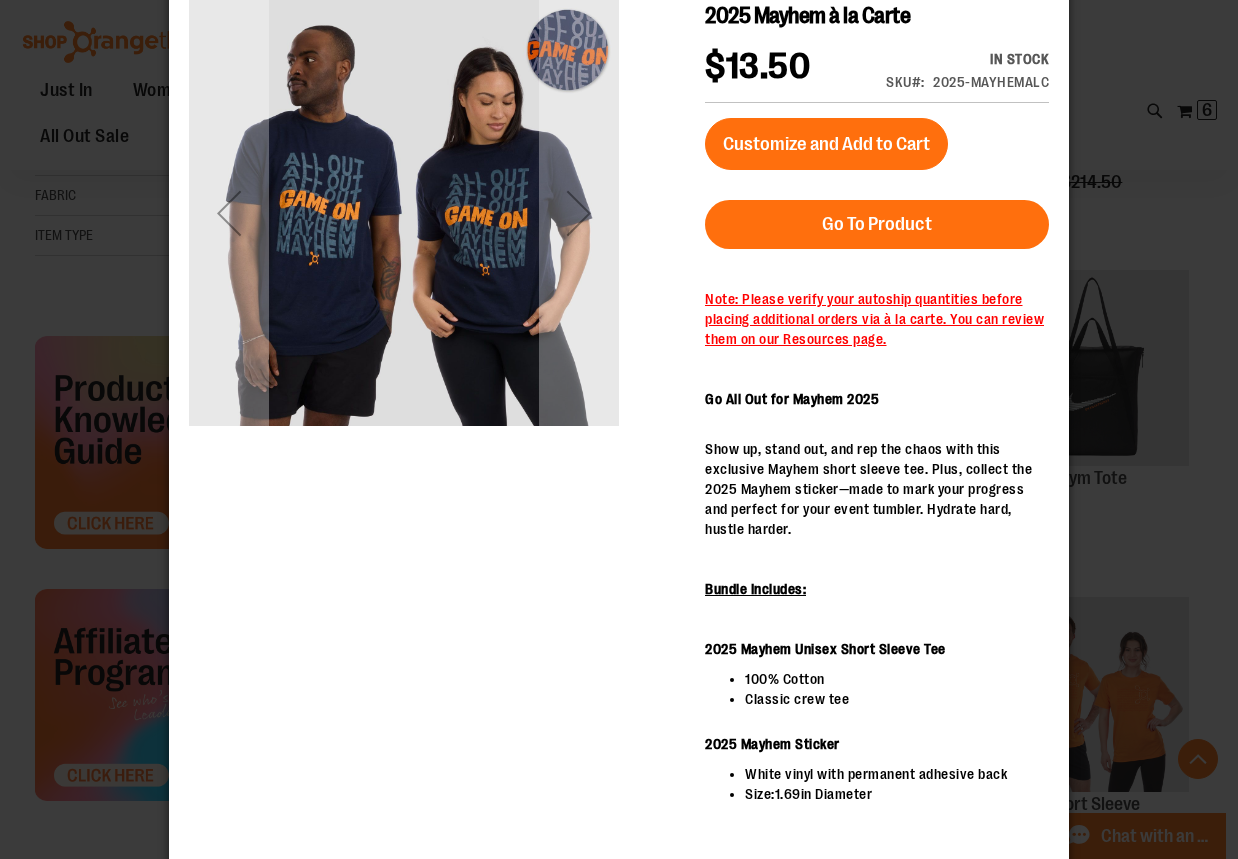 scroll, scrollTop: 0, scrollLeft: 0, axis: both 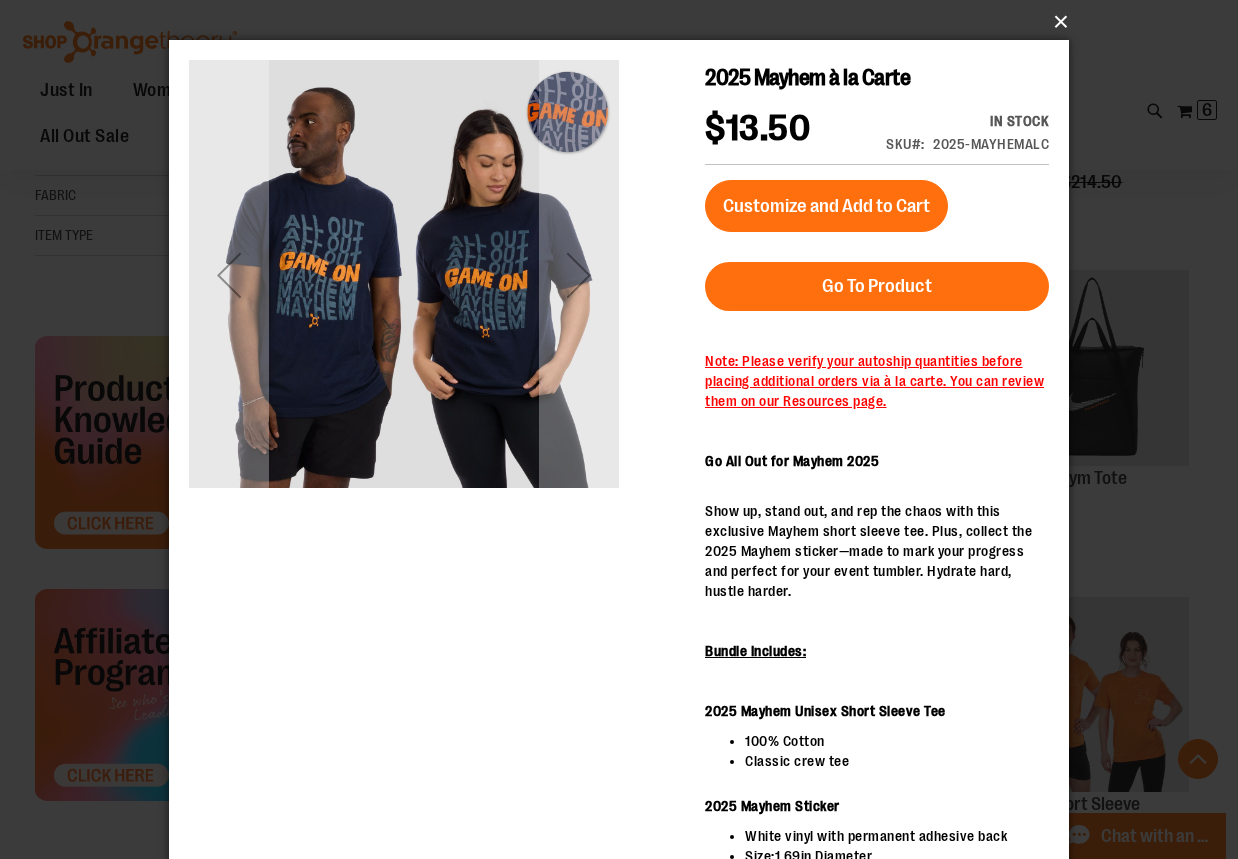 click on "×" at bounding box center (625, 22) 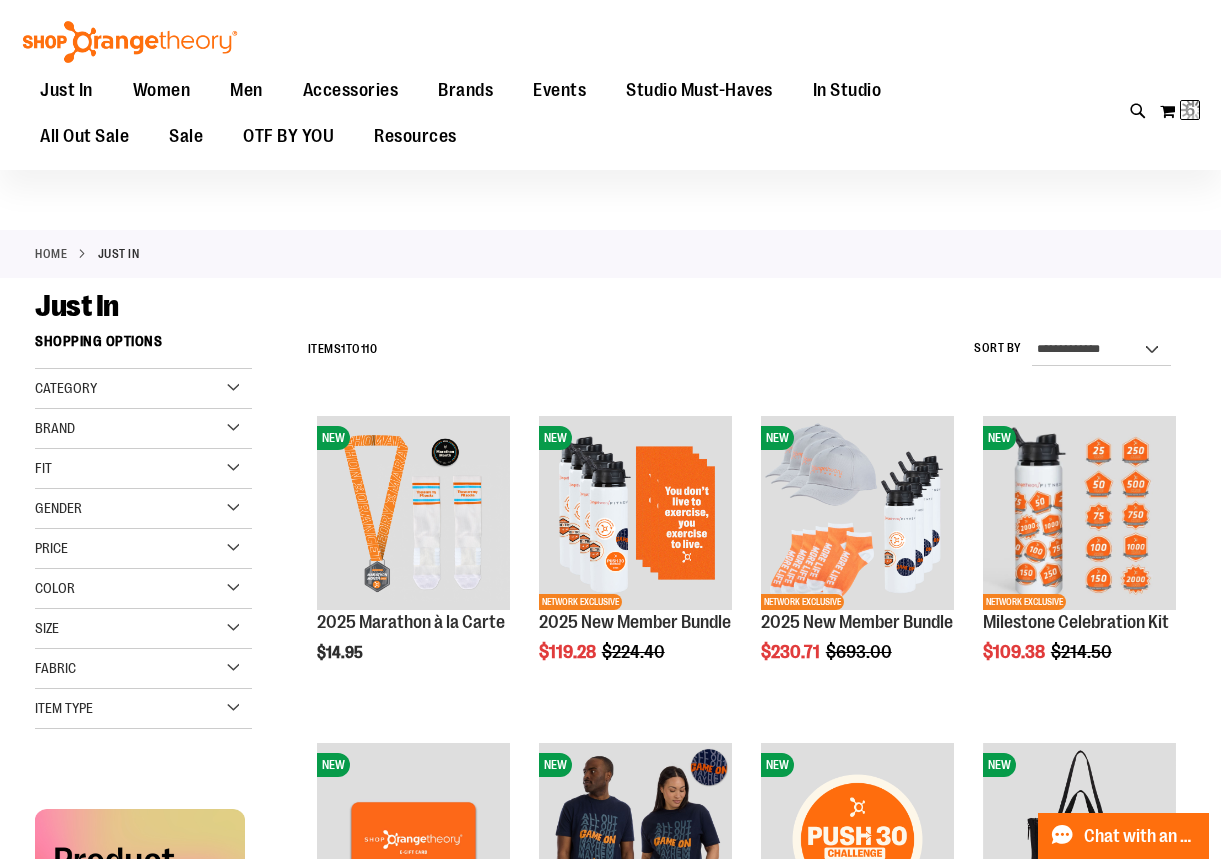 scroll, scrollTop: 0, scrollLeft: 0, axis: both 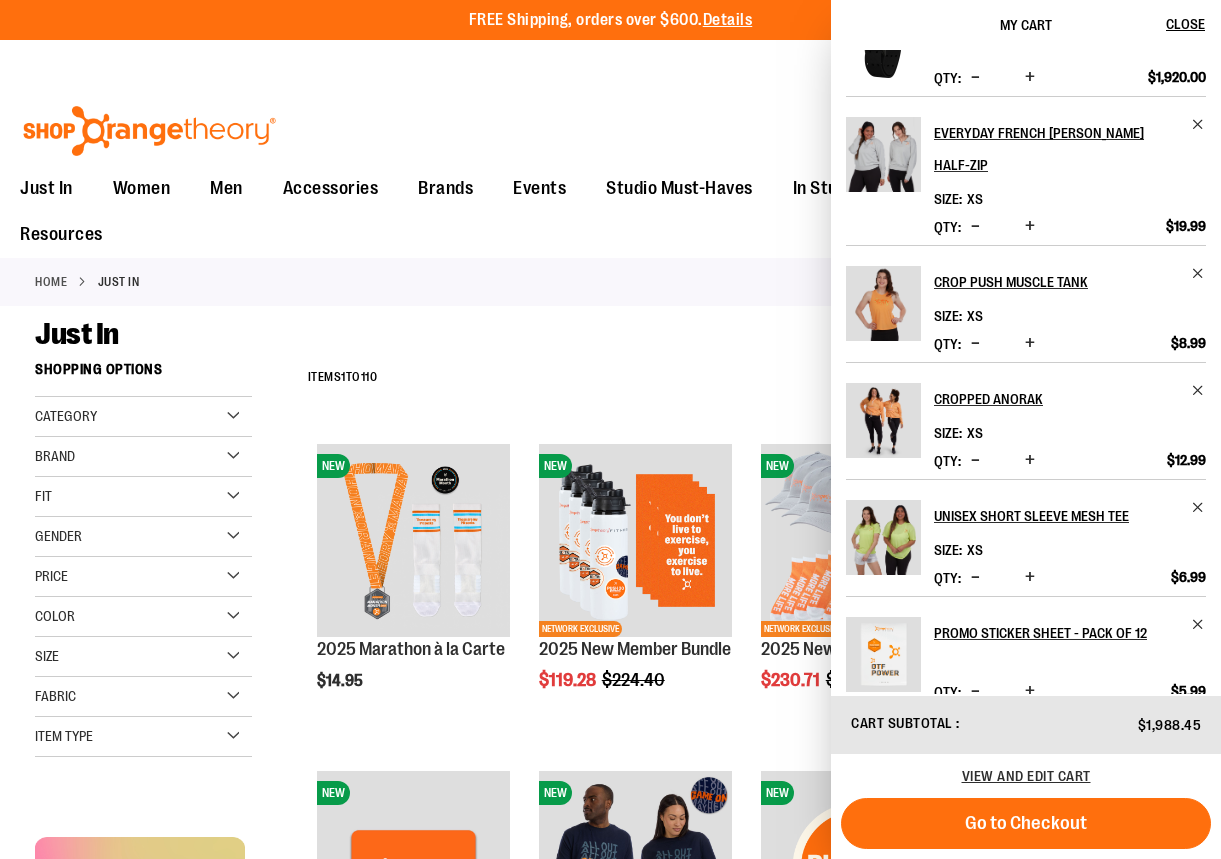 click on "Home
Just In" at bounding box center [610, 282] 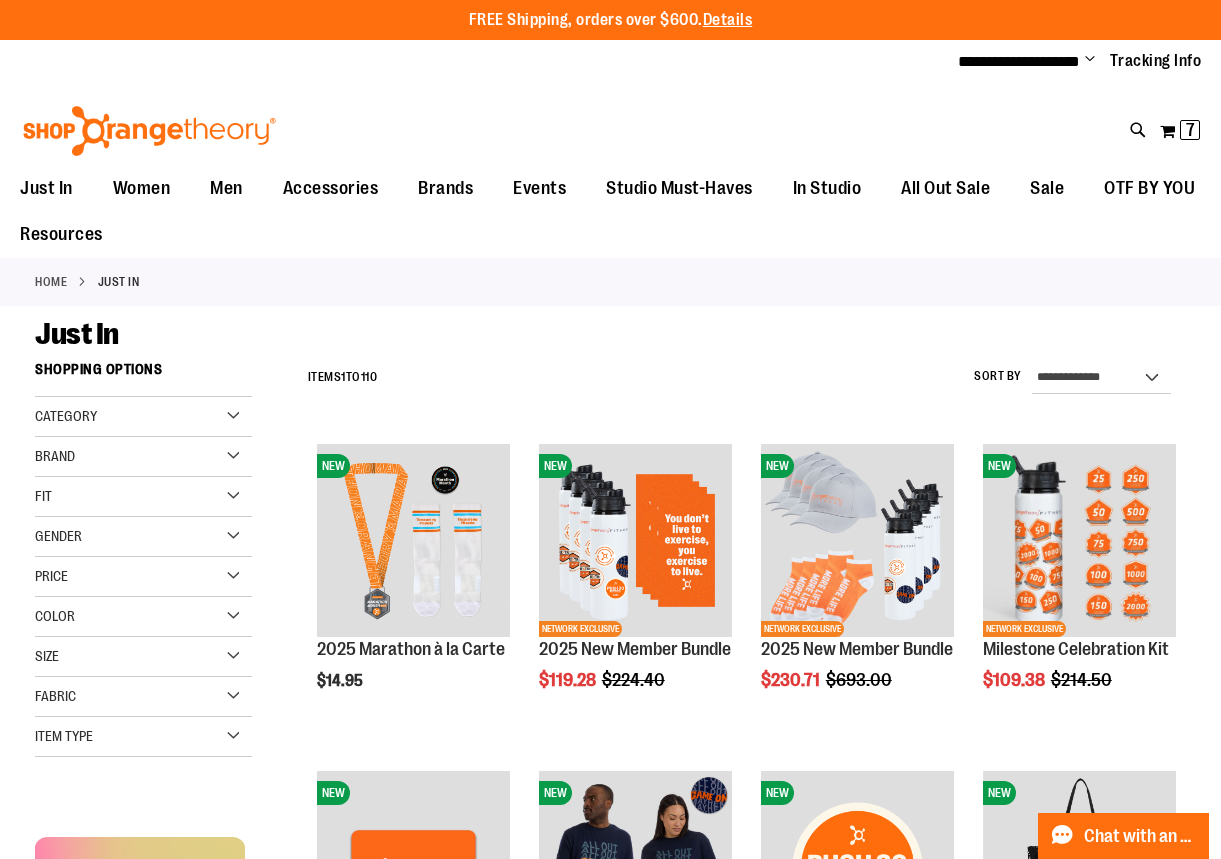 click on "Home
Just In" at bounding box center [610, 282] 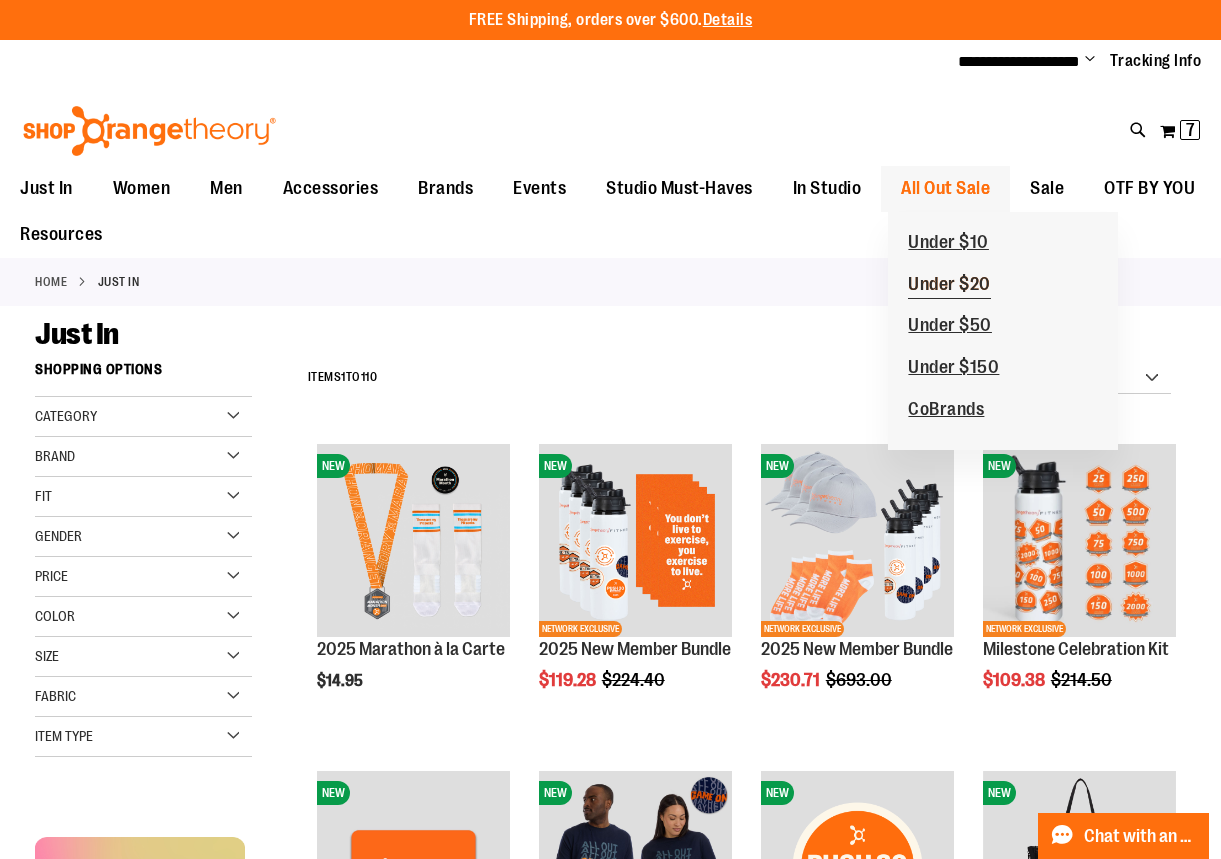 click on "Under $20" at bounding box center (949, 285) 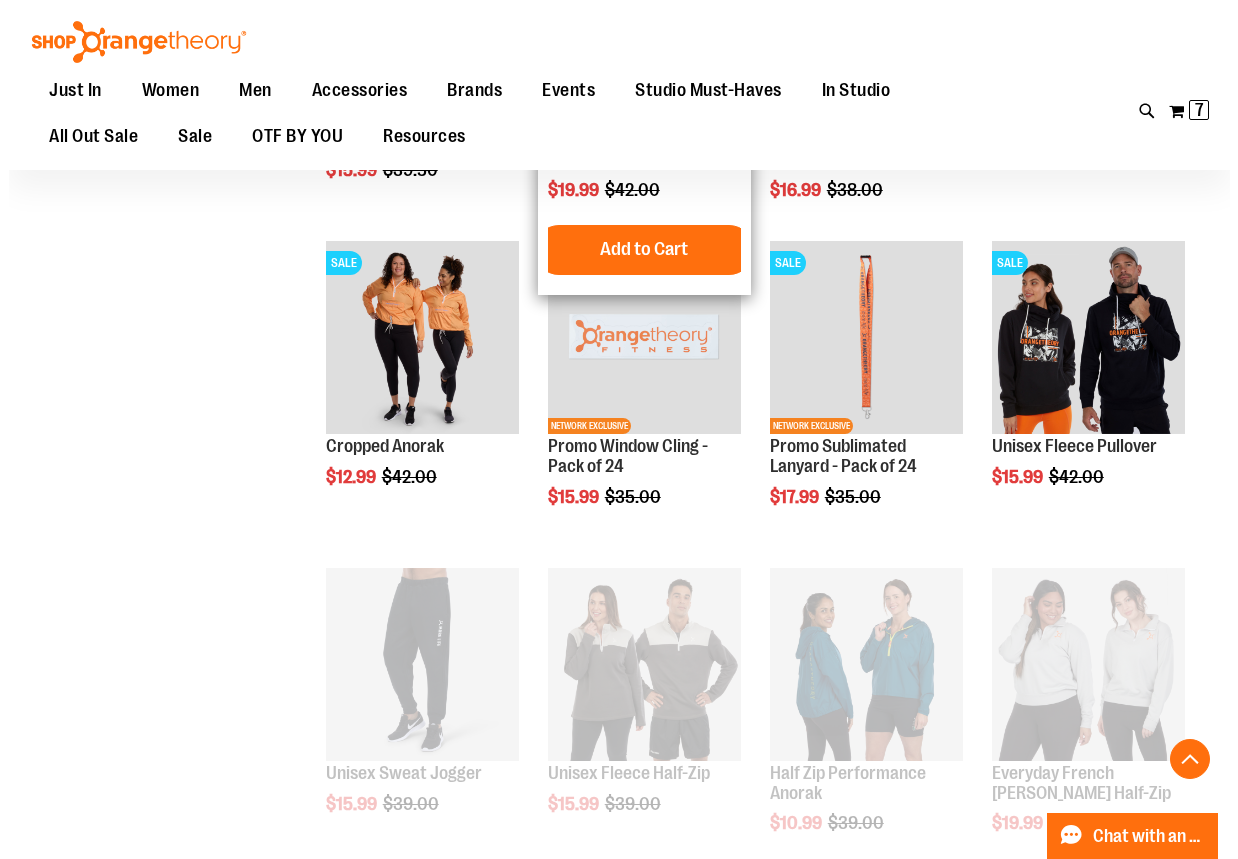 scroll, scrollTop: 1099, scrollLeft: 0, axis: vertical 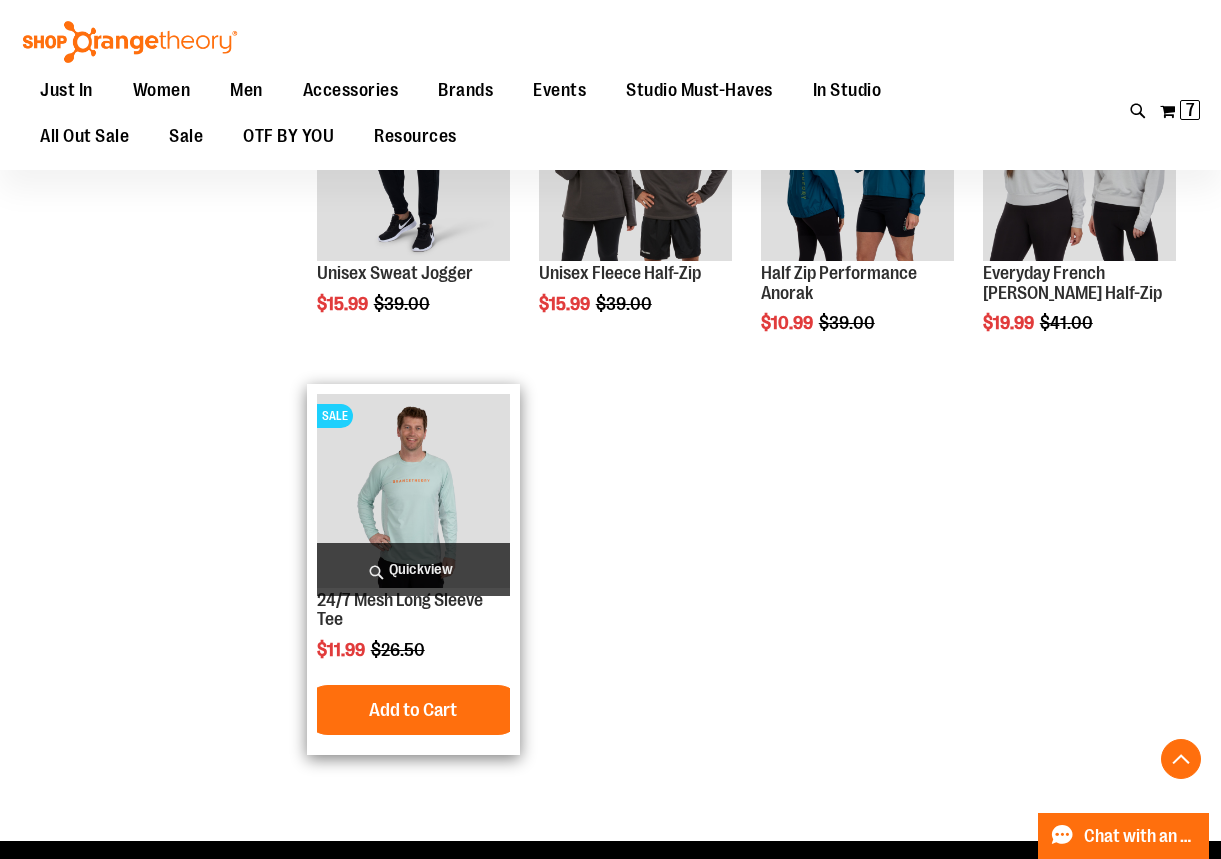 type on "**********" 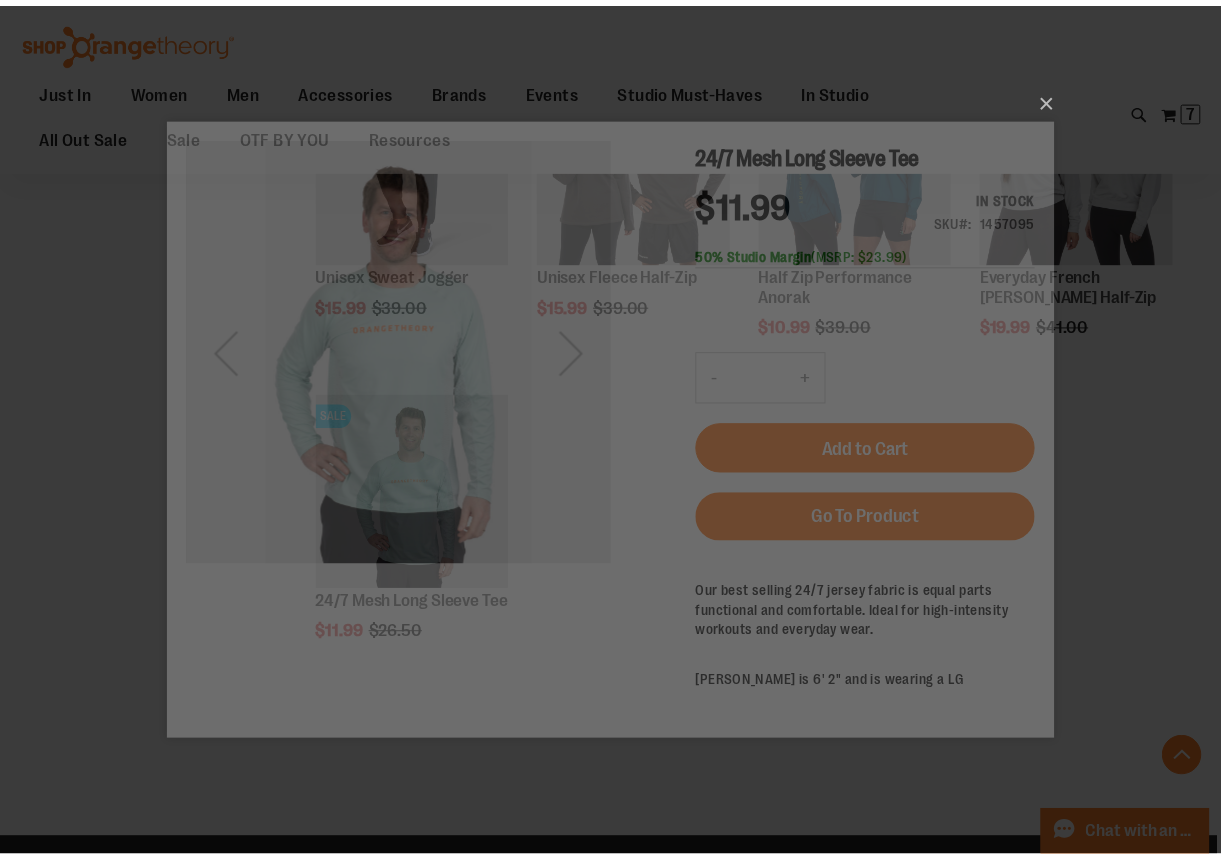 scroll, scrollTop: 0, scrollLeft: 0, axis: both 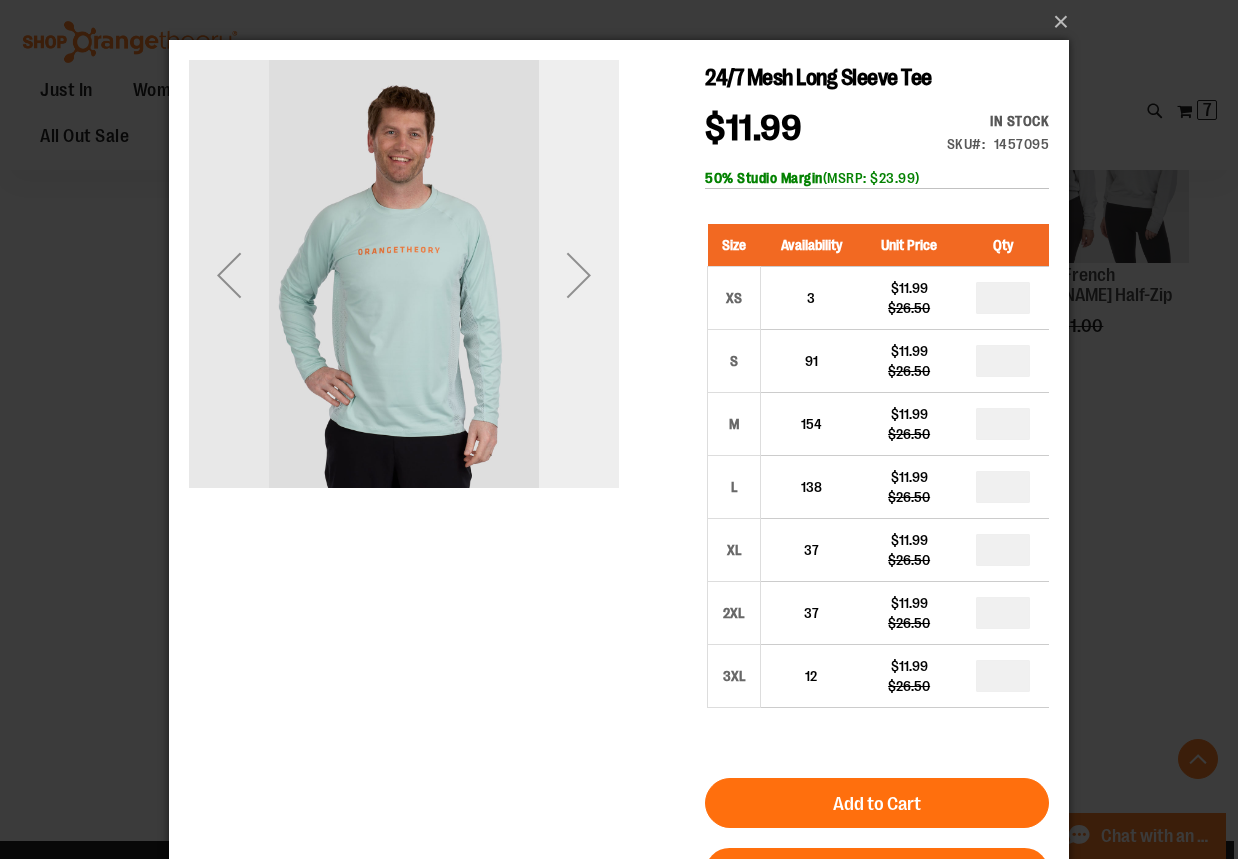 click at bounding box center (579, 275) 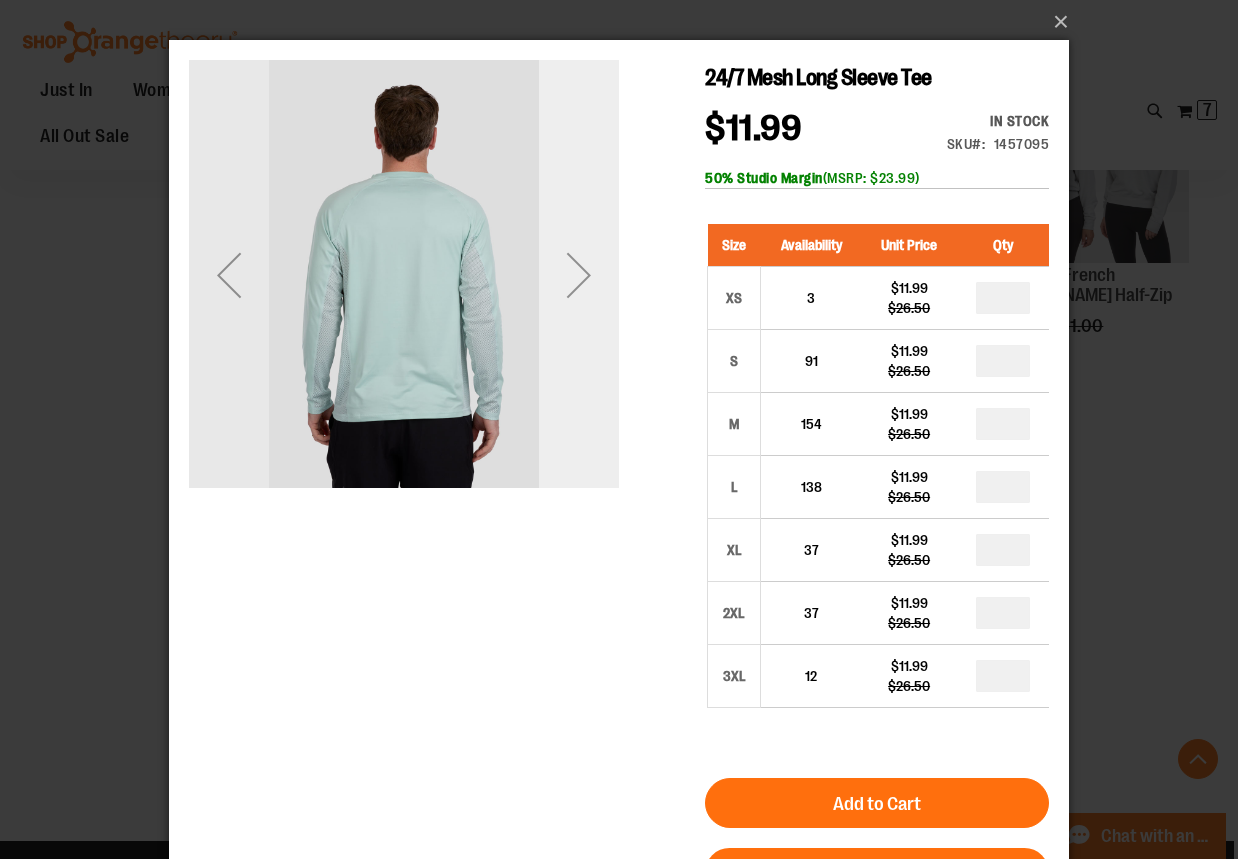 click at bounding box center [579, 275] 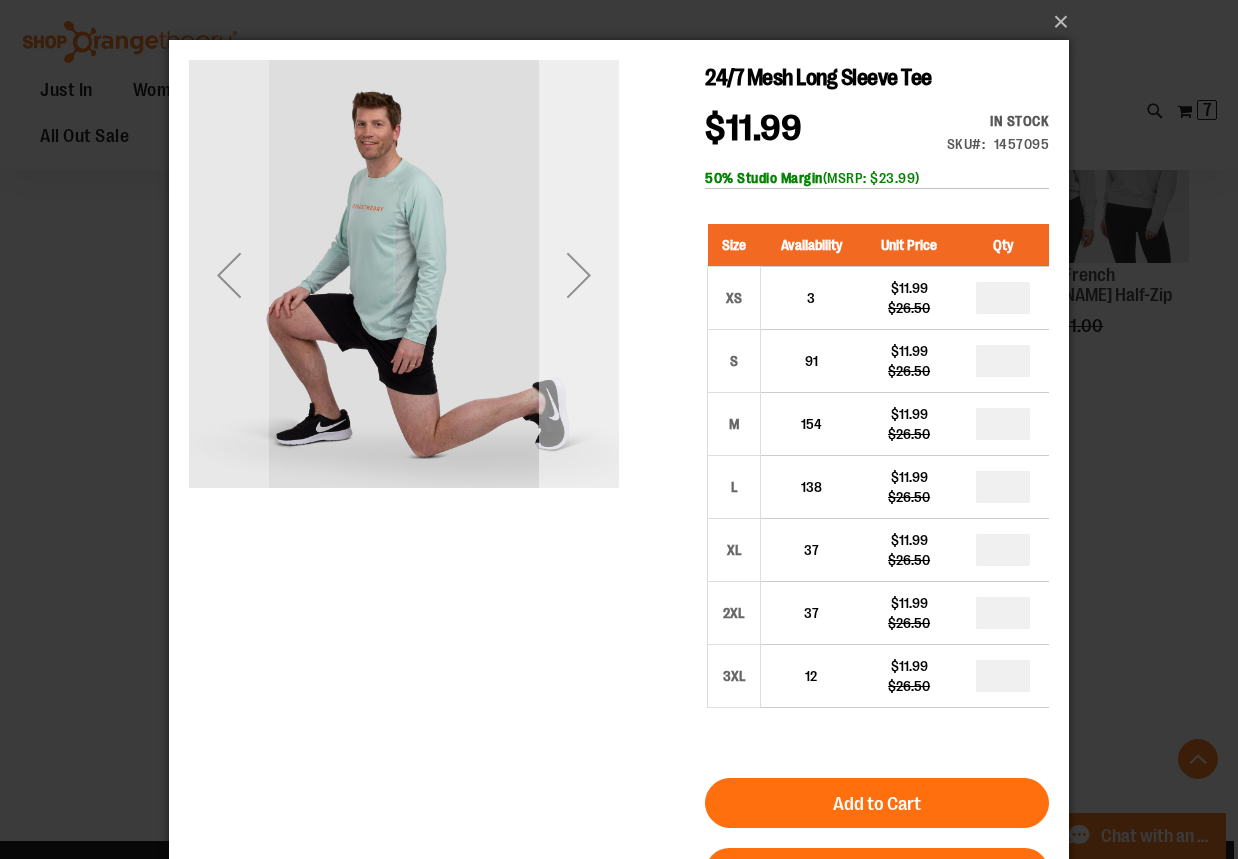 click at bounding box center (579, 275) 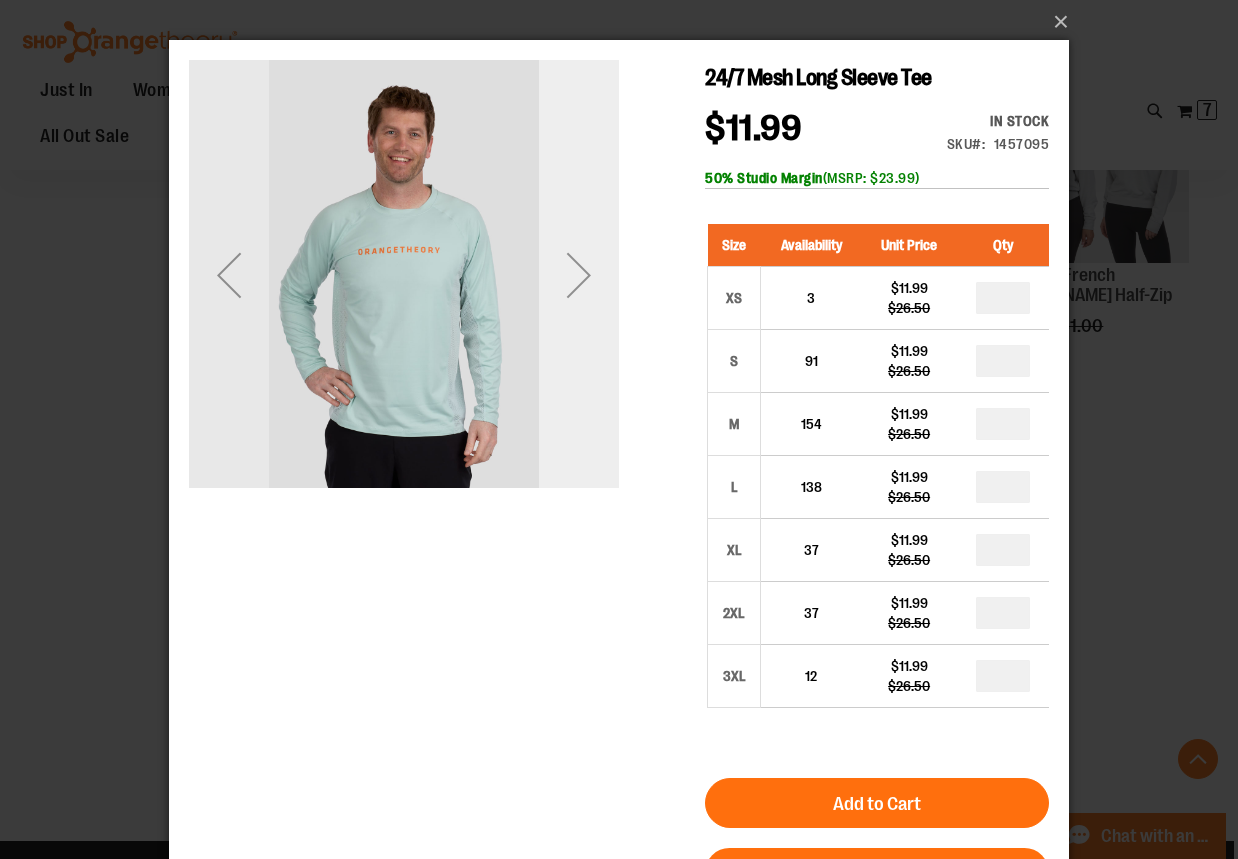 click at bounding box center [579, 275] 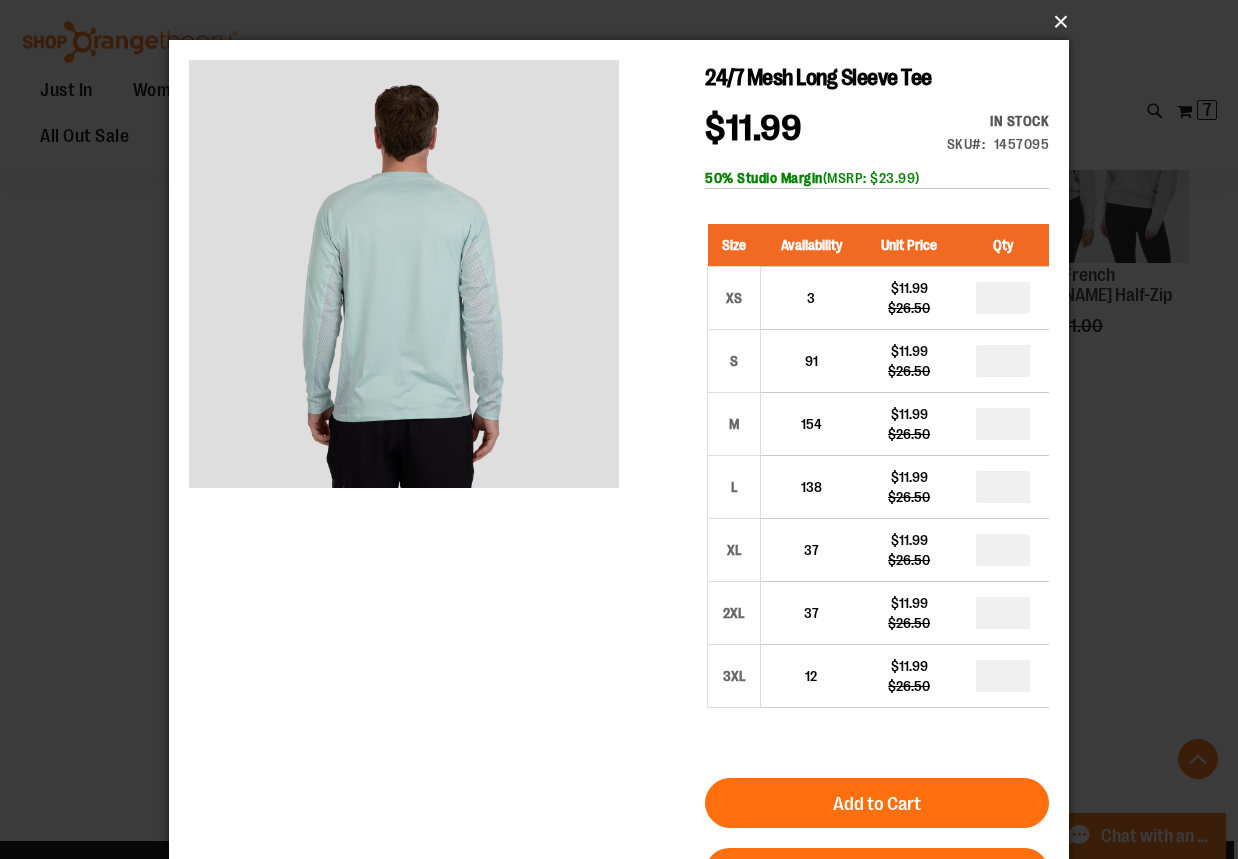 click on "×" at bounding box center (625, 22) 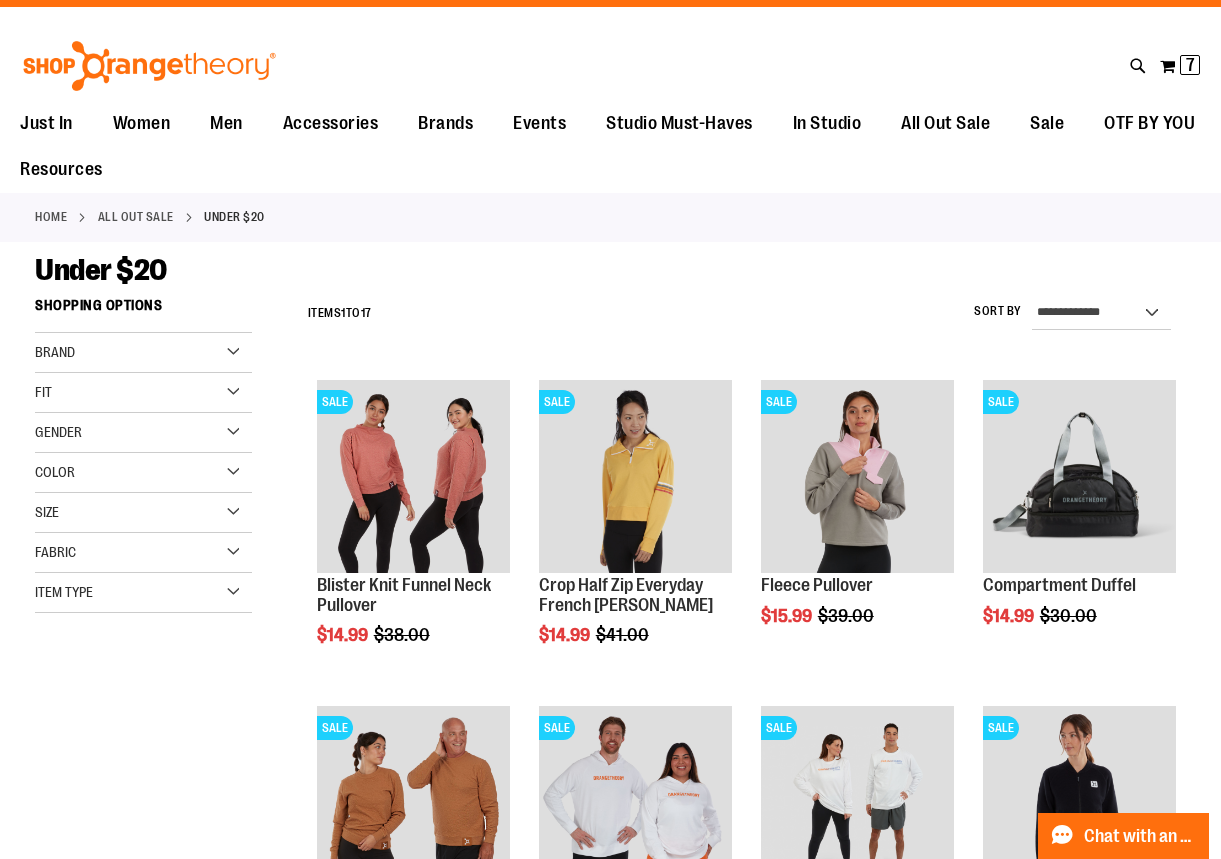 scroll, scrollTop: 0, scrollLeft: 0, axis: both 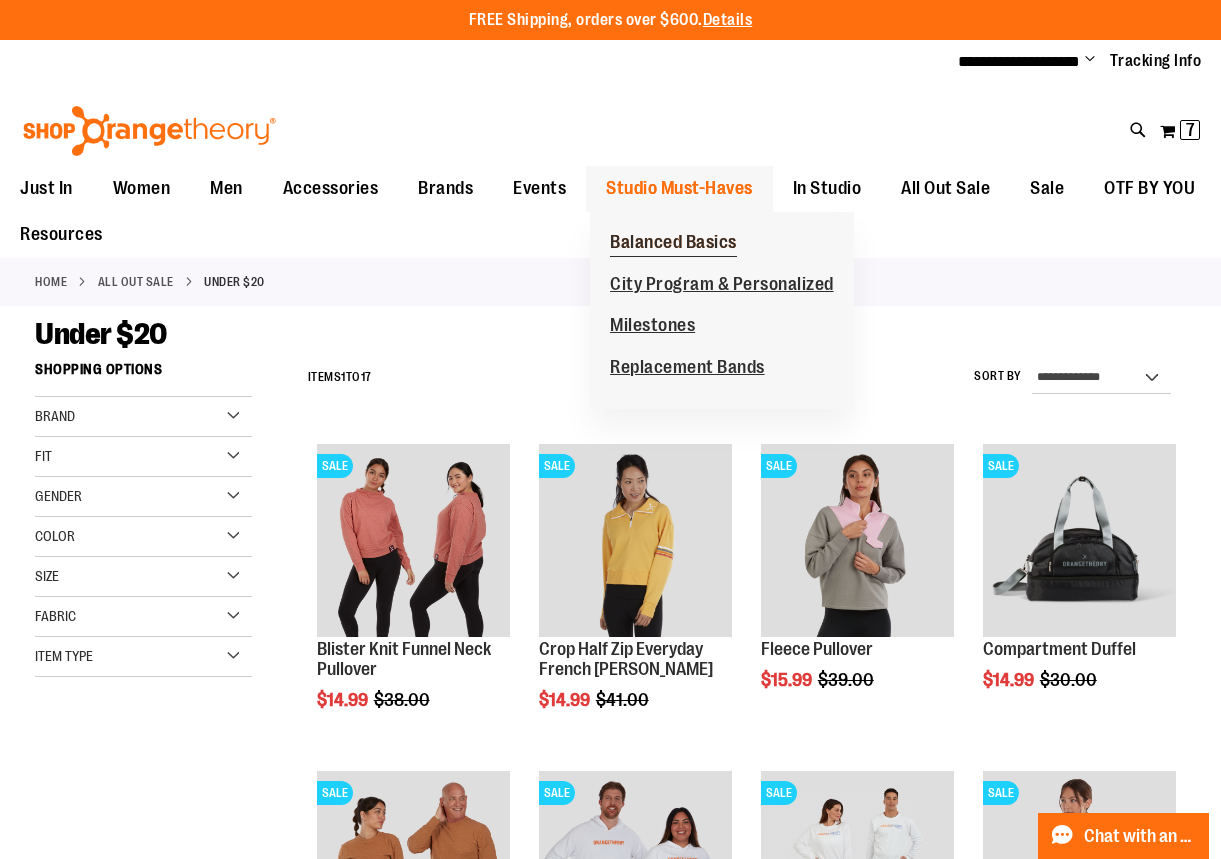 click on "Balanced Basics" at bounding box center (673, 244) 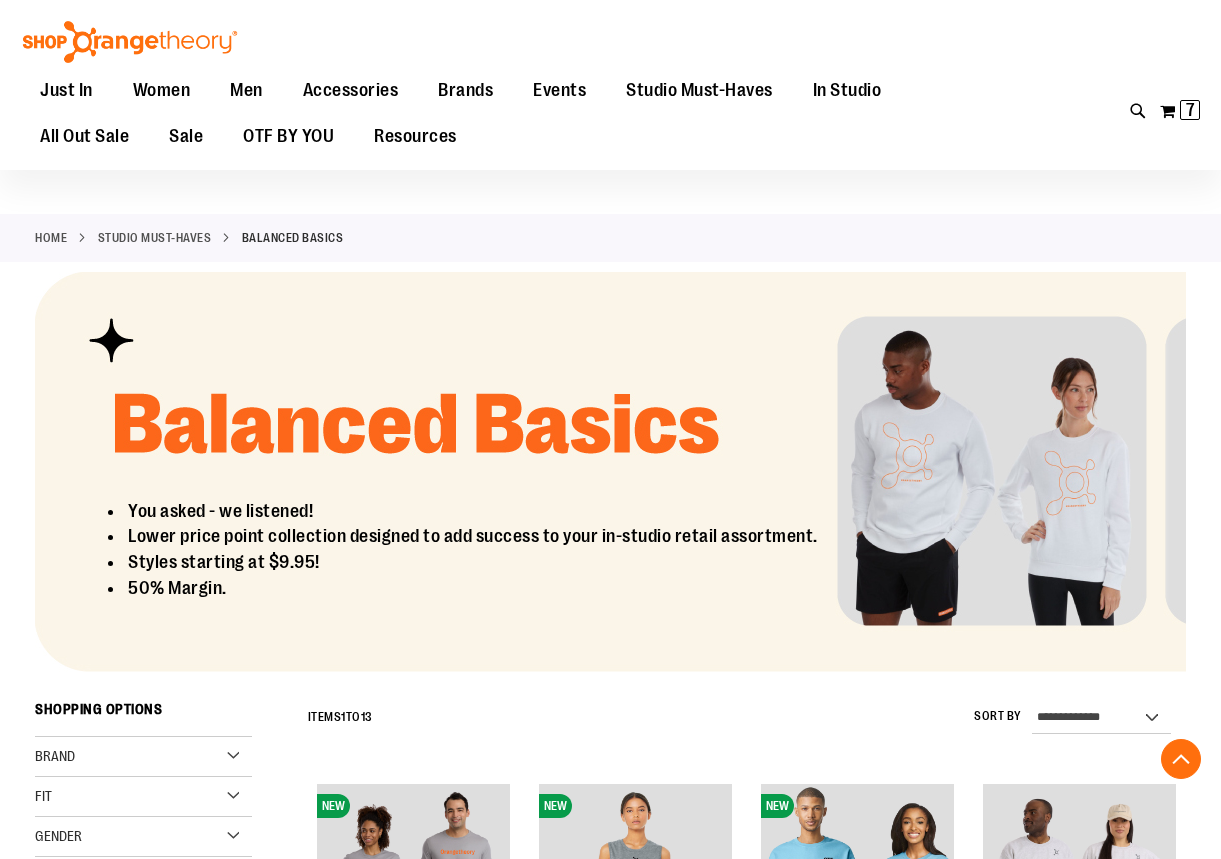 scroll, scrollTop: 399, scrollLeft: 0, axis: vertical 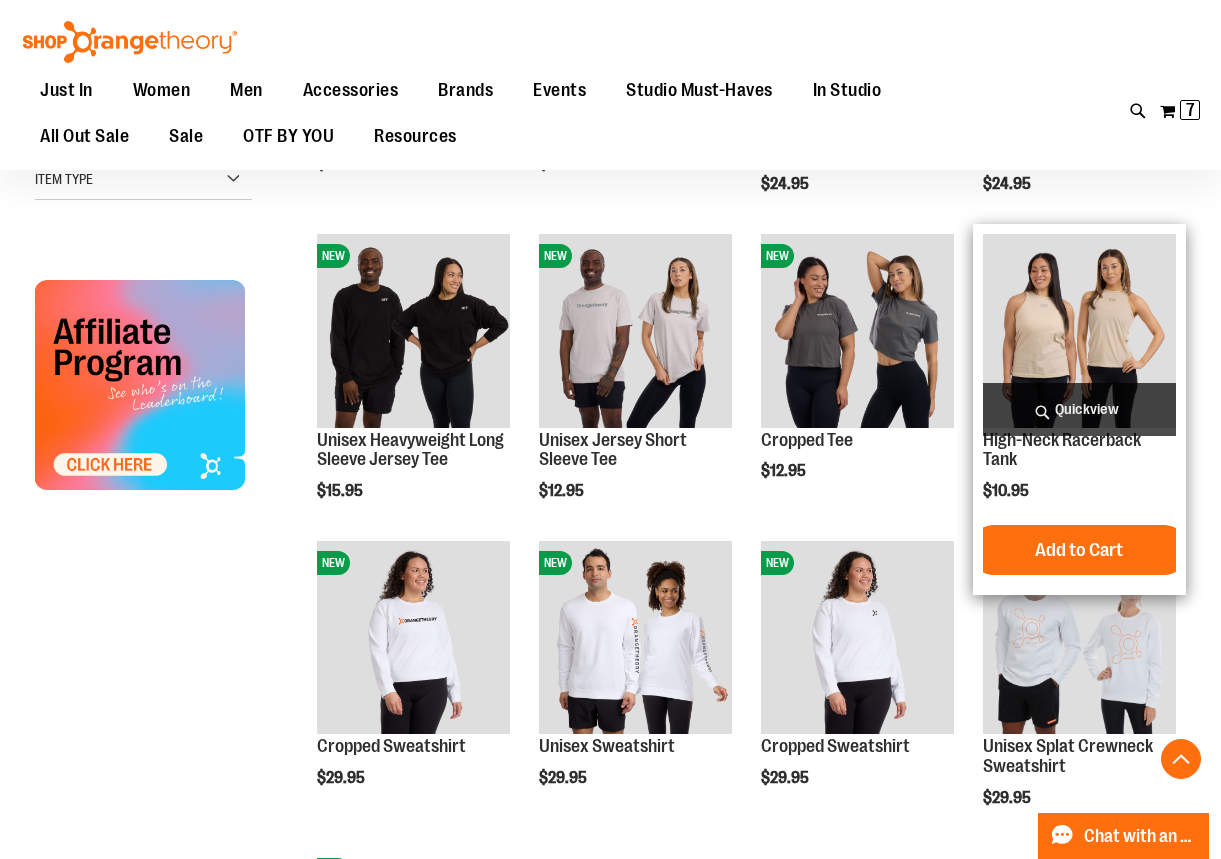 type on "**********" 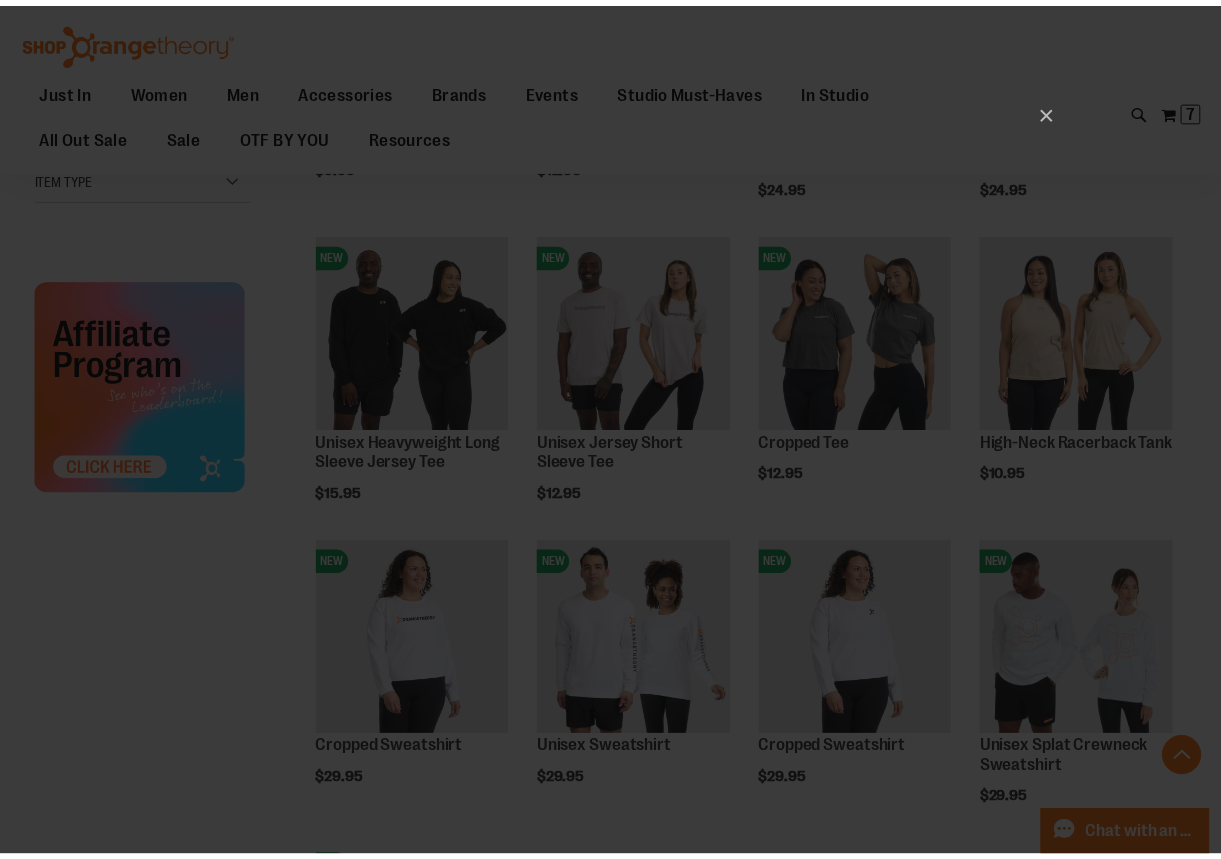 scroll, scrollTop: 0, scrollLeft: 0, axis: both 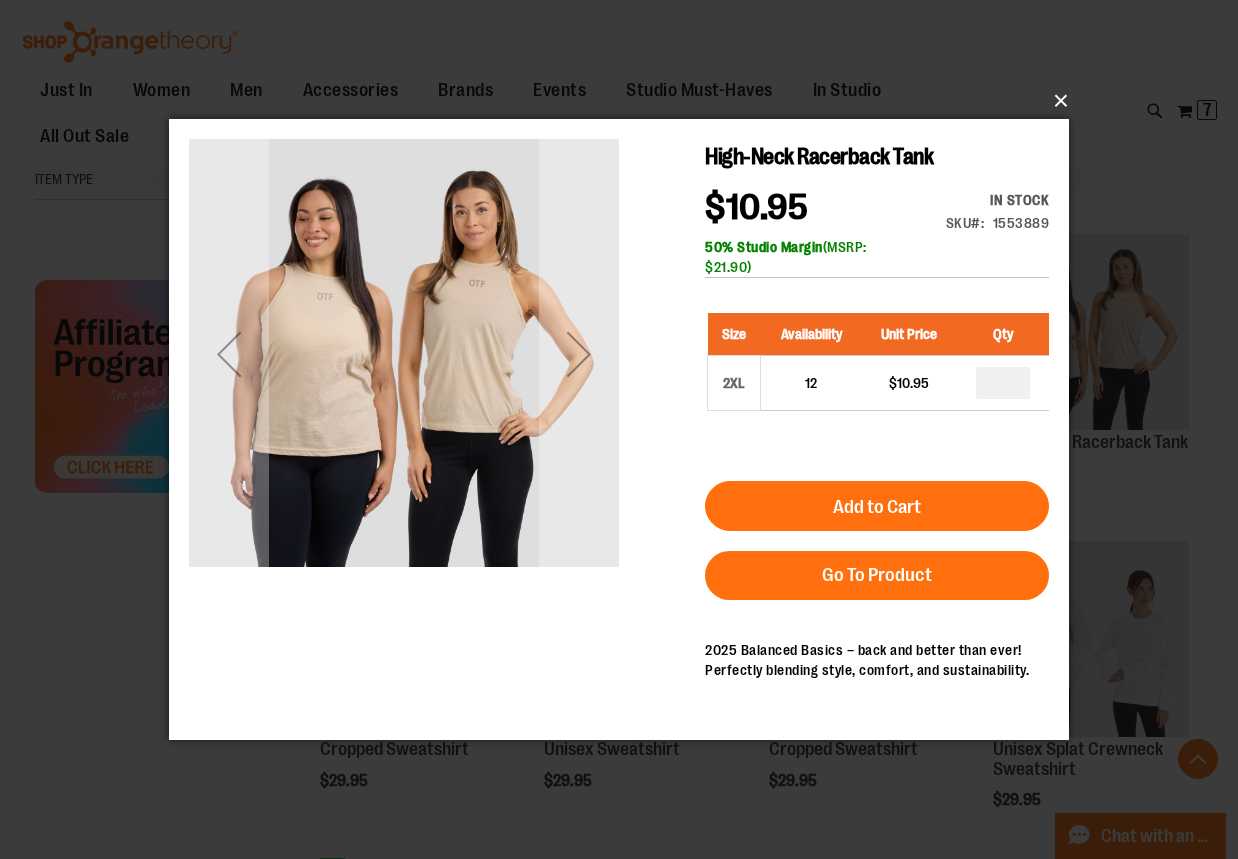 click on "×" at bounding box center [625, 101] 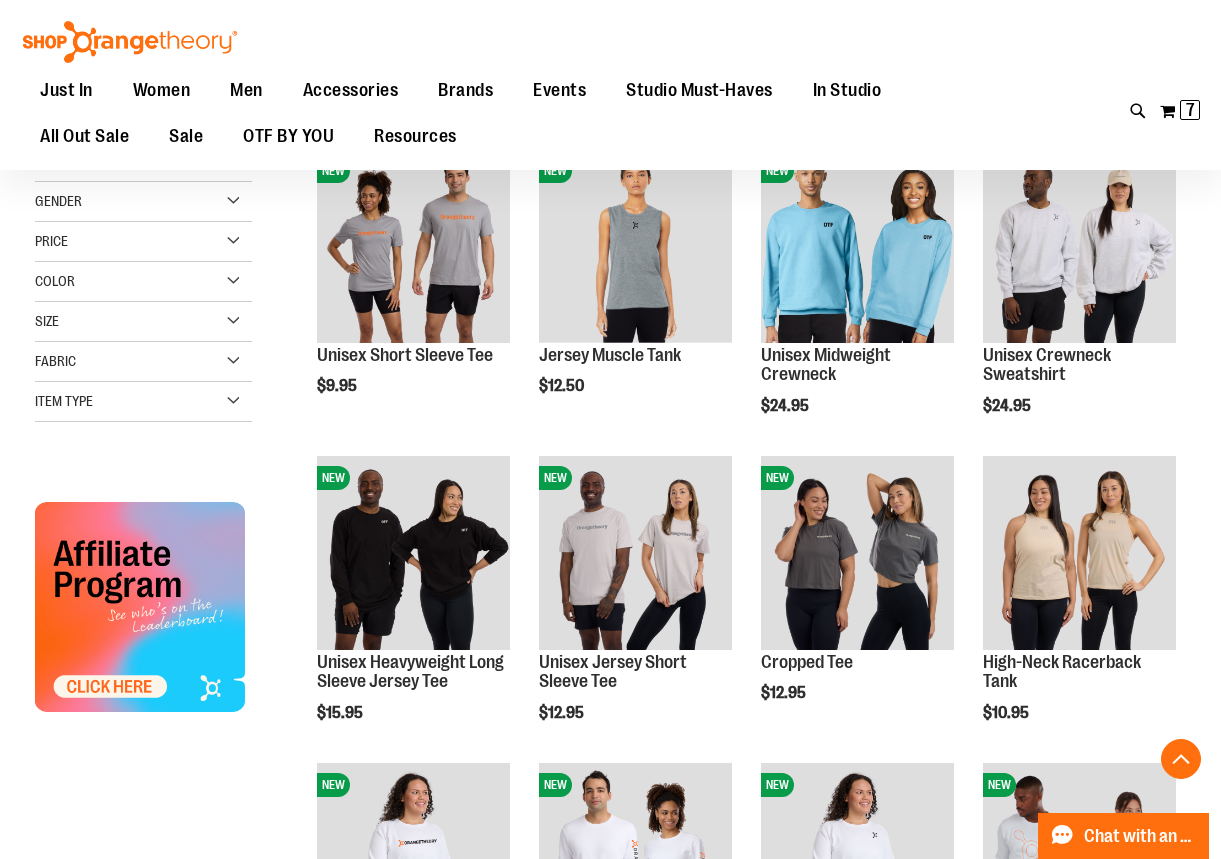 scroll, scrollTop: 668, scrollLeft: 0, axis: vertical 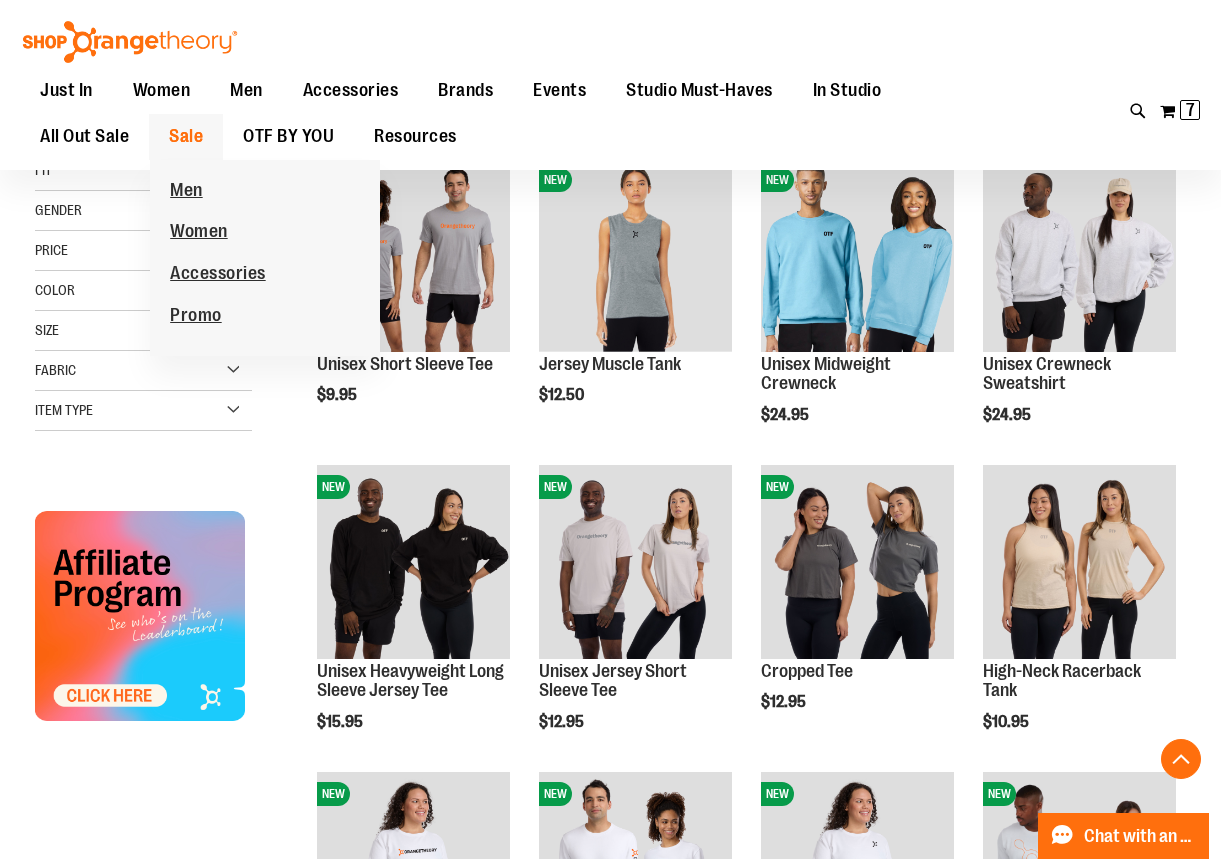 click on "Sale" at bounding box center [186, 136] 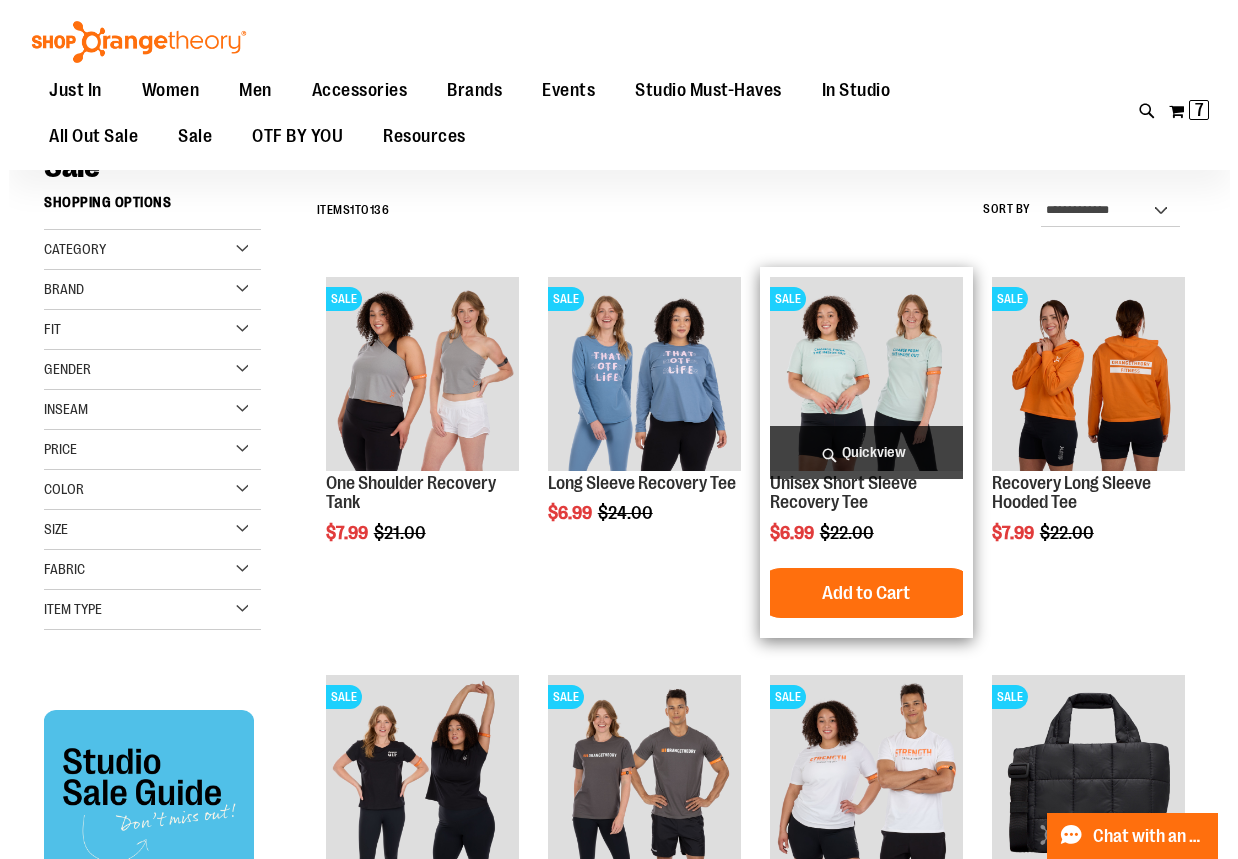 scroll, scrollTop: 99, scrollLeft: 0, axis: vertical 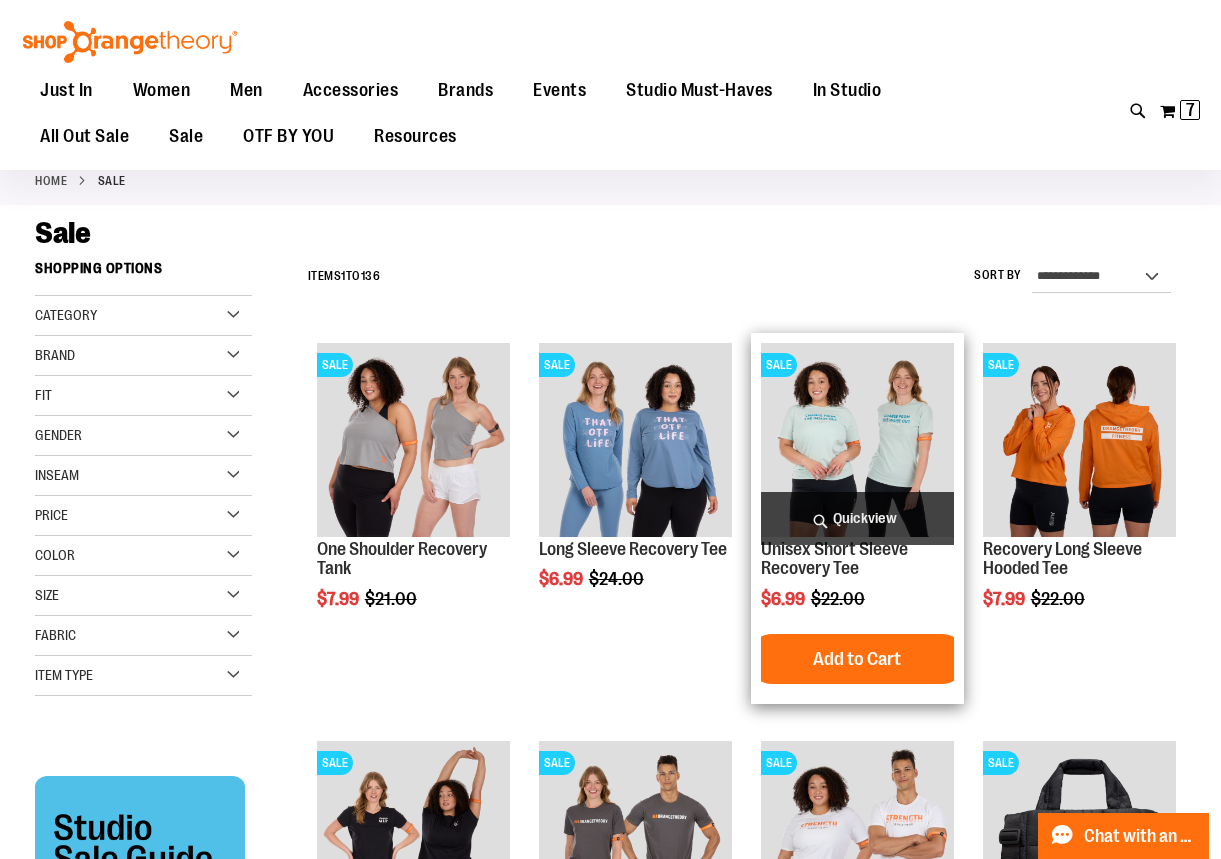 type on "**********" 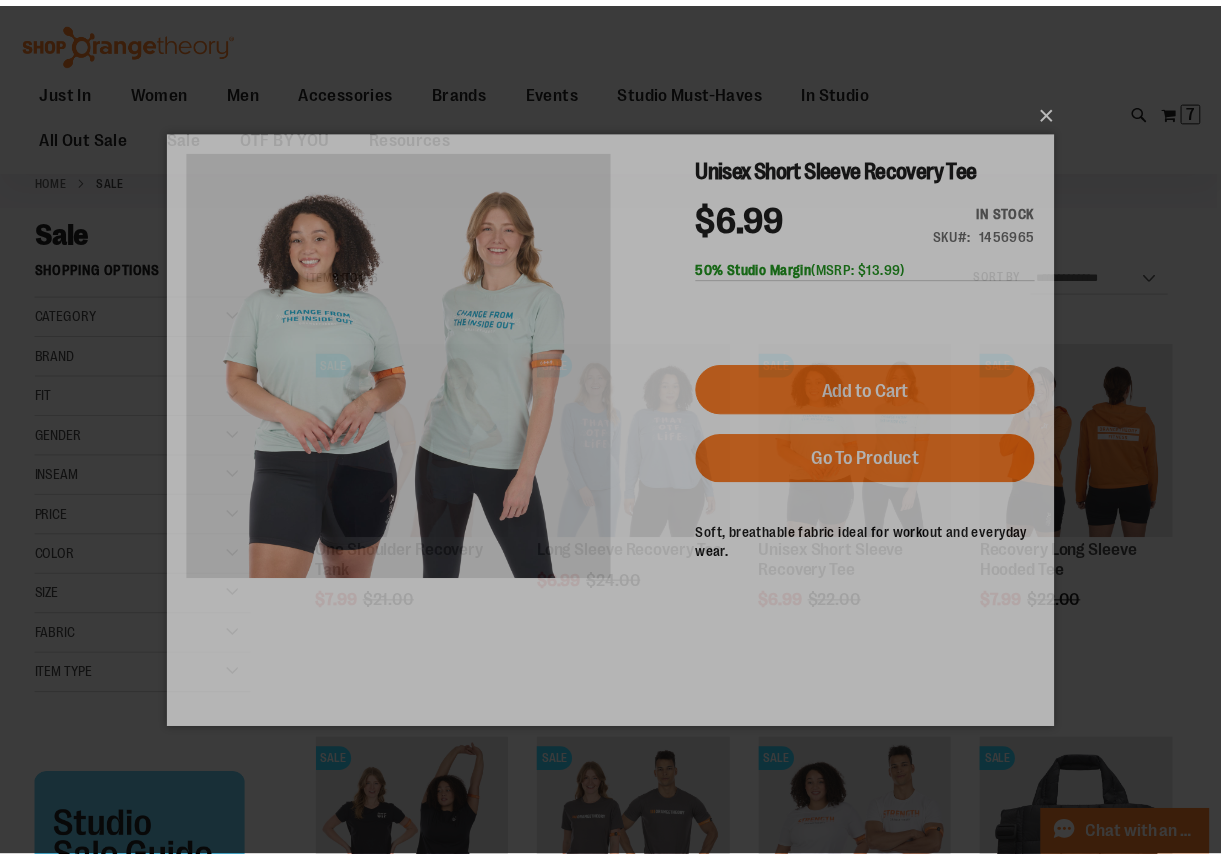 scroll, scrollTop: 0, scrollLeft: 0, axis: both 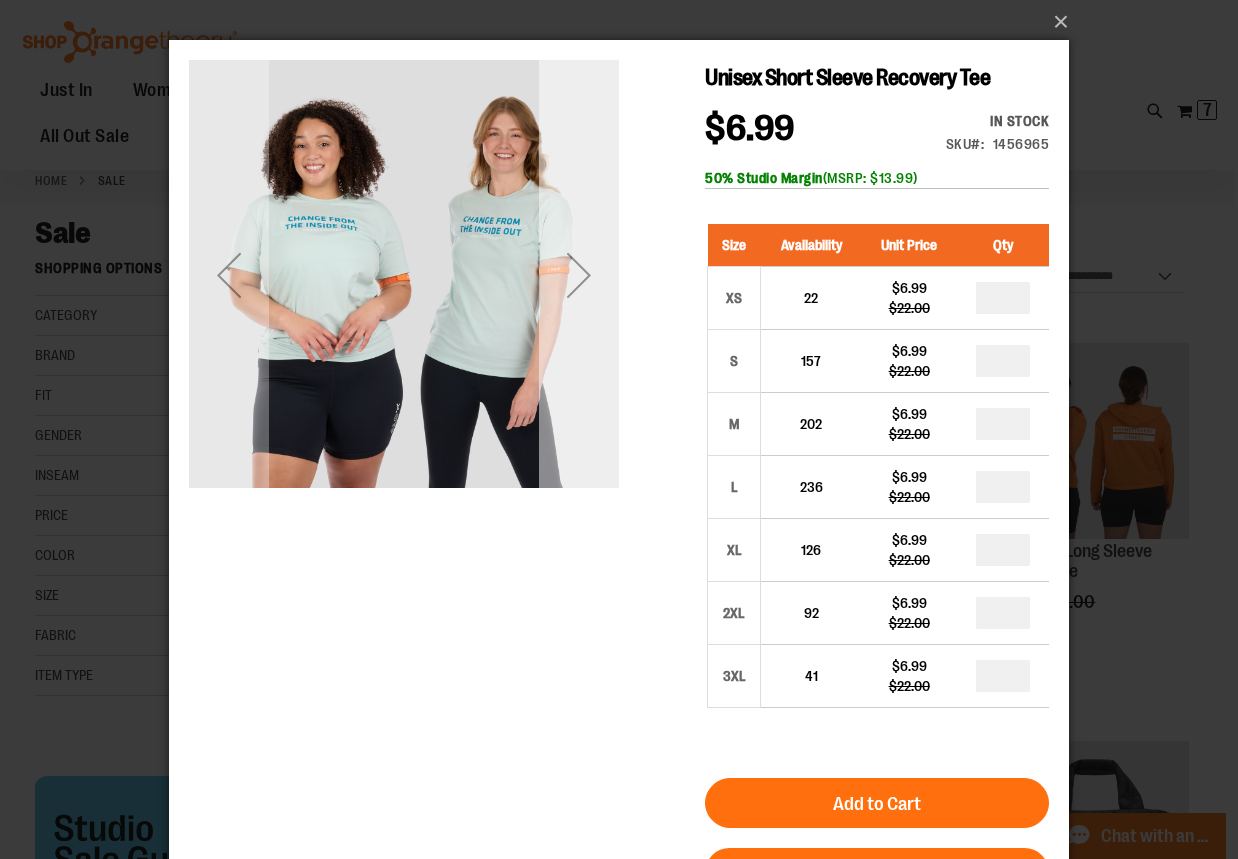click at bounding box center (579, 275) 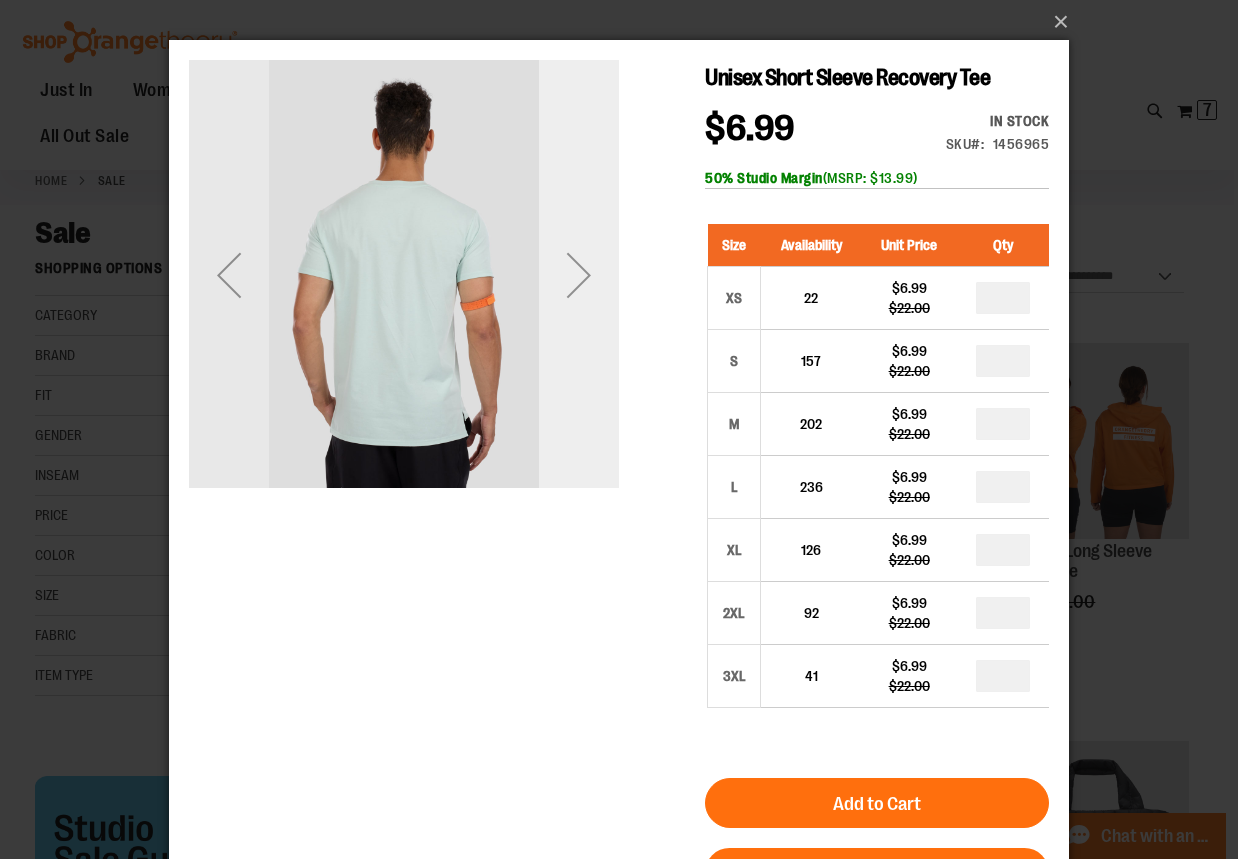 click at bounding box center [579, 275] 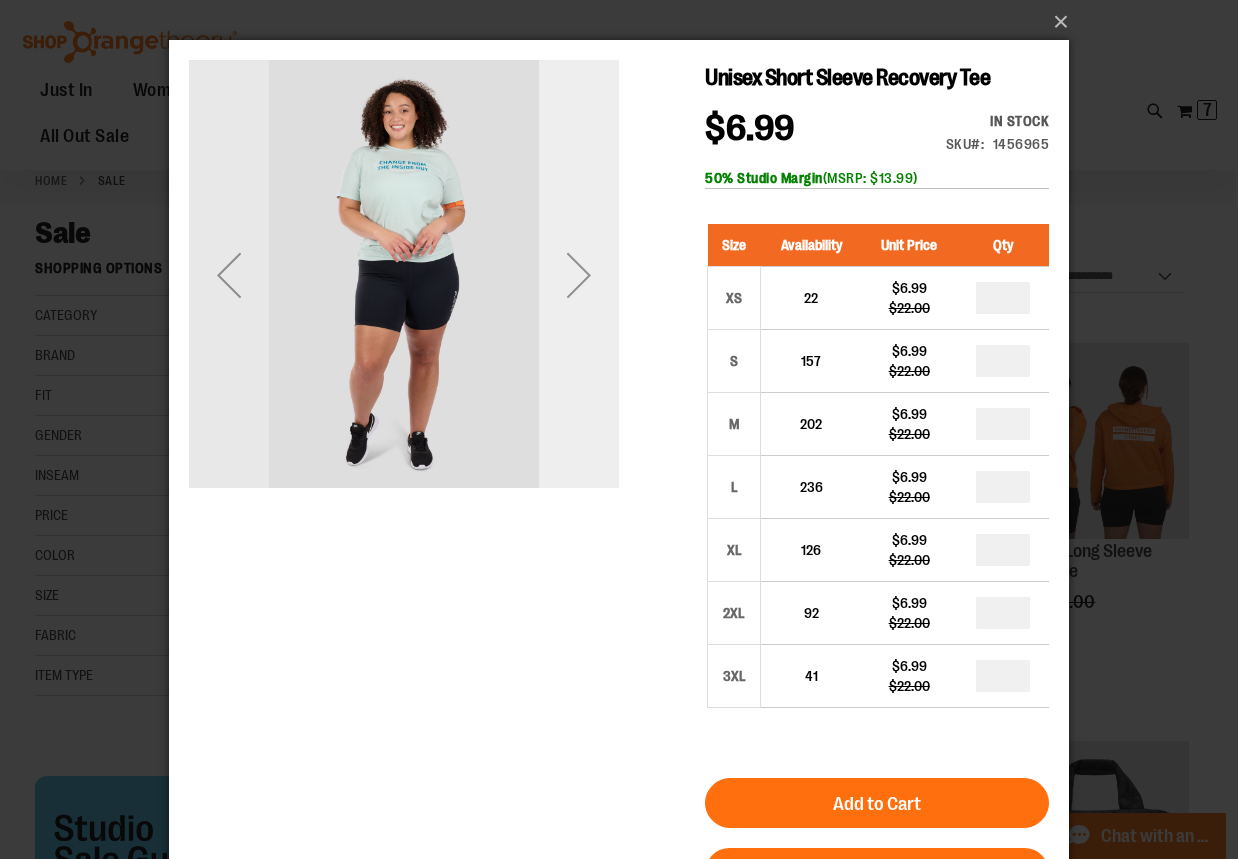 click at bounding box center [579, 275] 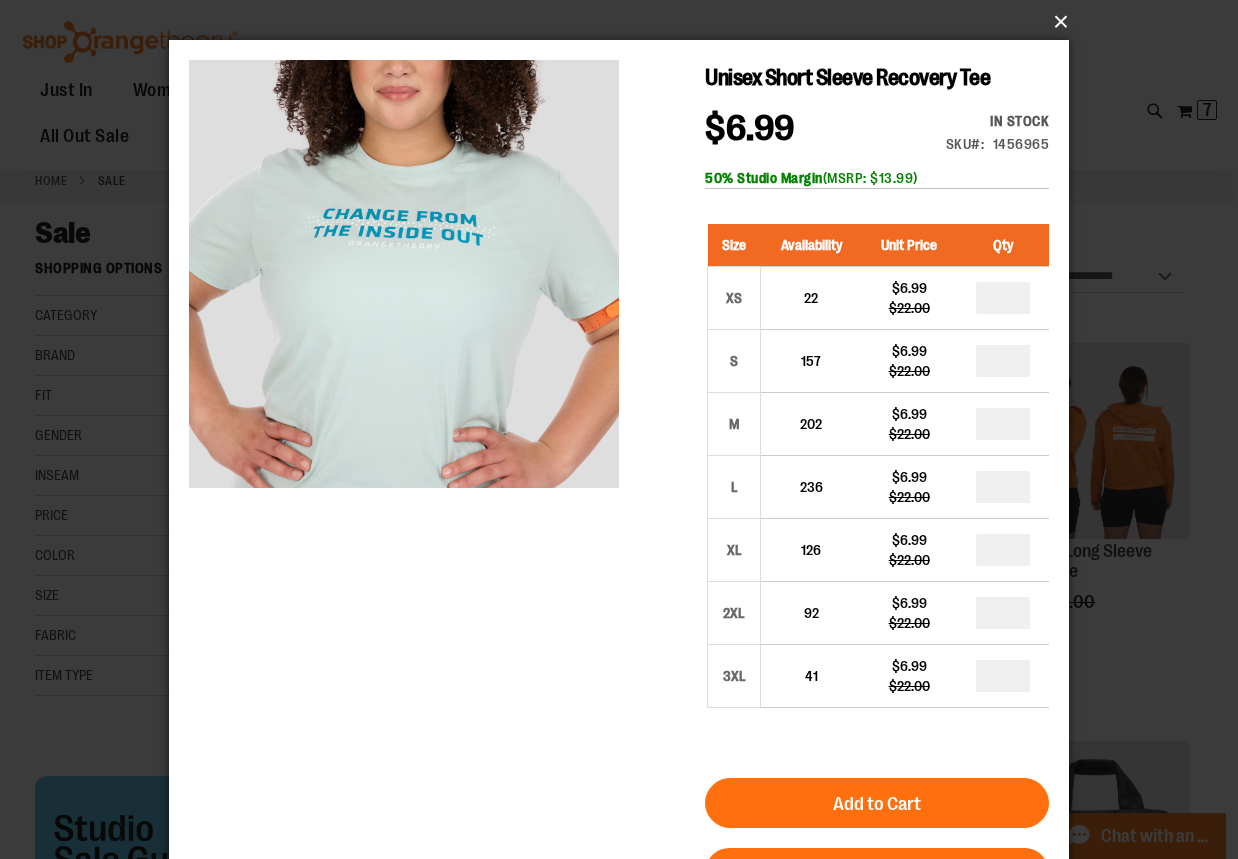 click on "×" at bounding box center [625, 22] 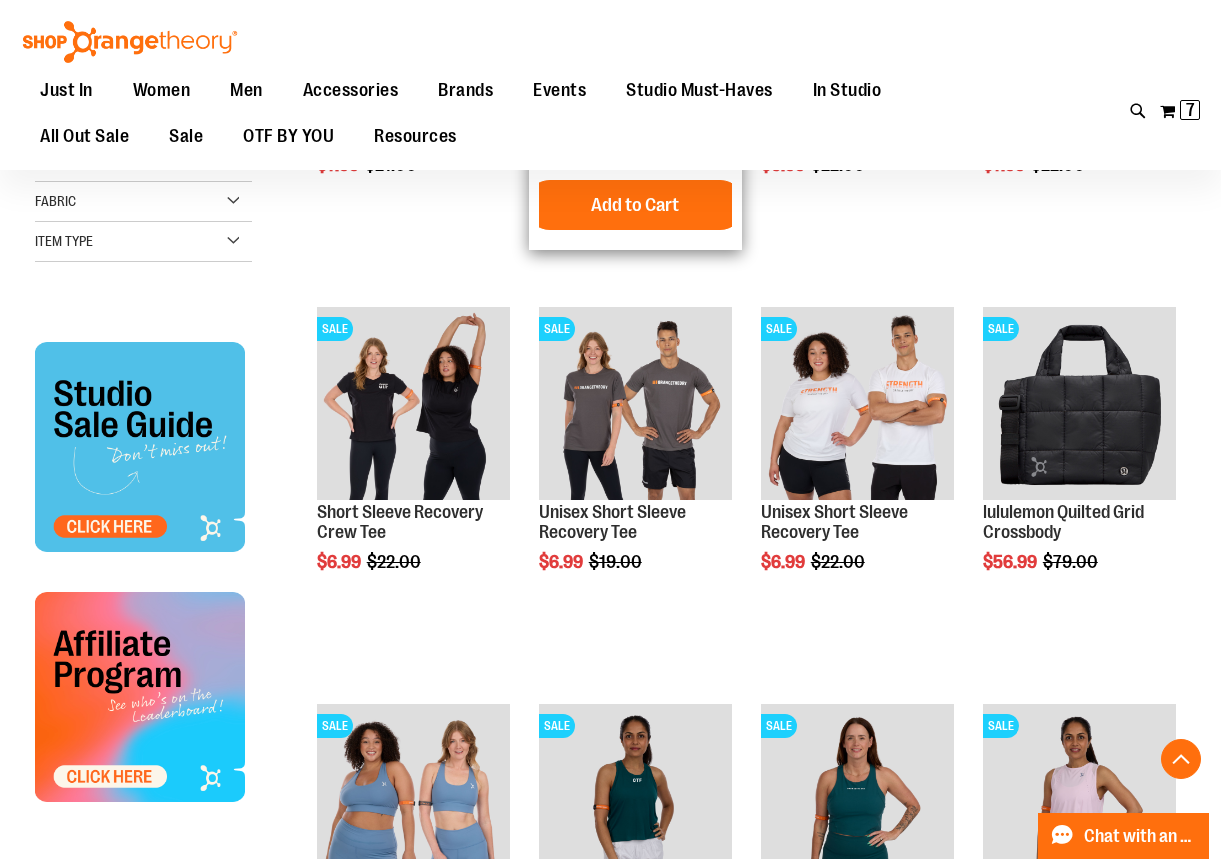 scroll, scrollTop: 599, scrollLeft: 0, axis: vertical 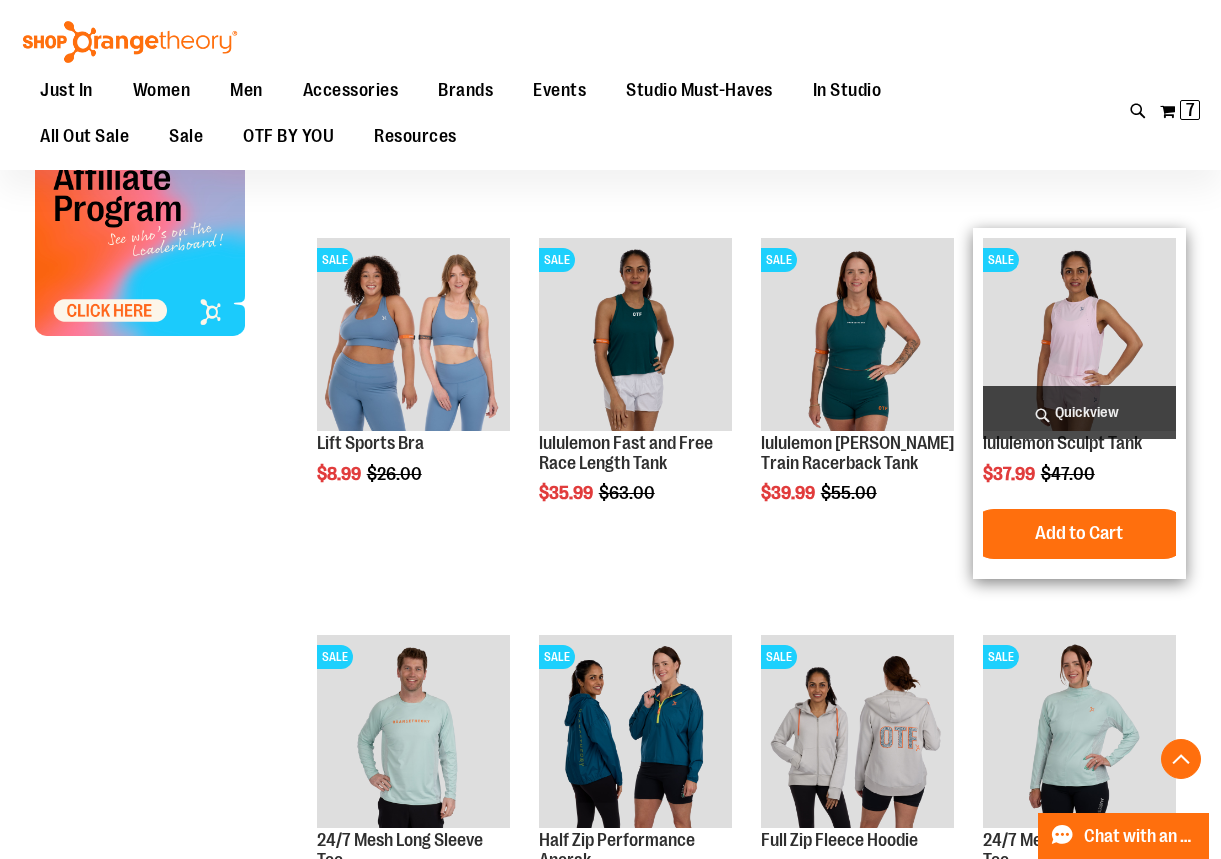 click on "Quickview" at bounding box center [1079, 412] 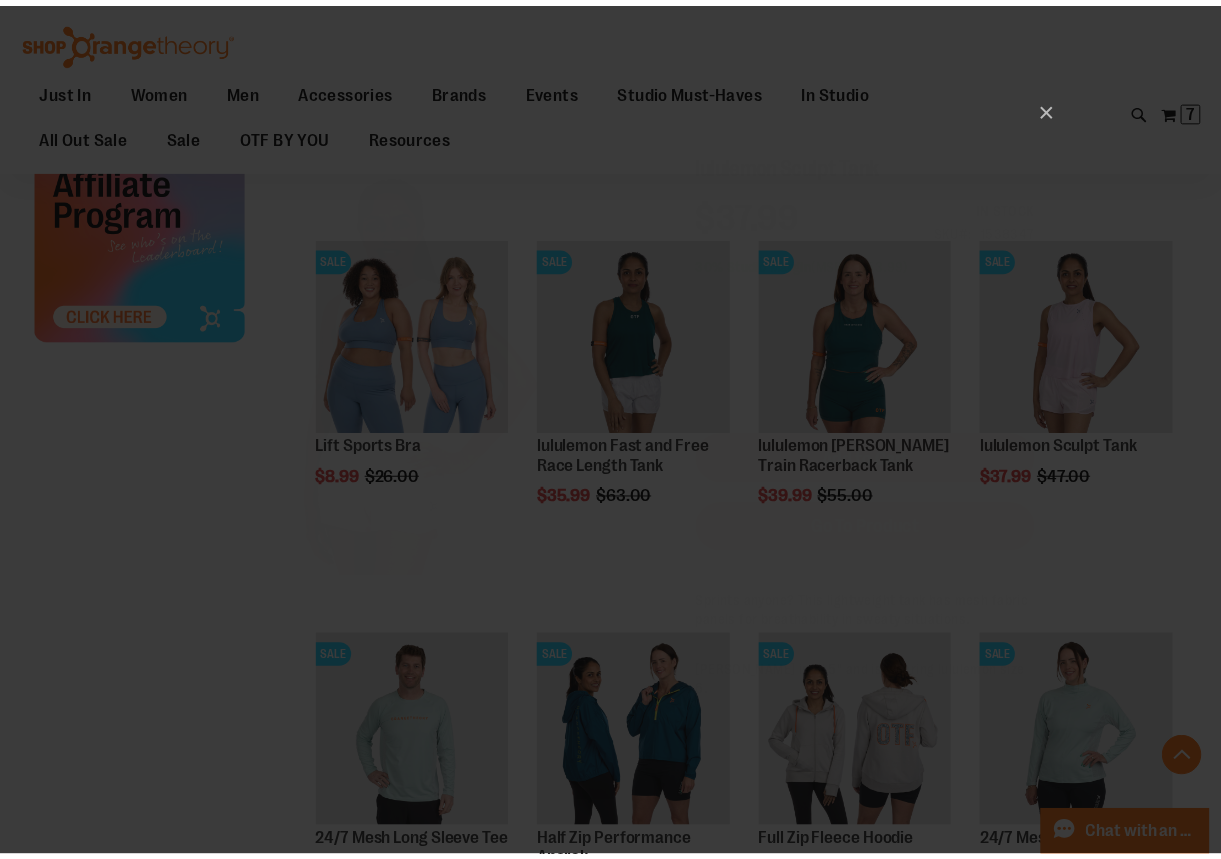 scroll, scrollTop: 0, scrollLeft: 0, axis: both 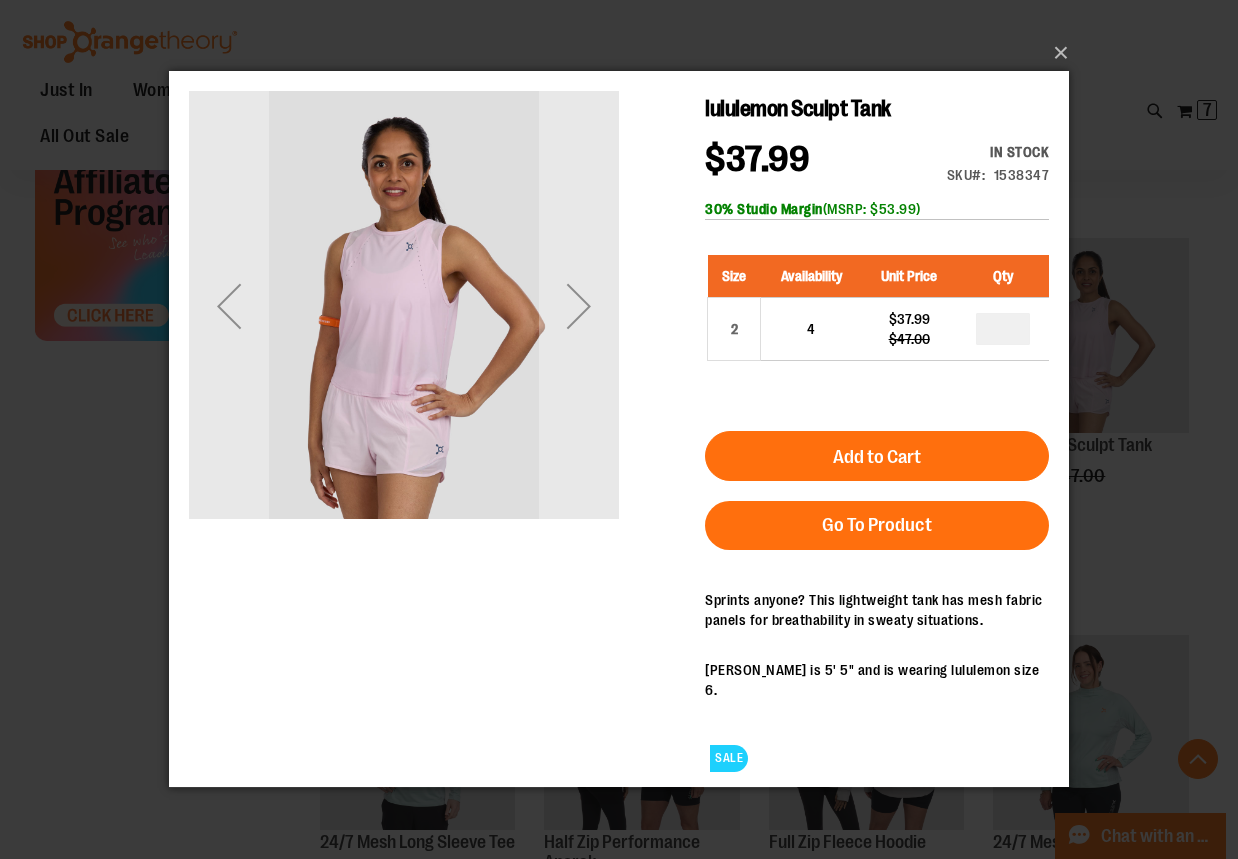 click on "30% Studio Margin  (MSRP: $53.99)" at bounding box center [877, 209] 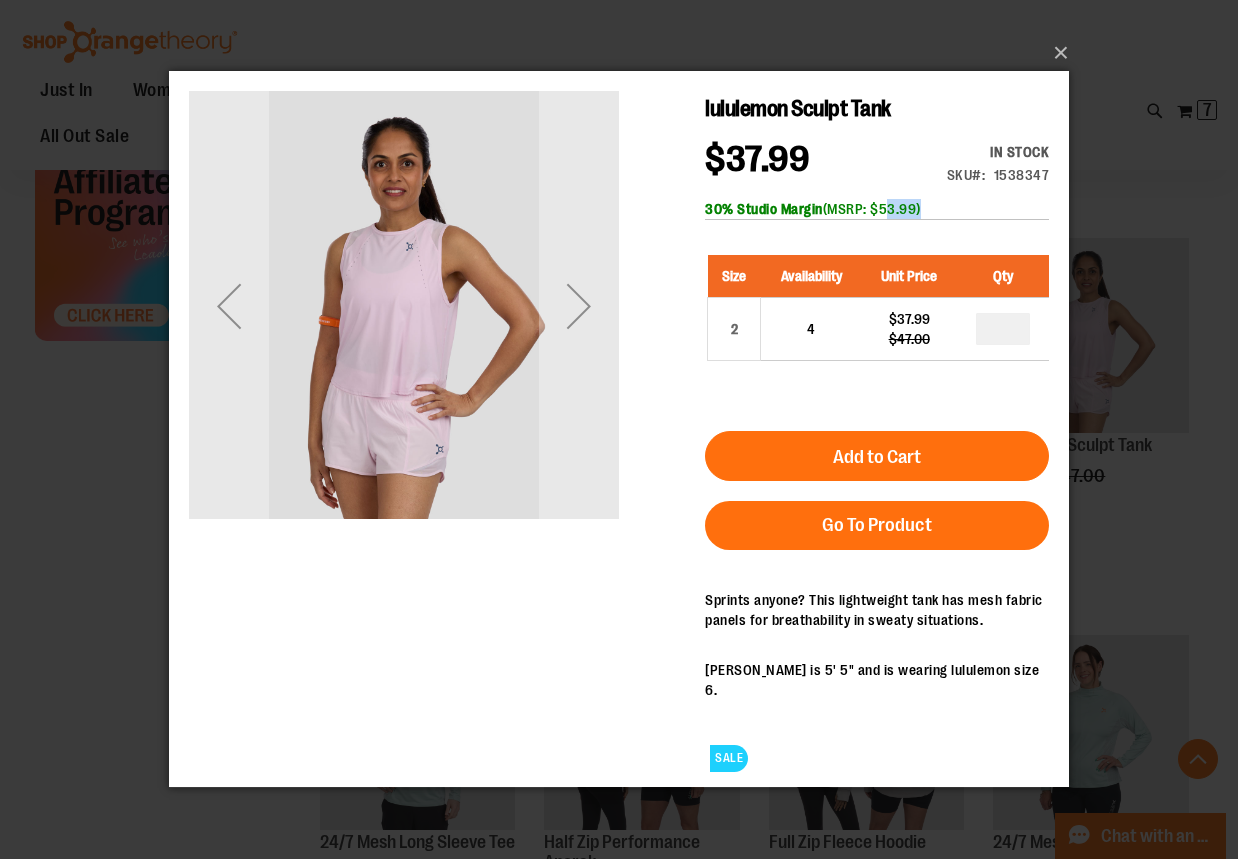 click on "30% Studio Margin  (MSRP: $53.99)" at bounding box center [877, 209] 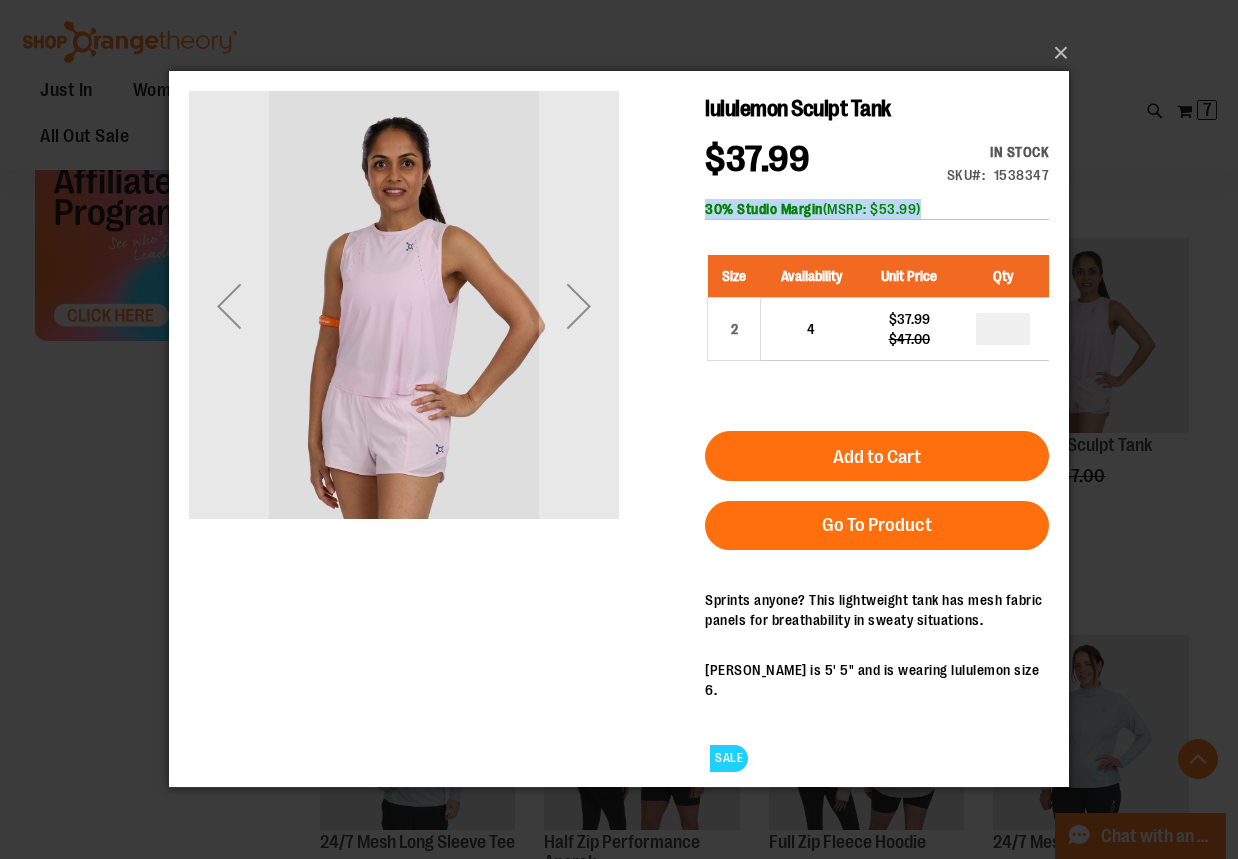 click on "30% Studio Margin  (MSRP: $53.99)" at bounding box center (877, 209) 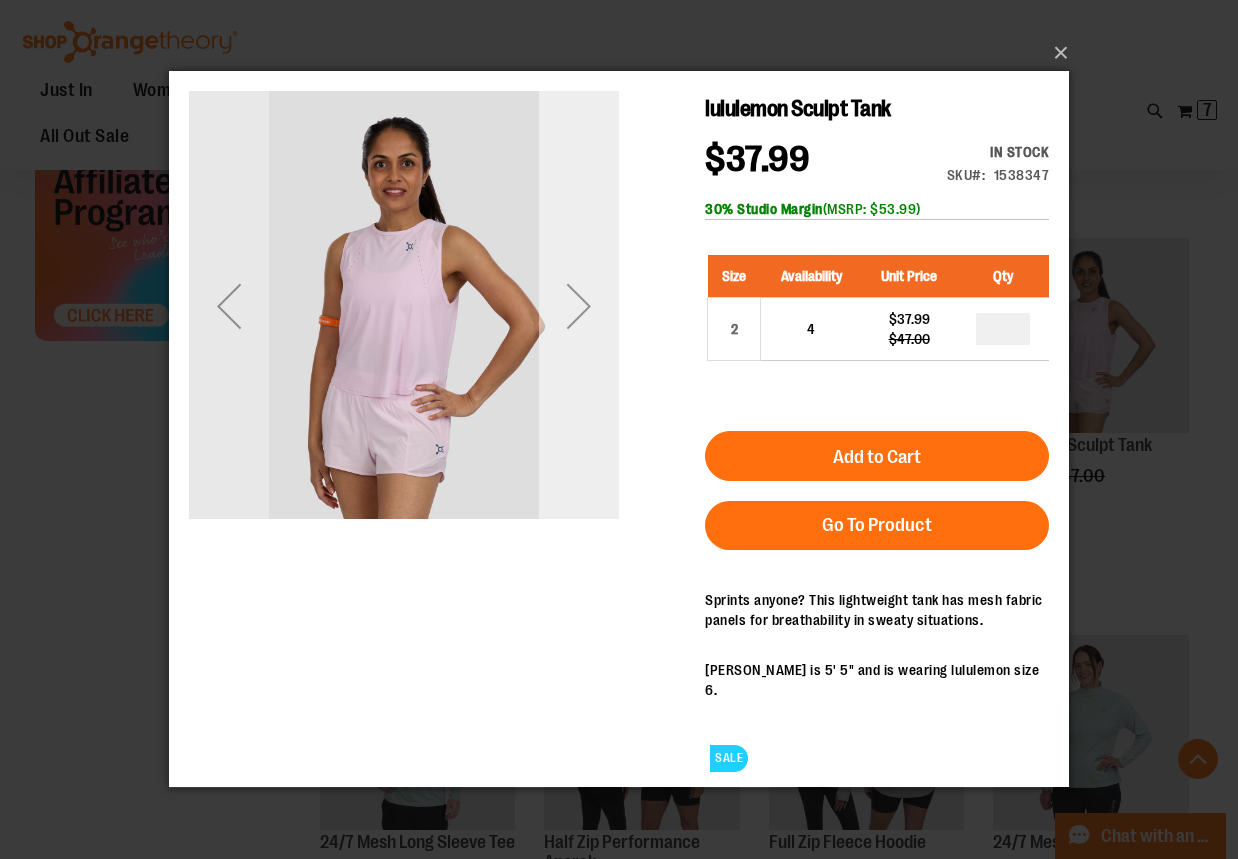 click at bounding box center [579, 306] 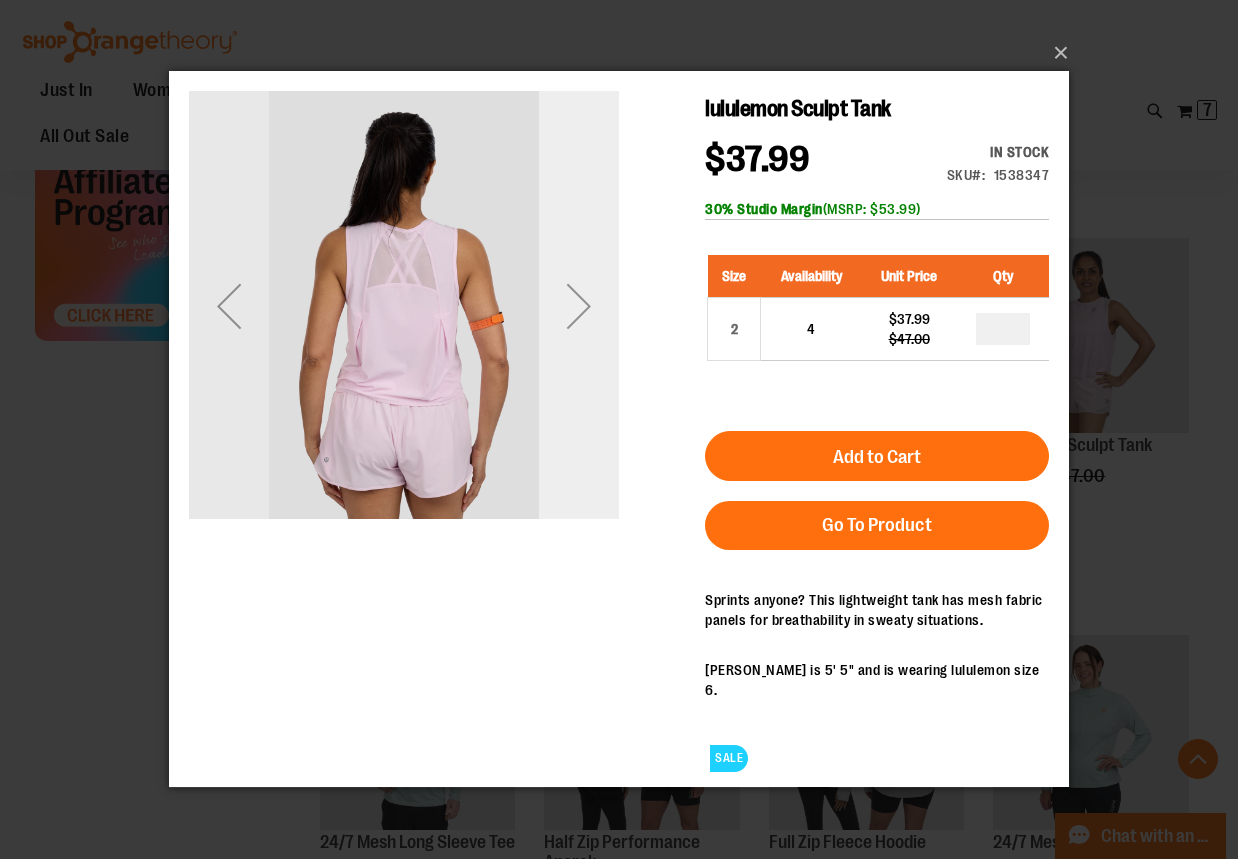 click at bounding box center (579, 306) 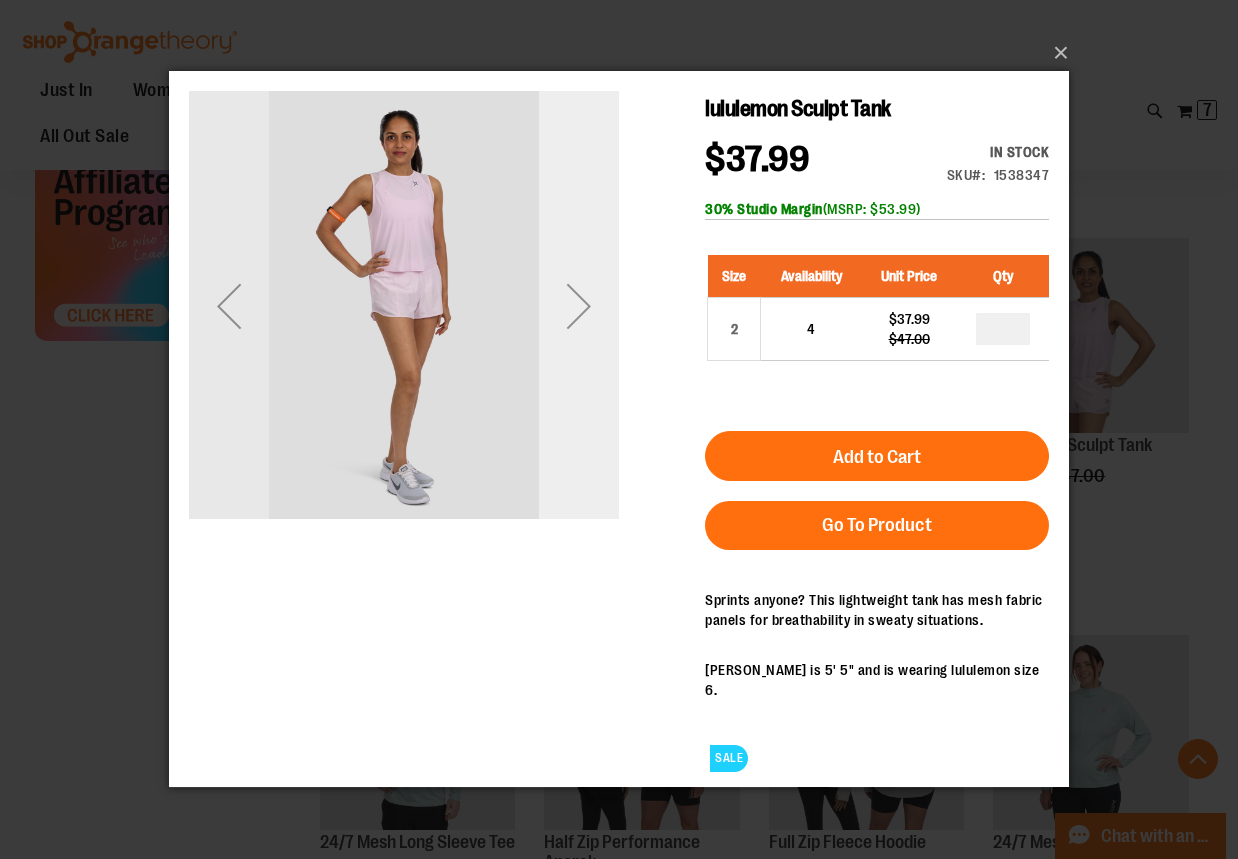click at bounding box center [579, 306] 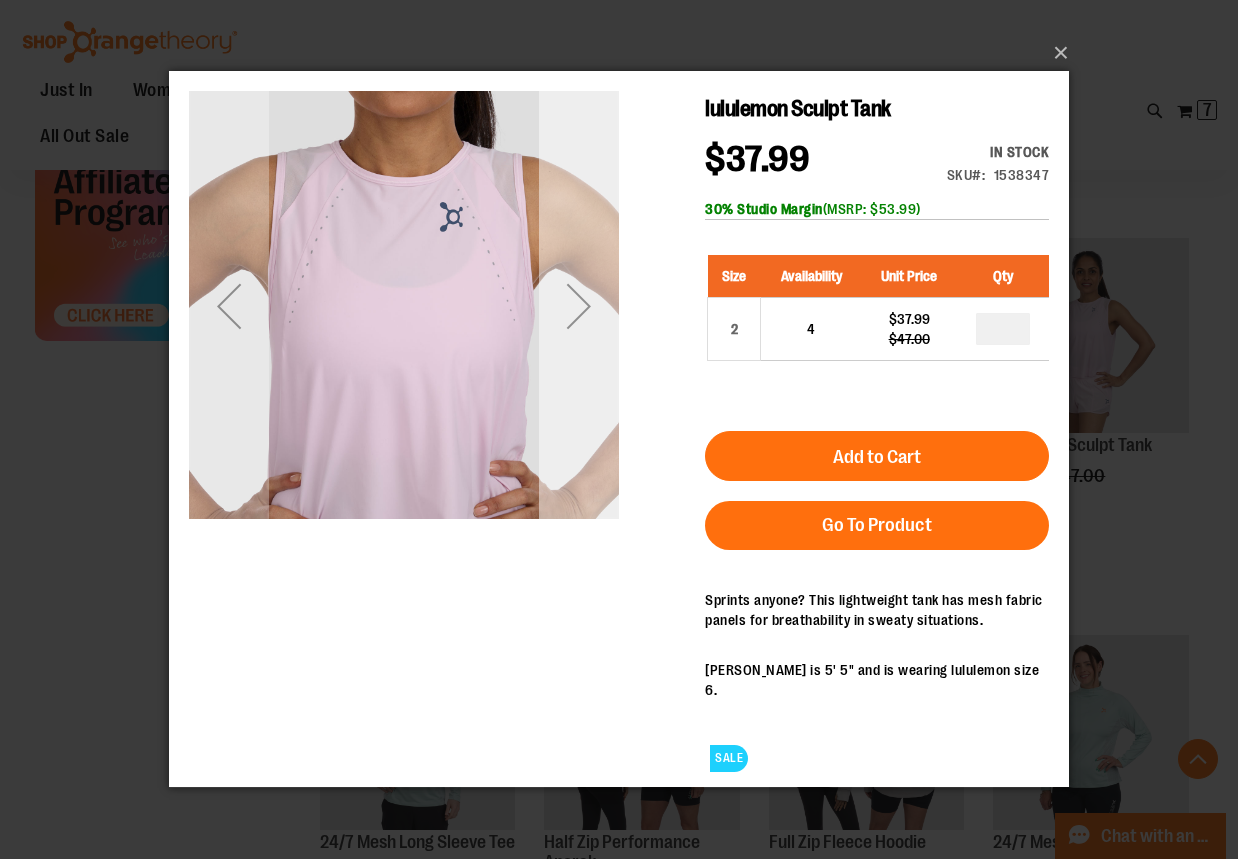 click at bounding box center [579, 306] 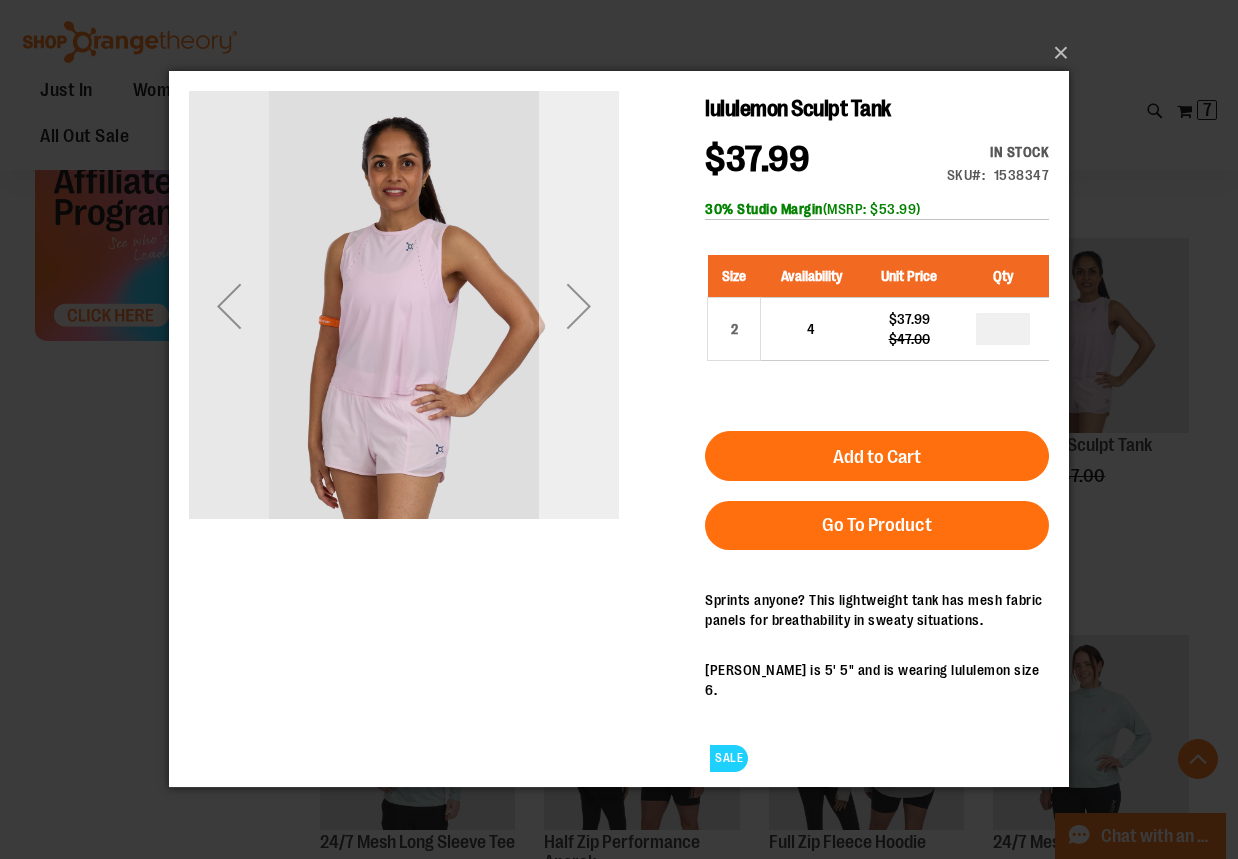 click at bounding box center (579, 306) 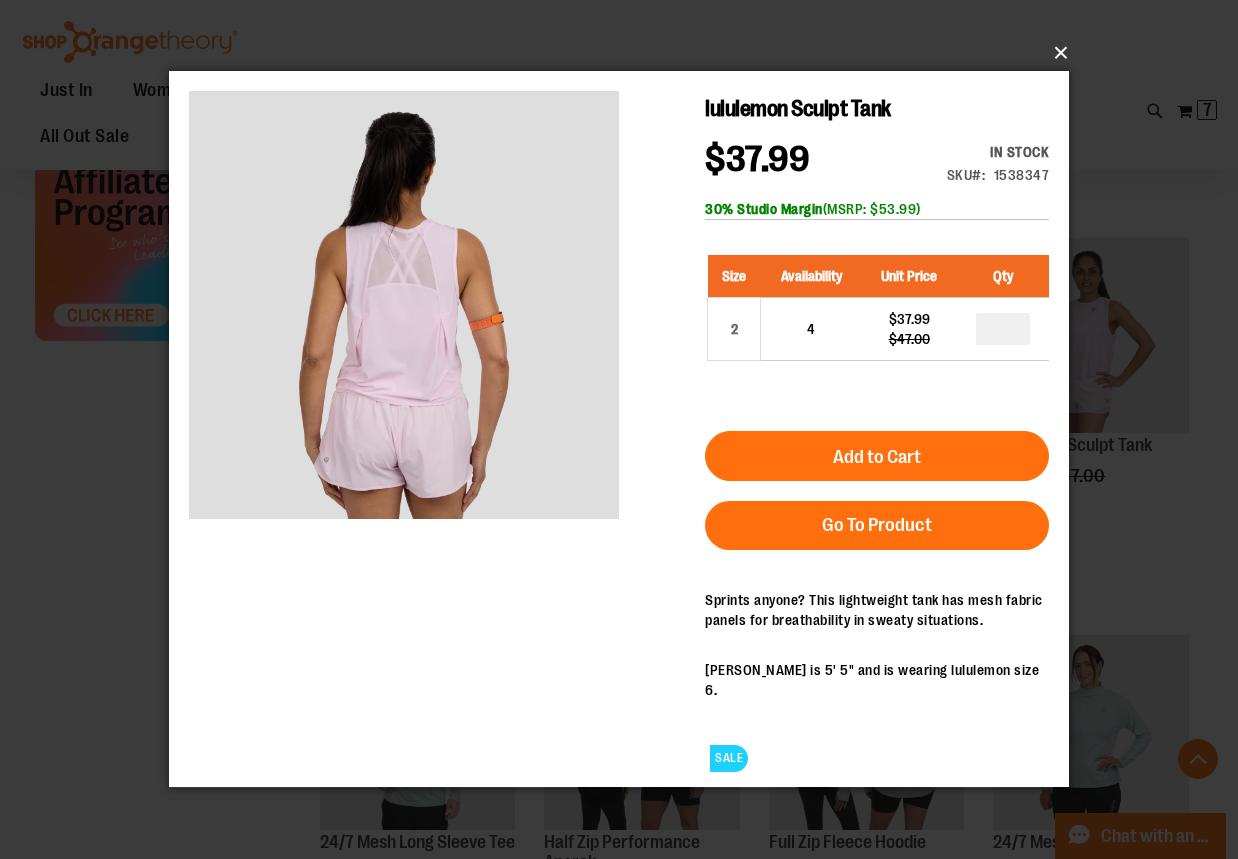 click on "×" at bounding box center (625, 53) 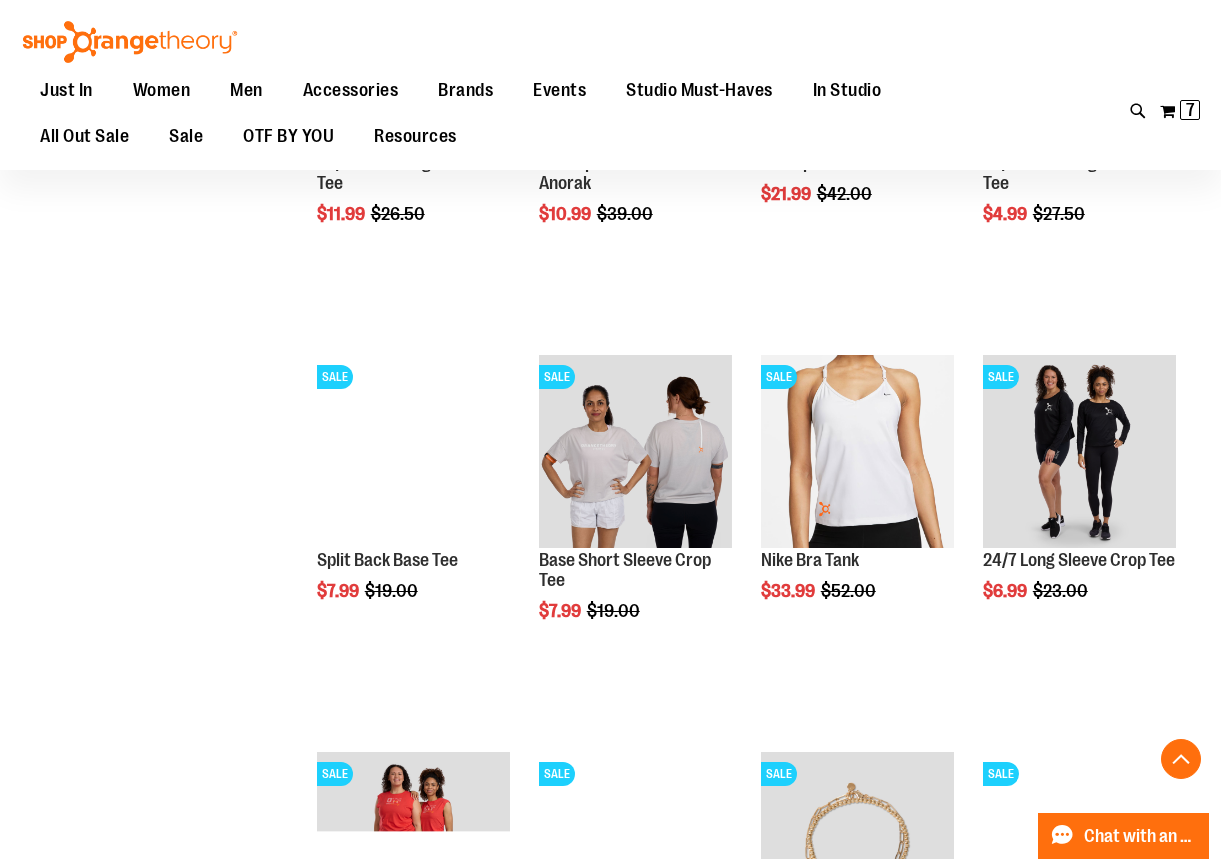 scroll, scrollTop: 1799, scrollLeft: 0, axis: vertical 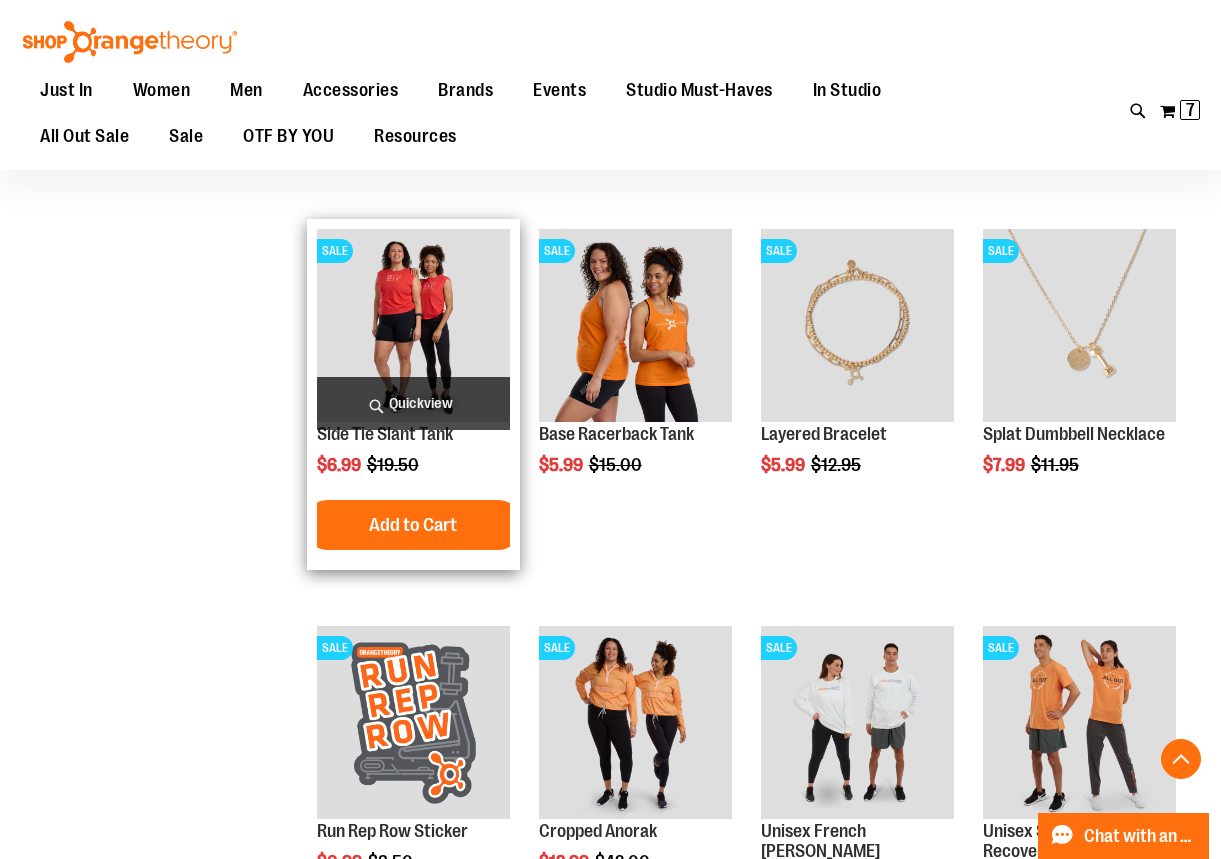 click on "Quickview" at bounding box center [413, 403] 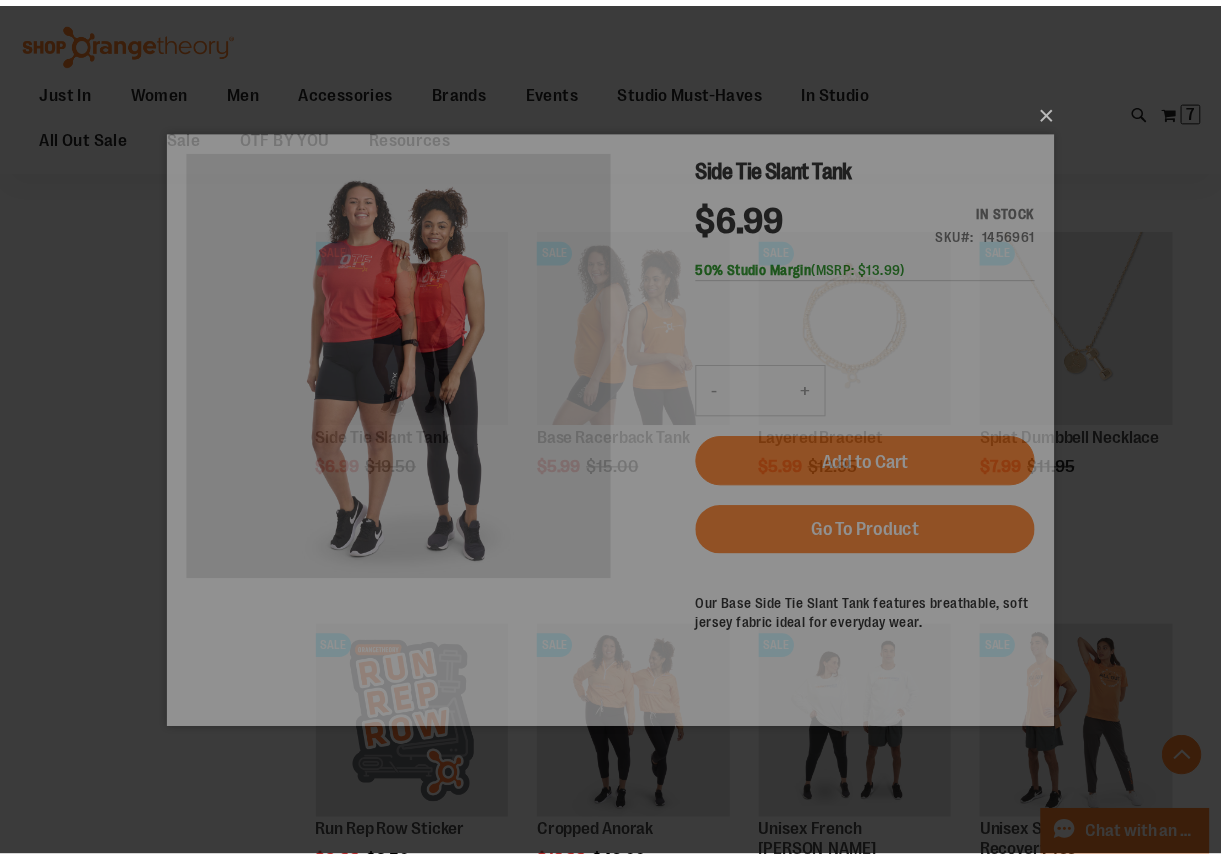 scroll, scrollTop: 0, scrollLeft: 0, axis: both 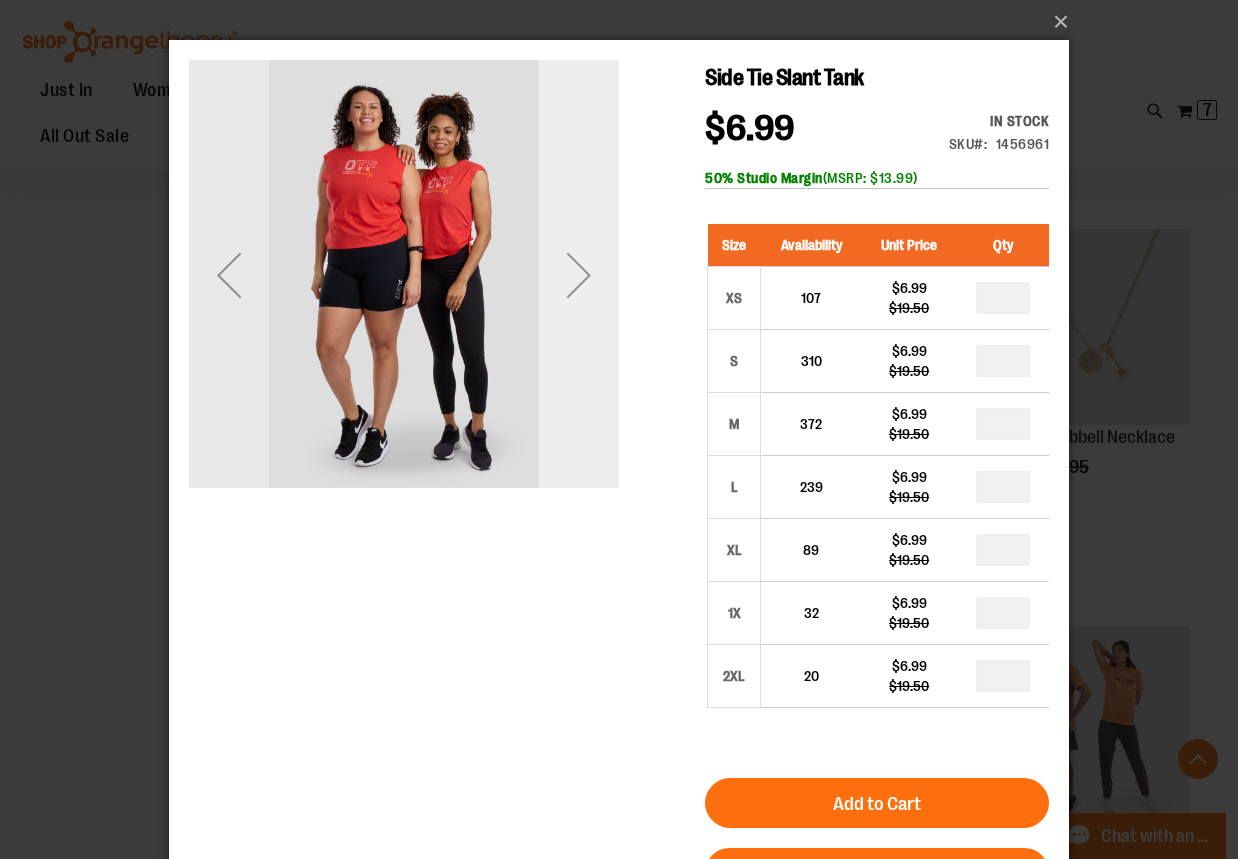 click at bounding box center [579, 275] 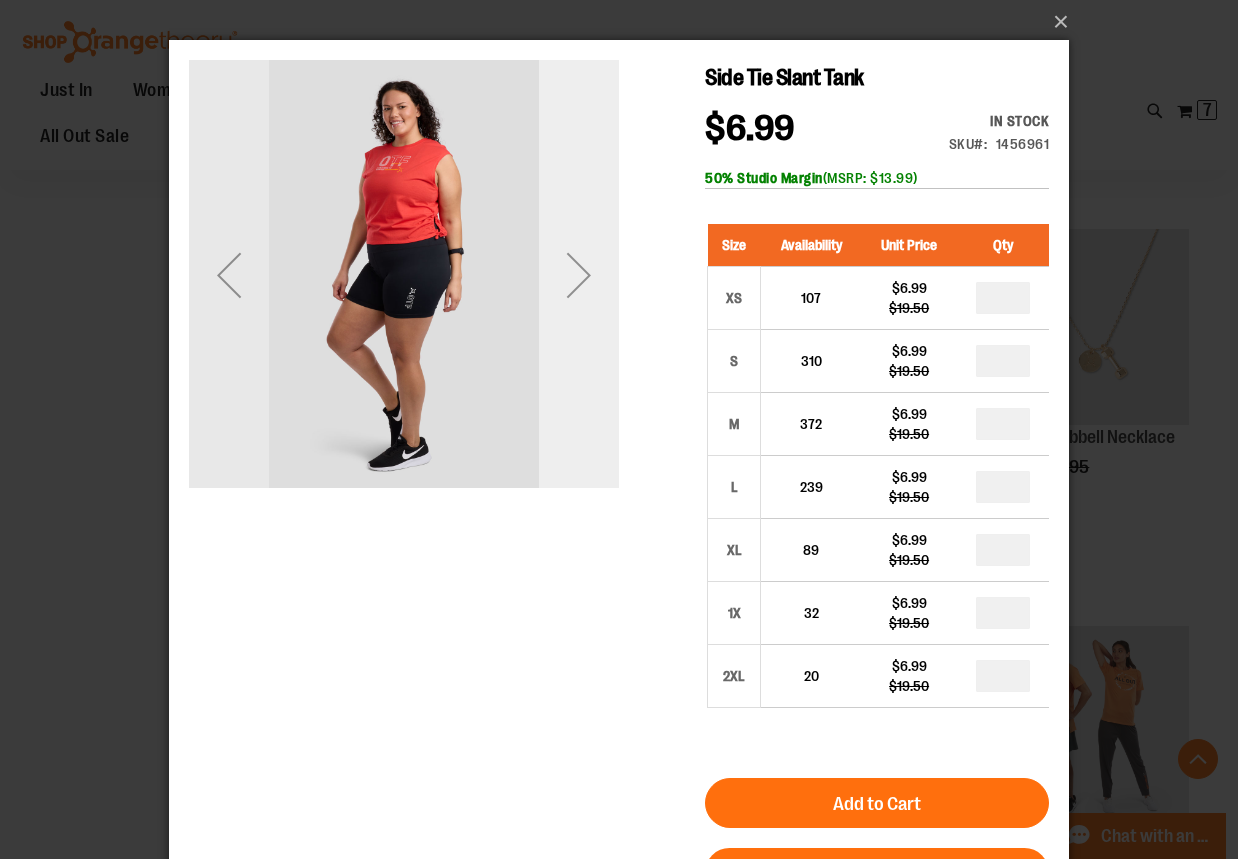 click at bounding box center (579, 275) 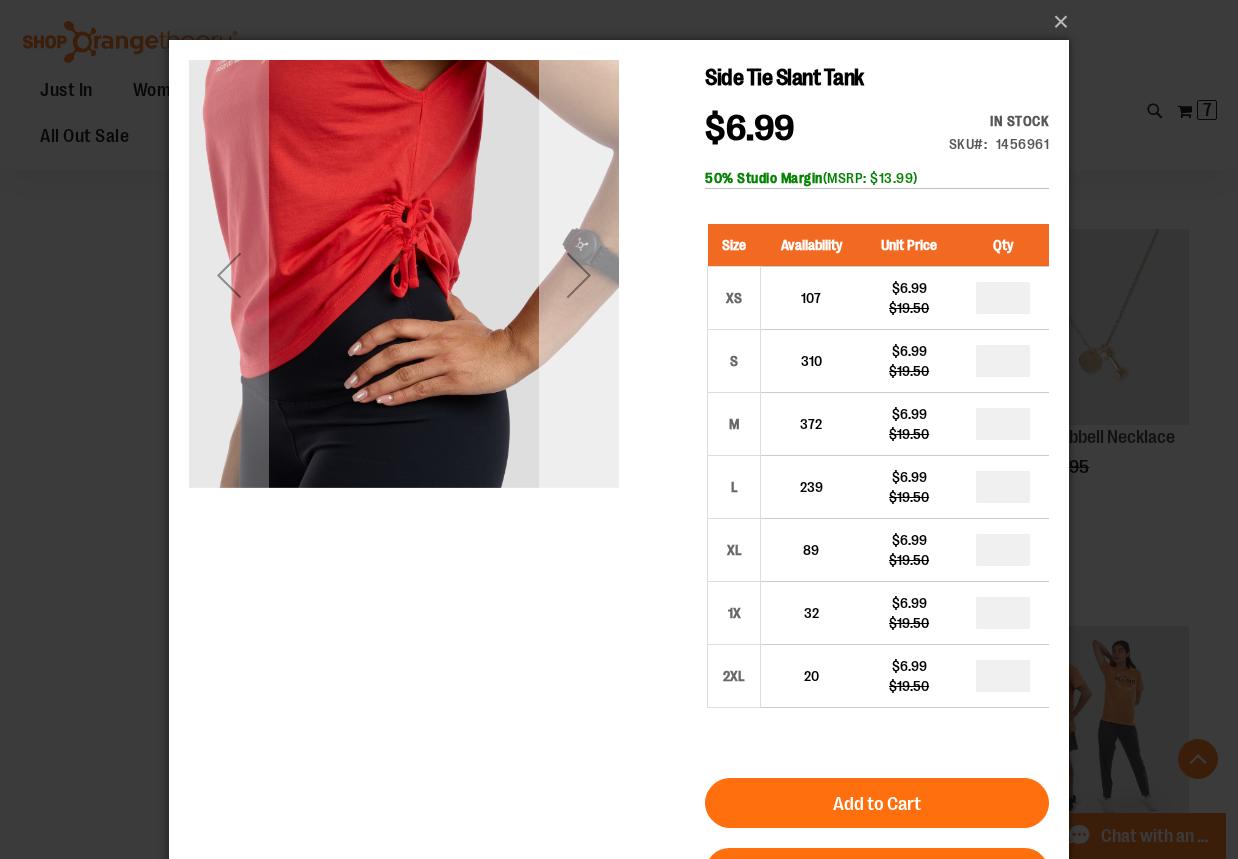 click at bounding box center (579, 275) 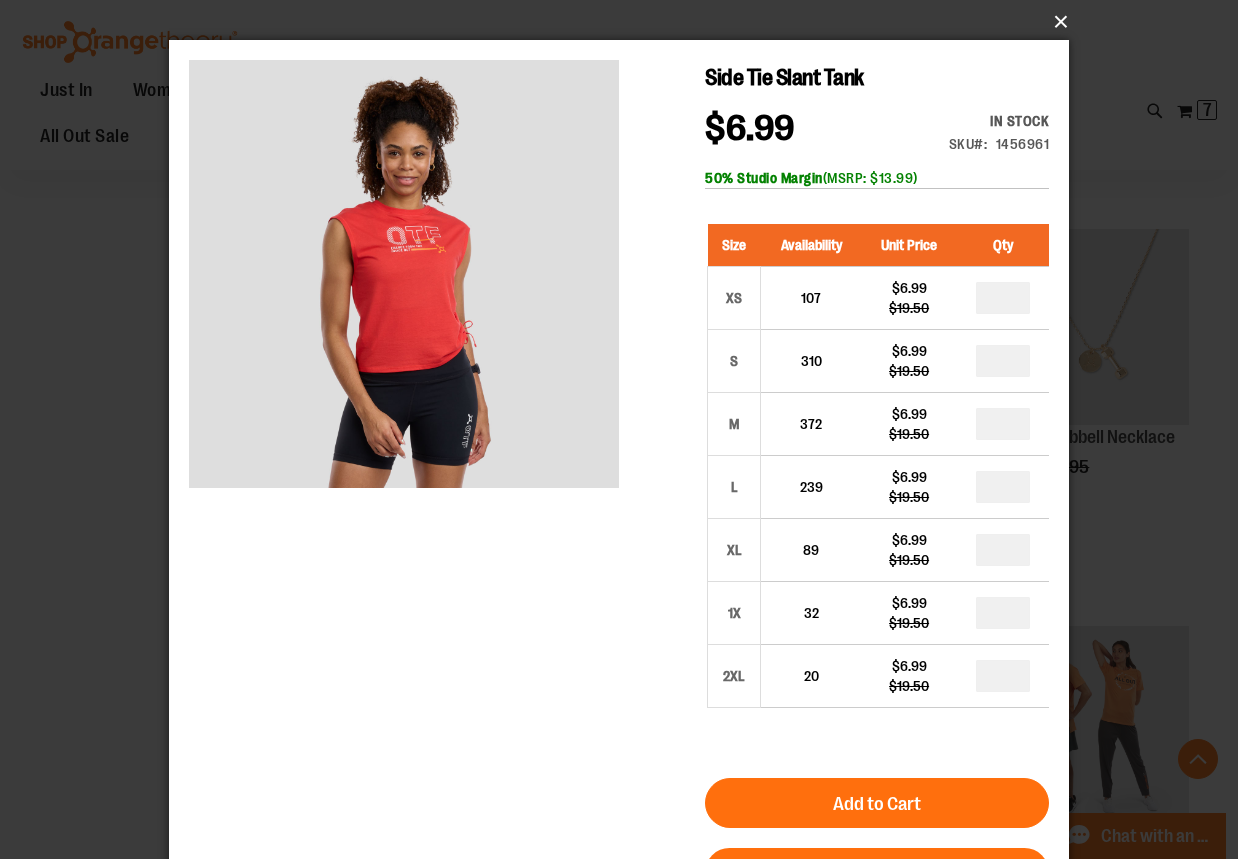 click on "×" at bounding box center [625, 22] 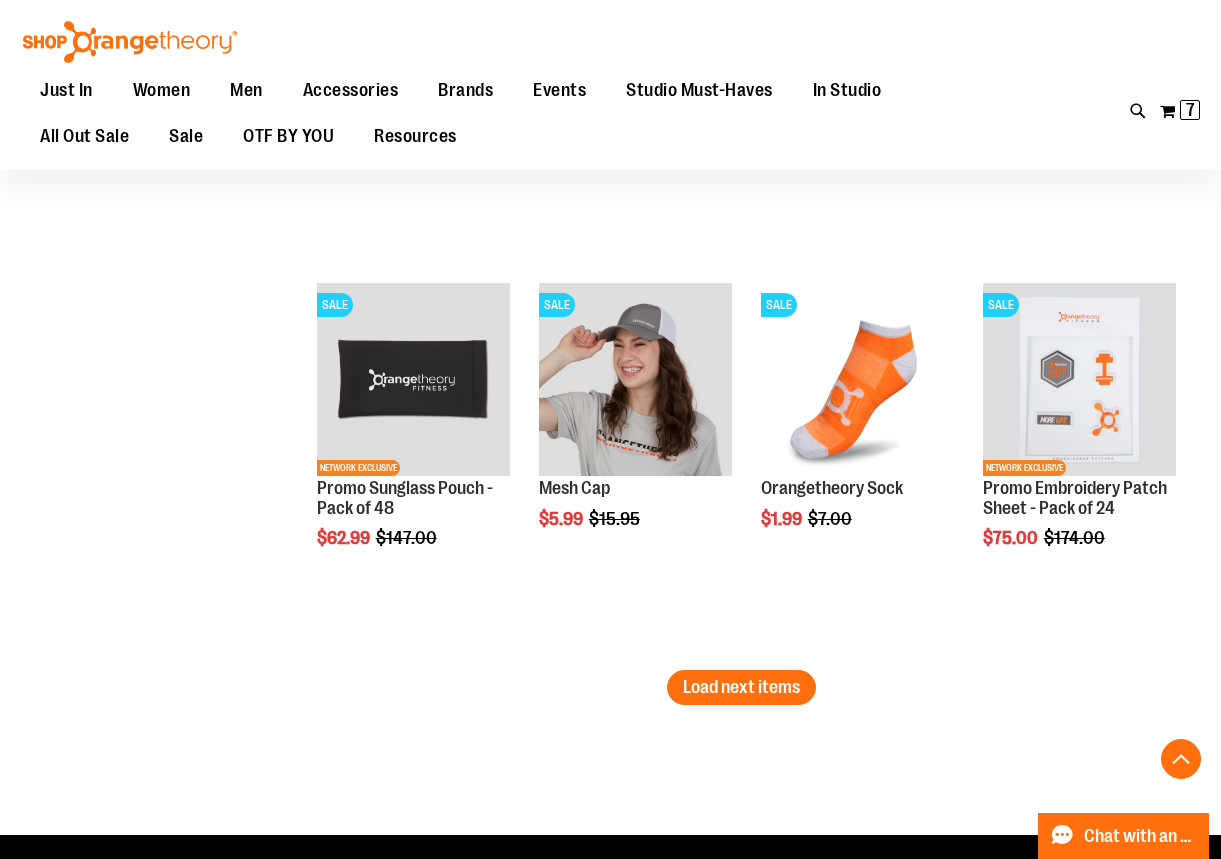 scroll, scrollTop: 3499, scrollLeft: 0, axis: vertical 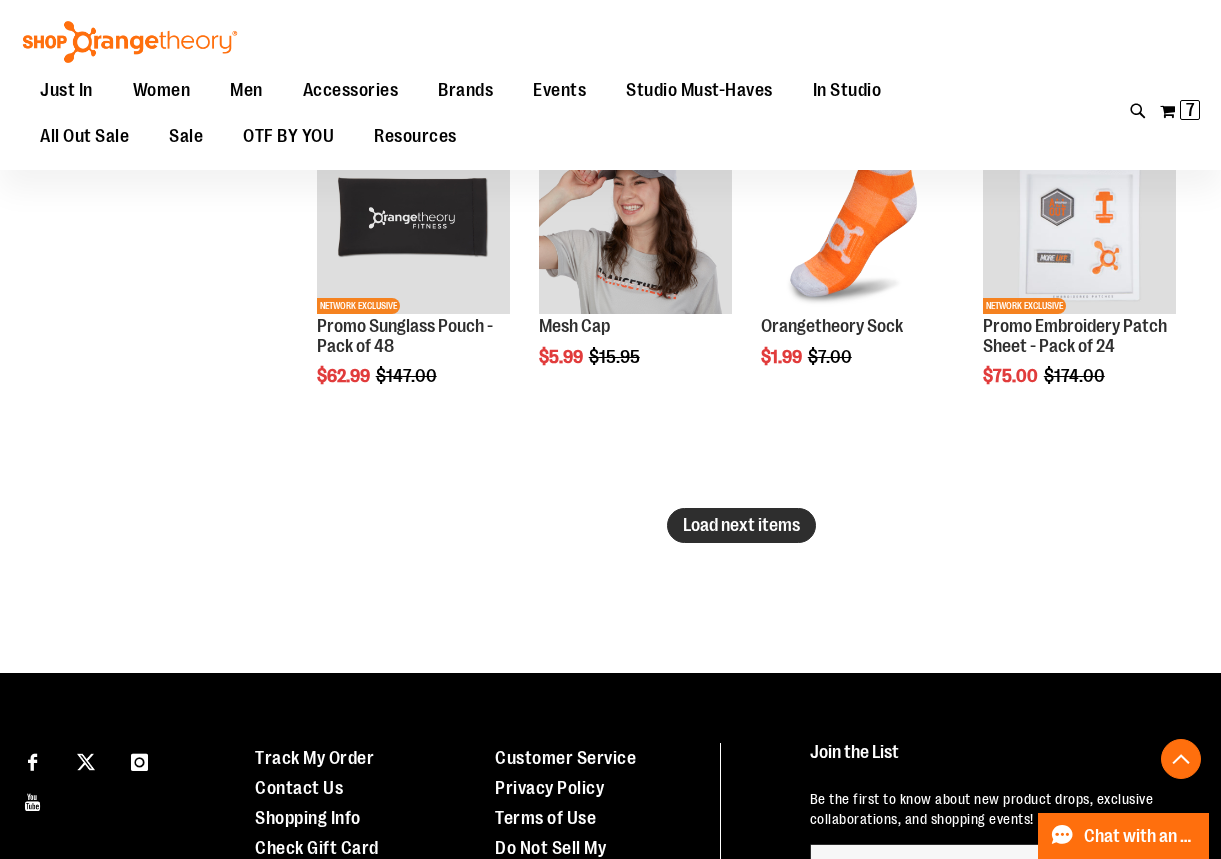 click on "Load next items" at bounding box center (741, 525) 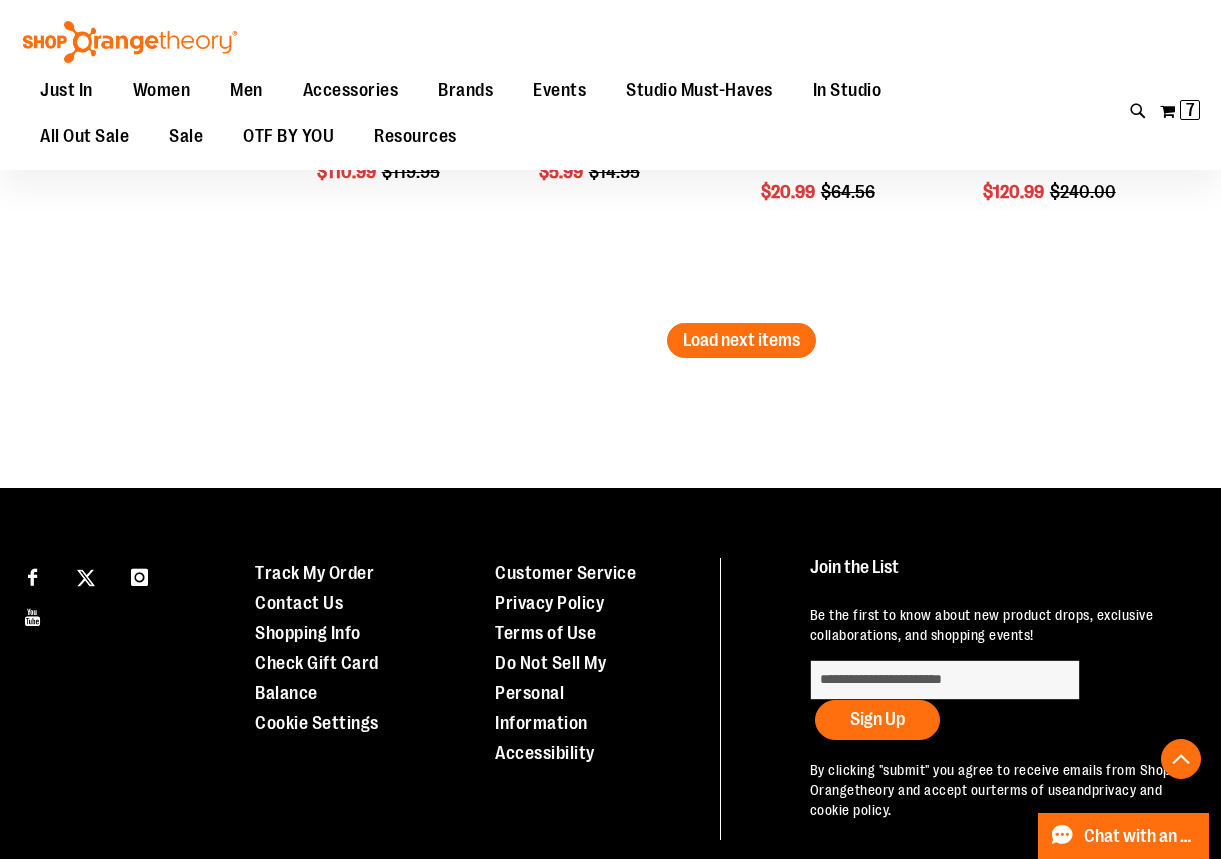 scroll, scrollTop: 4899, scrollLeft: 0, axis: vertical 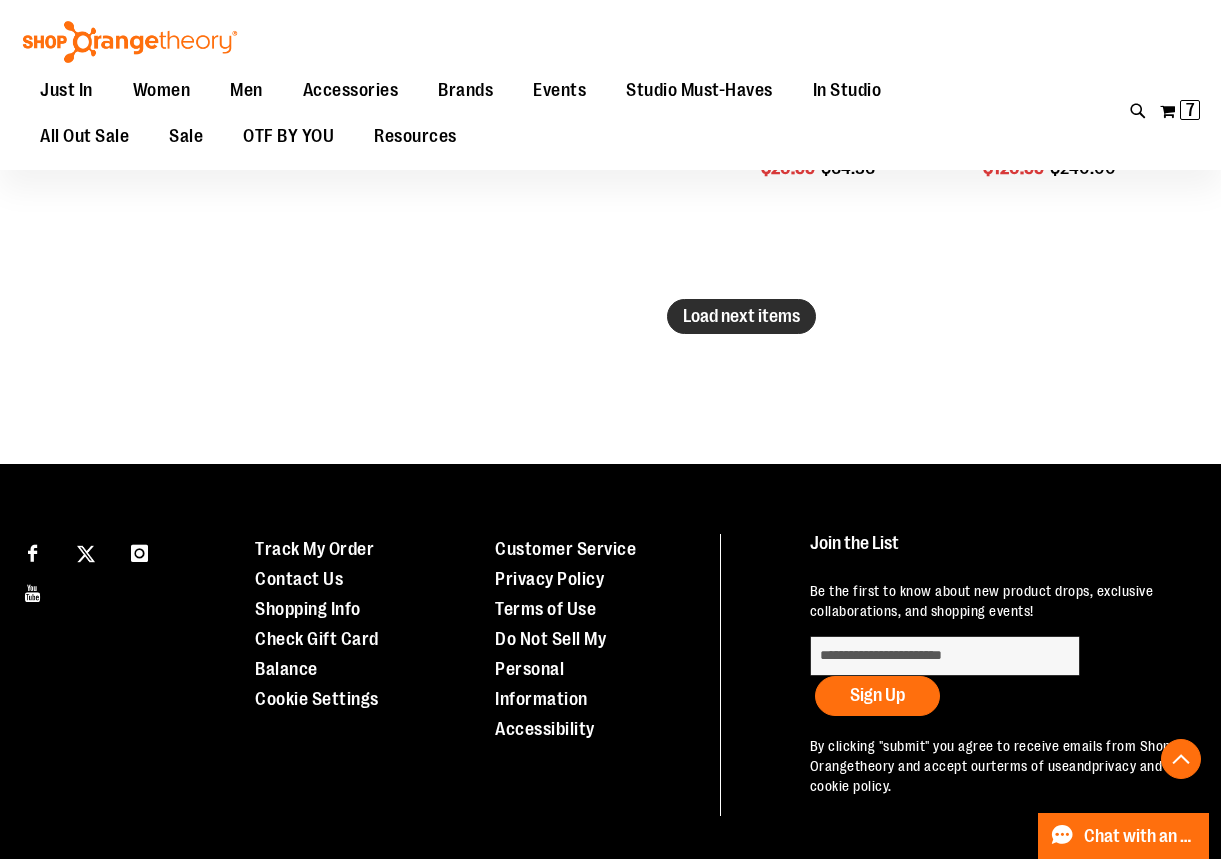 click on "Load next items" at bounding box center (741, 316) 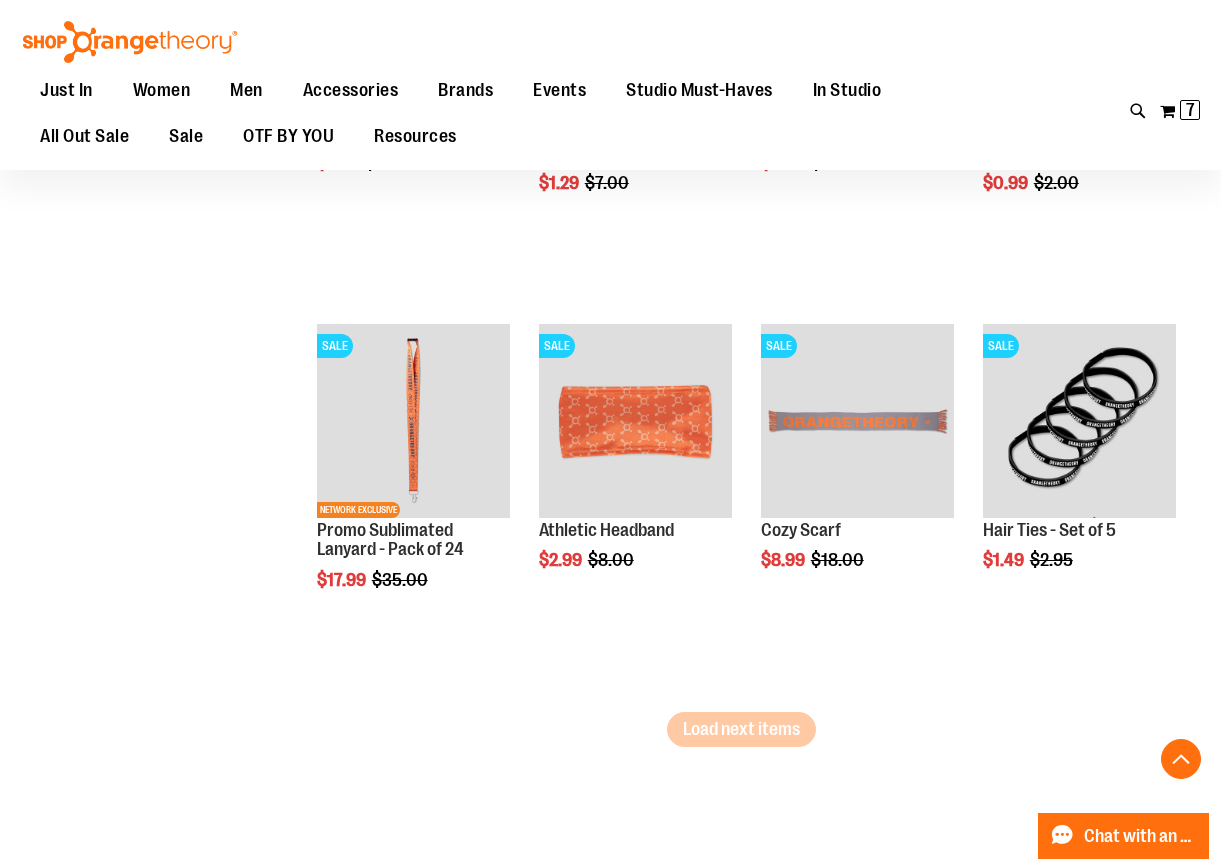 scroll, scrollTop: 5699, scrollLeft: 0, axis: vertical 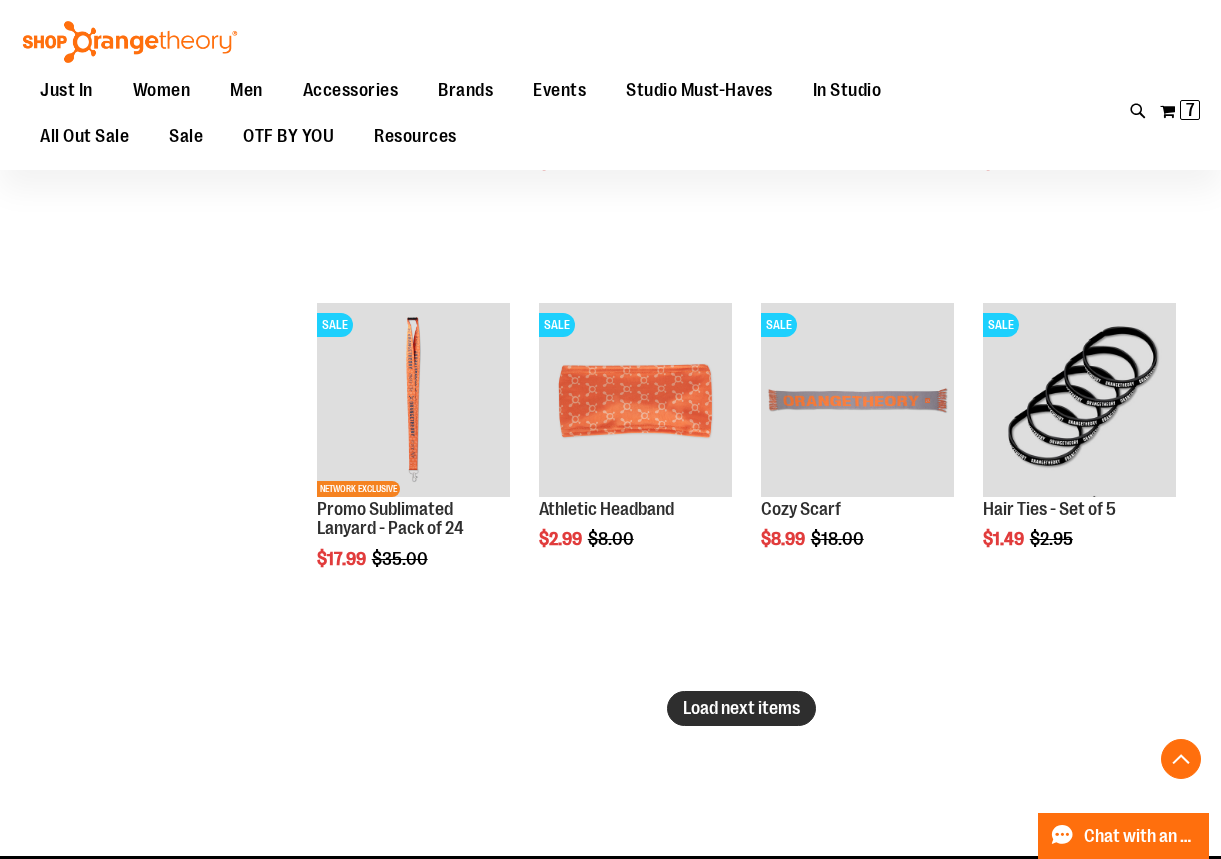 click on "Load next items" at bounding box center [741, 708] 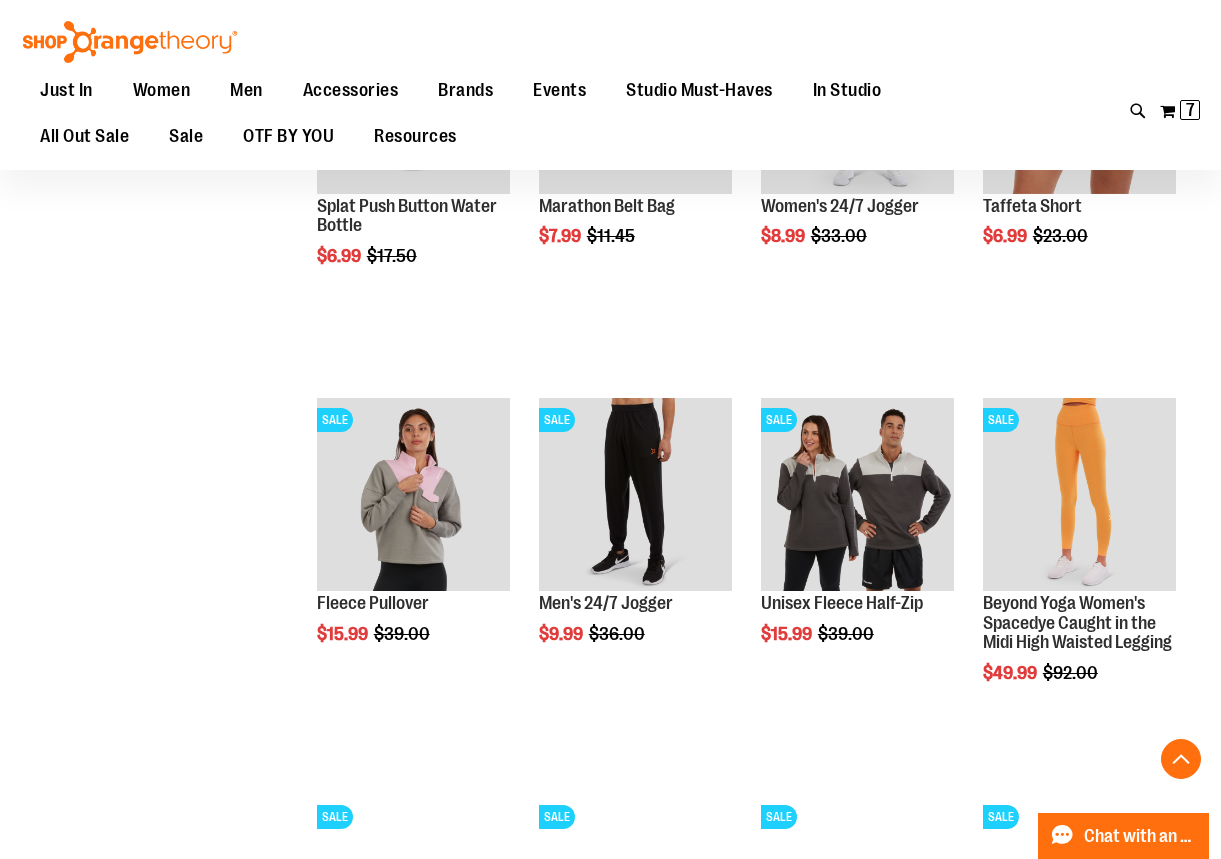scroll, scrollTop: 6899, scrollLeft: 0, axis: vertical 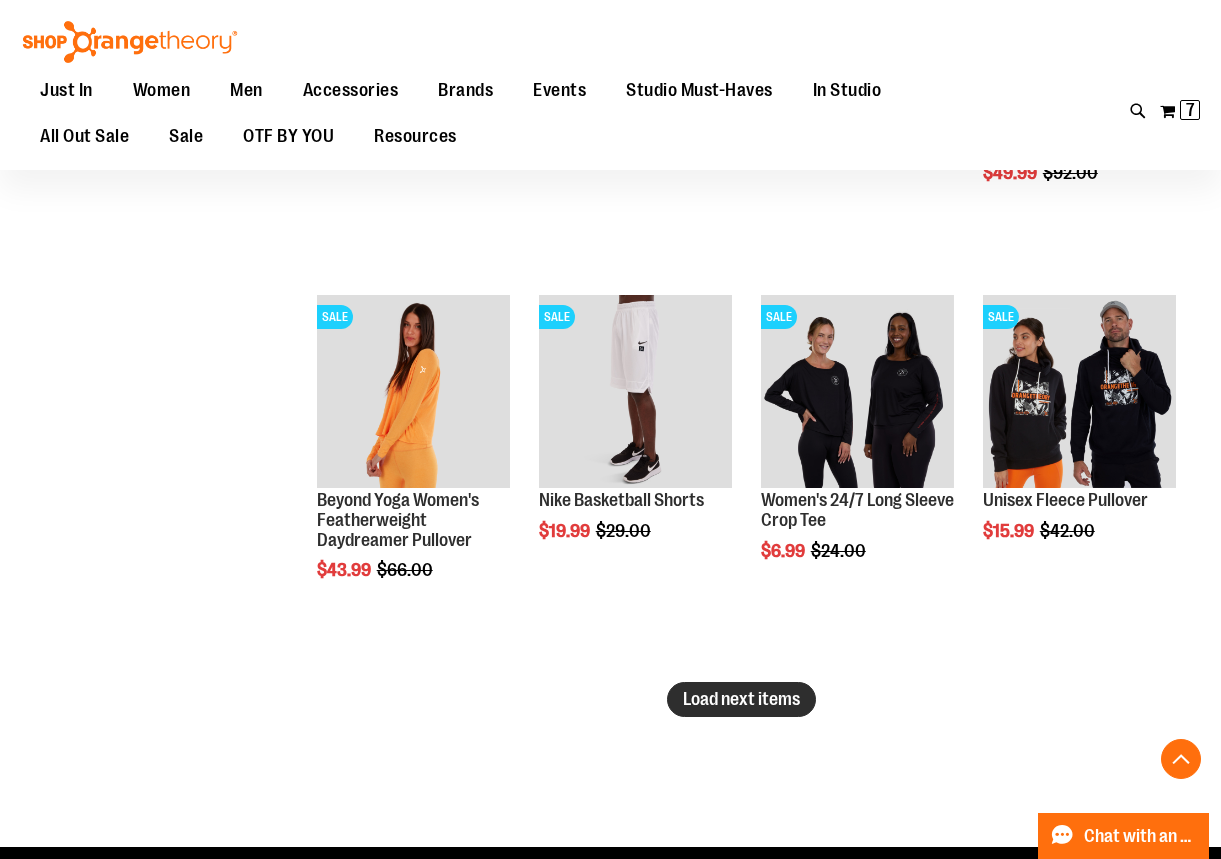 click on "Load next items" at bounding box center (741, 699) 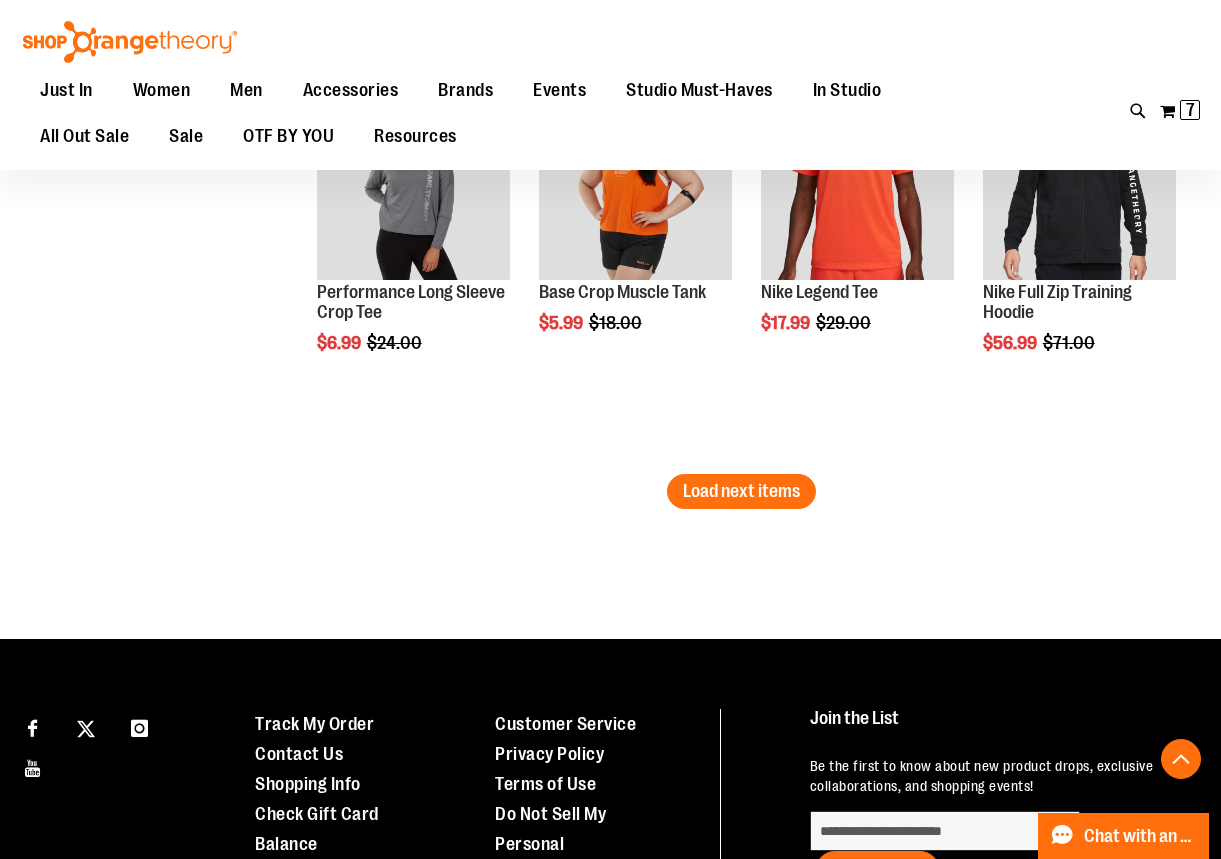 scroll, scrollTop: 8299, scrollLeft: 0, axis: vertical 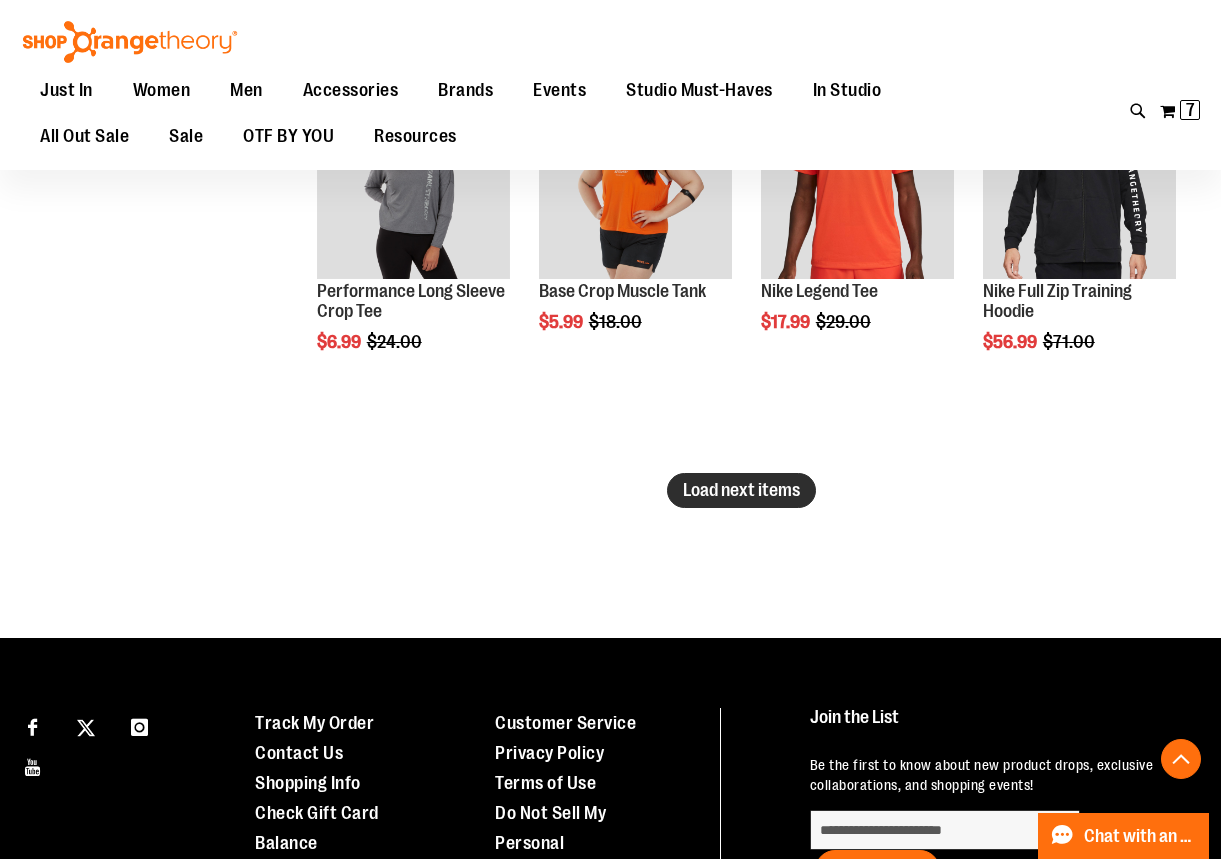 click on "Load next items" at bounding box center (741, 490) 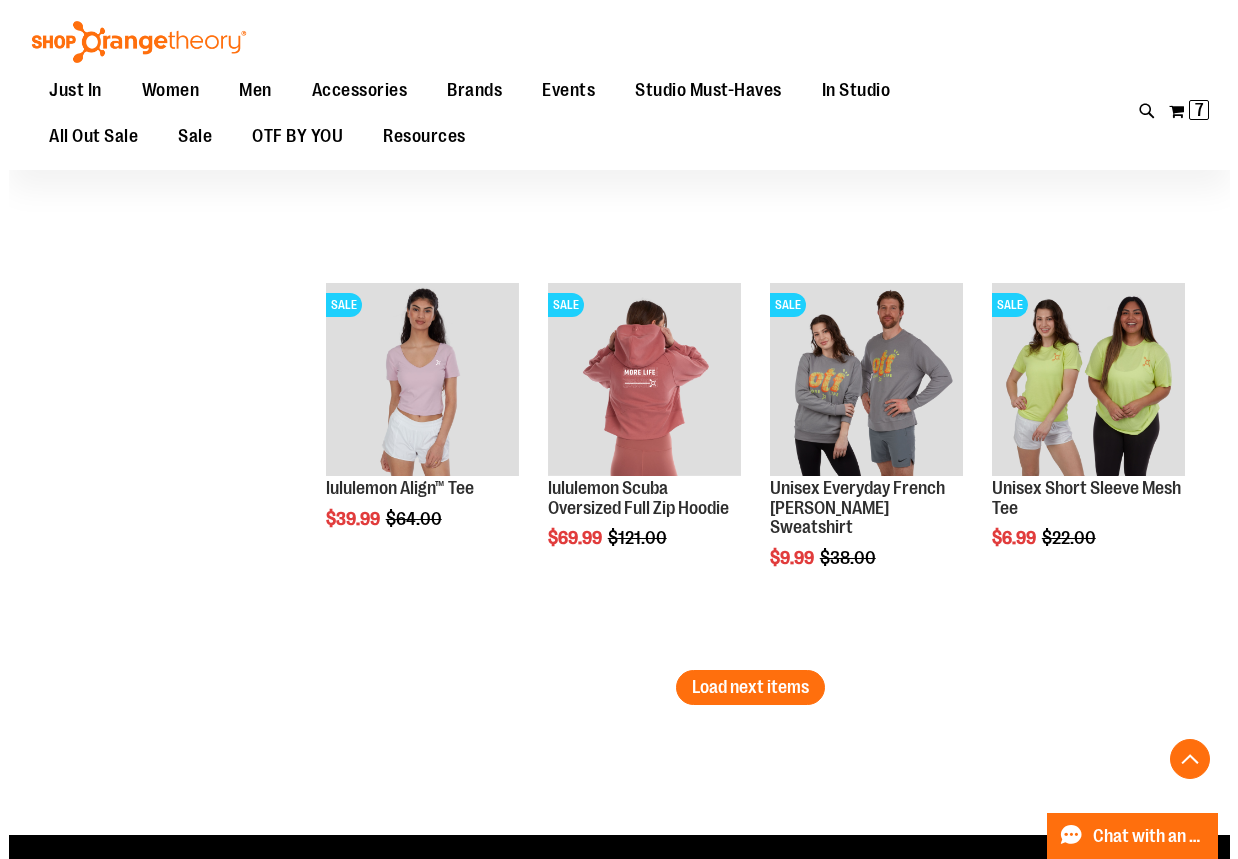scroll, scrollTop: 9299, scrollLeft: 0, axis: vertical 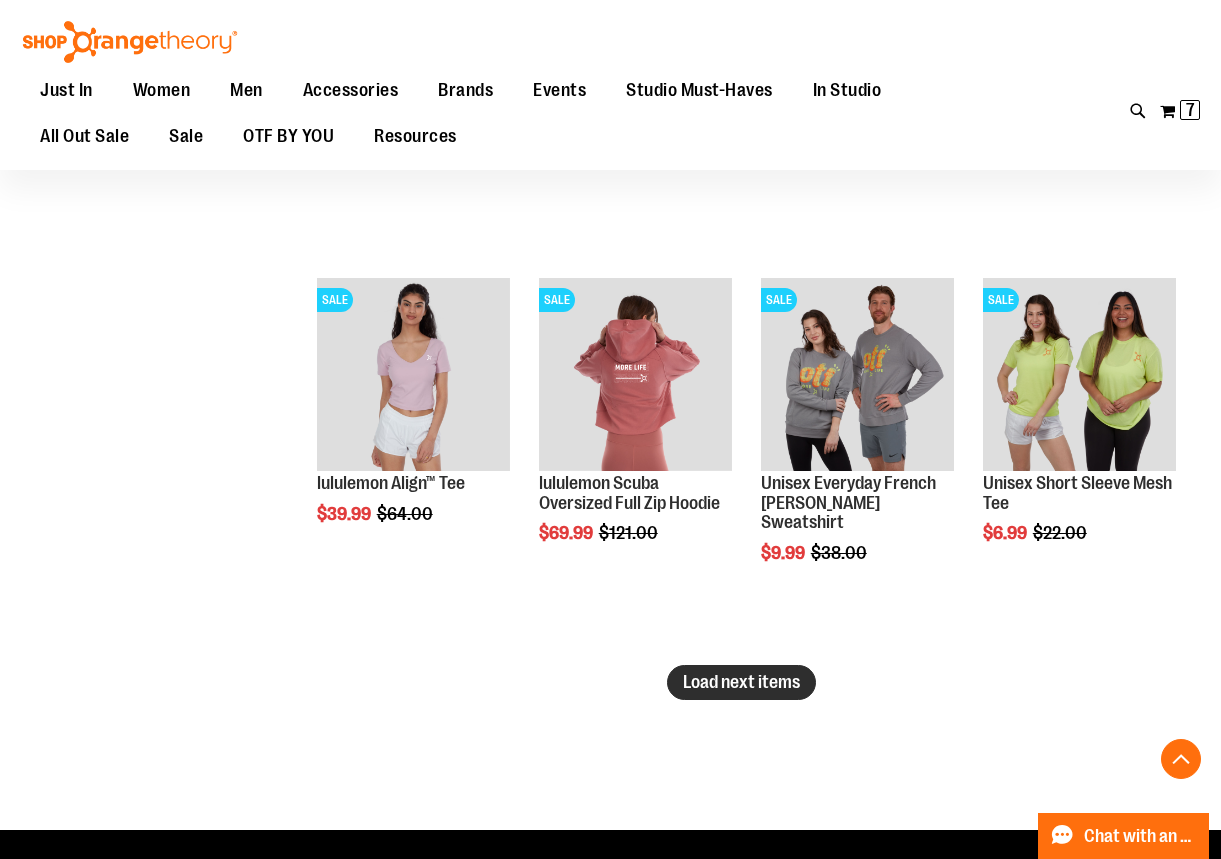 click on "Load next items" at bounding box center (741, 682) 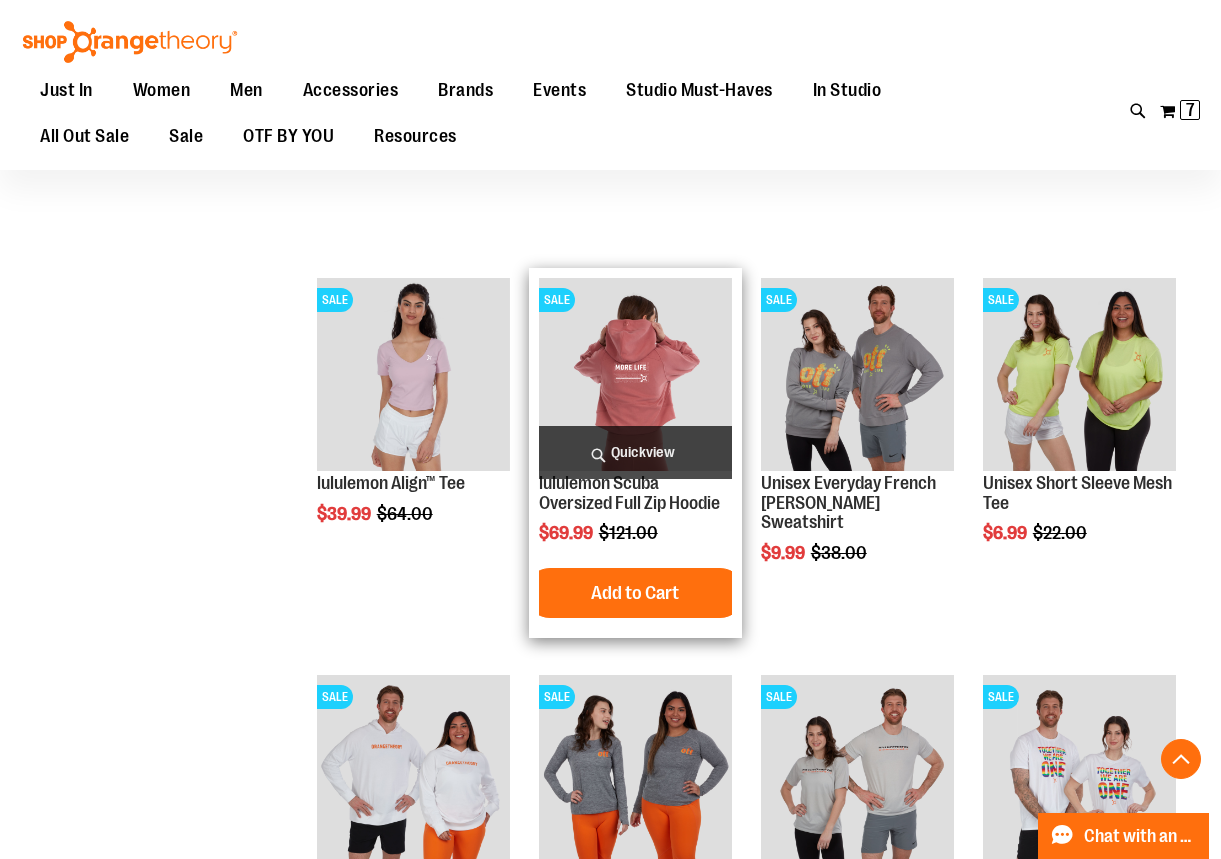 click on "Quickview" at bounding box center [635, 452] 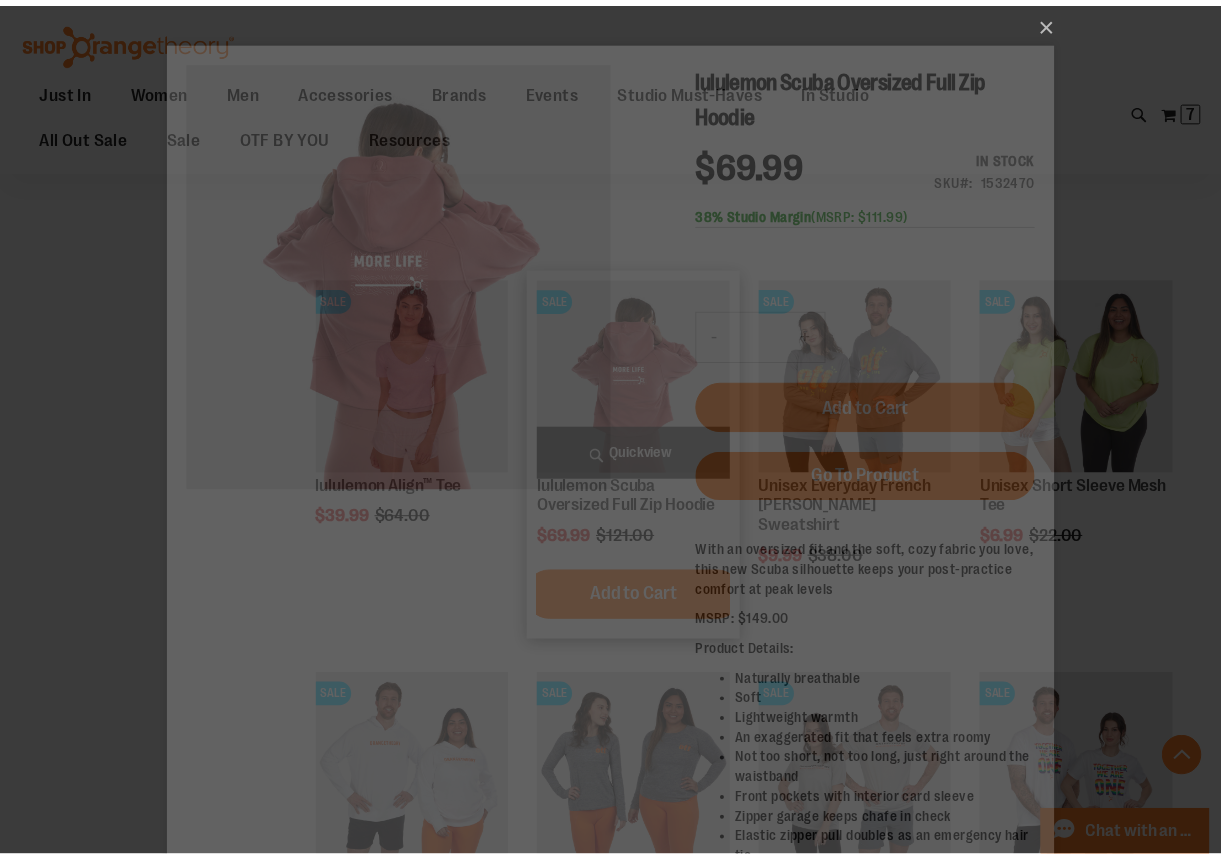 scroll, scrollTop: 0, scrollLeft: 0, axis: both 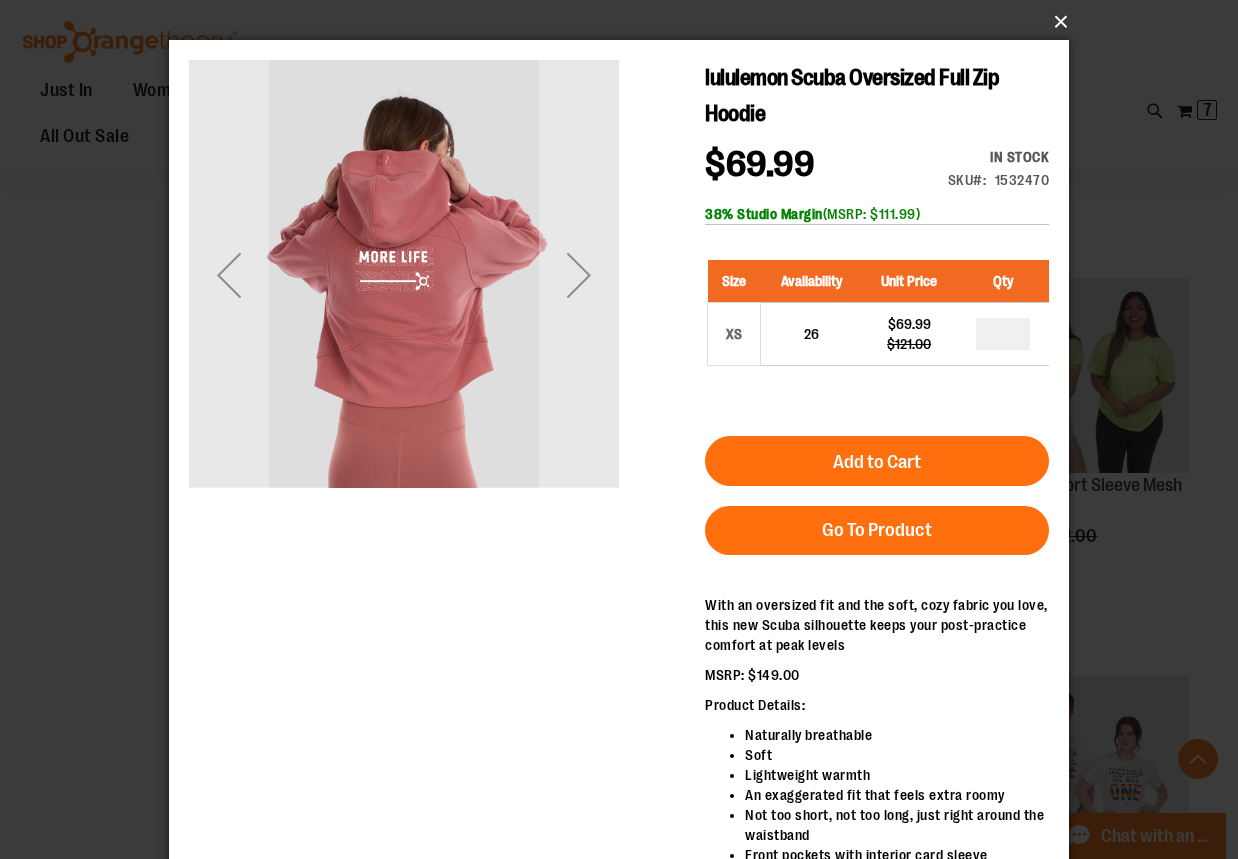 drag, startPoint x: 1060, startPoint y: 24, endPoint x: 797, endPoint y: 280, distance: 367.0218 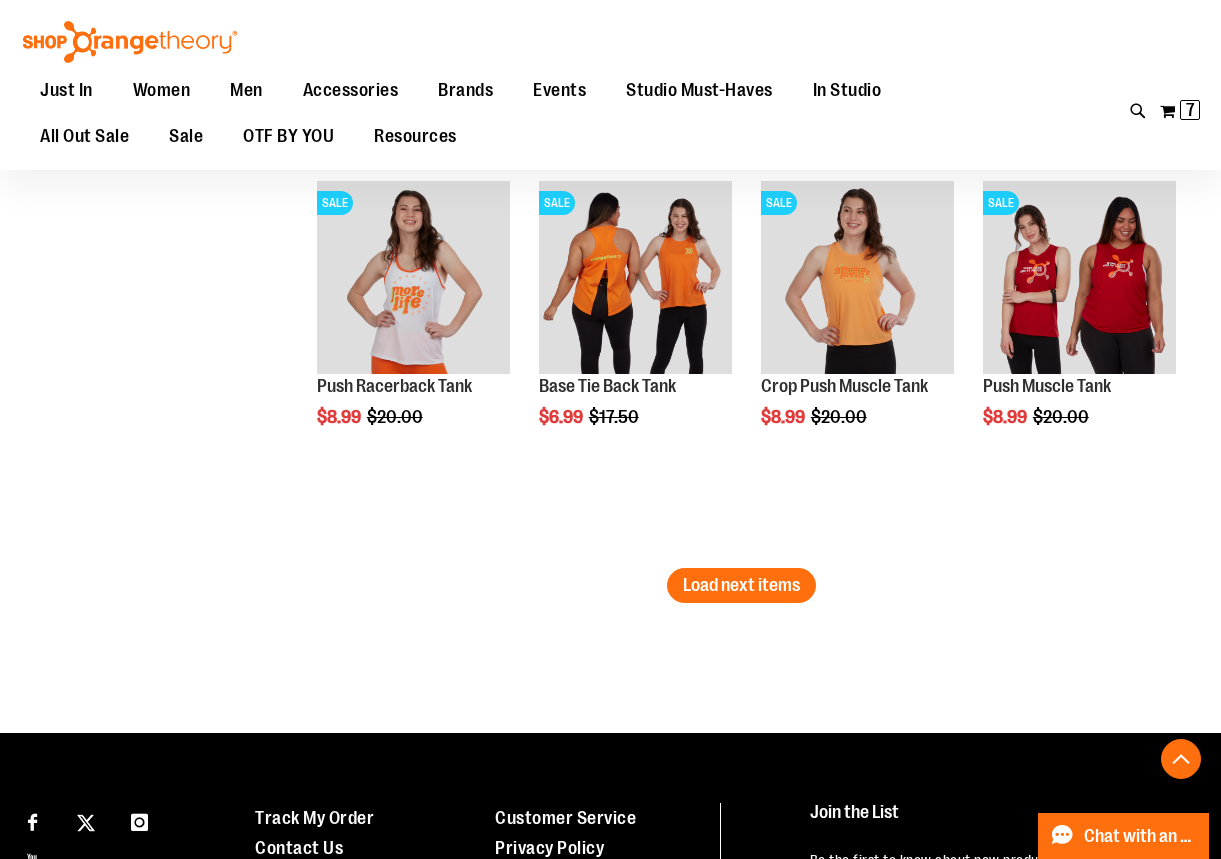 scroll, scrollTop: 10899, scrollLeft: 0, axis: vertical 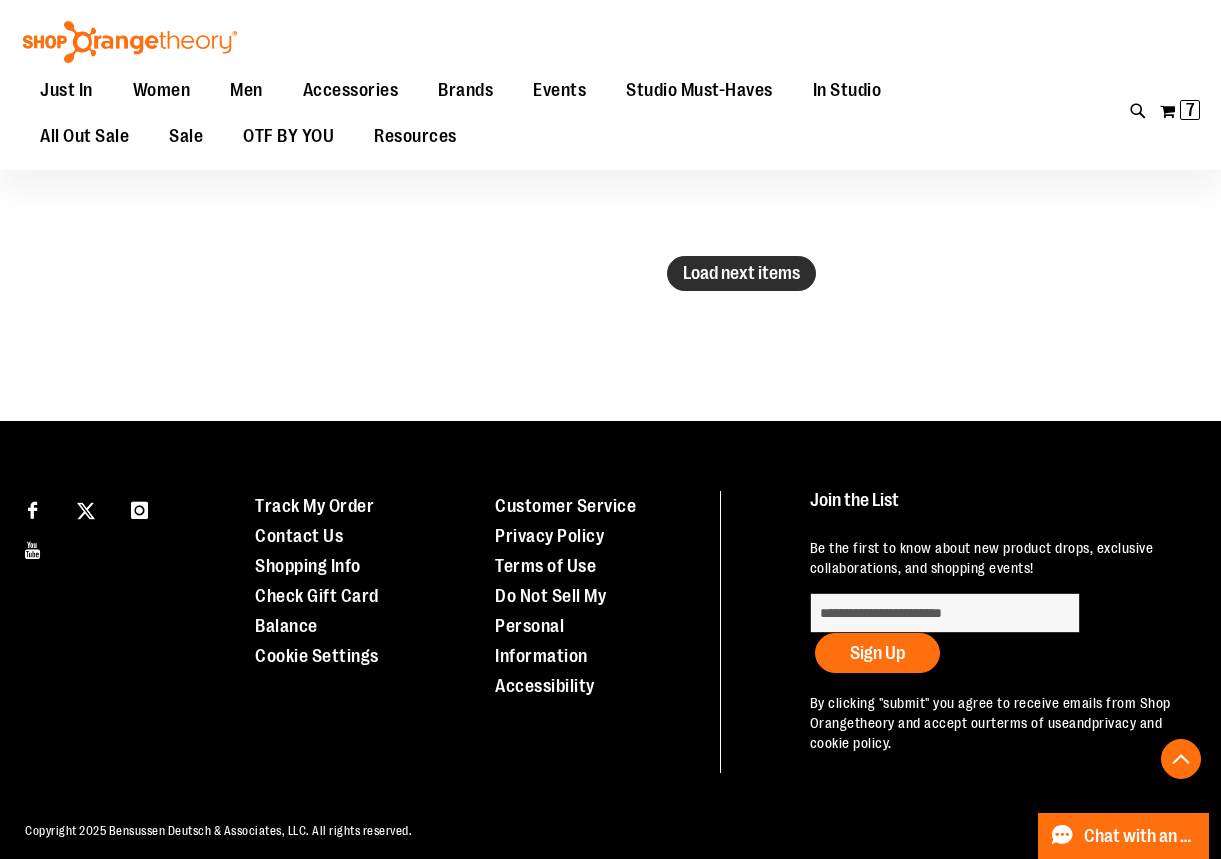 click on "Load next items" at bounding box center (741, 273) 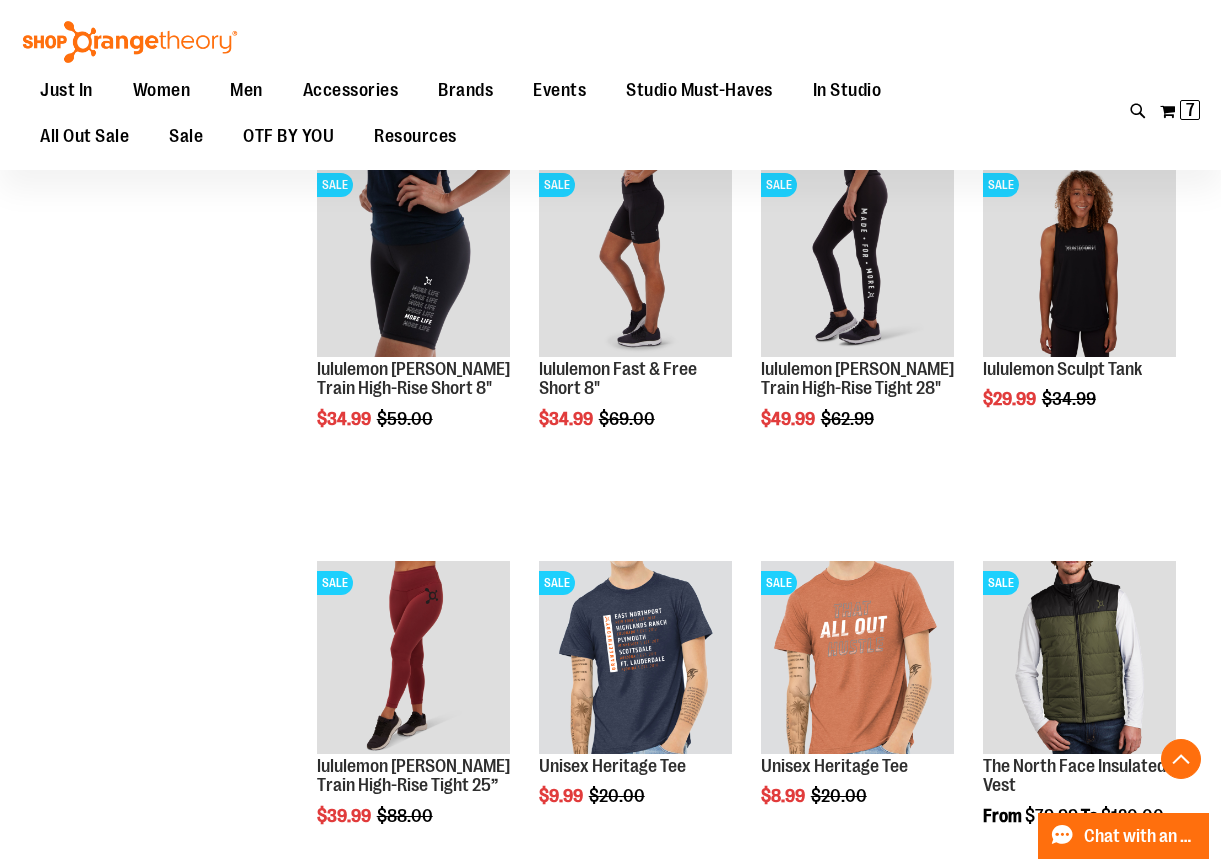 scroll, scrollTop: 11999, scrollLeft: 0, axis: vertical 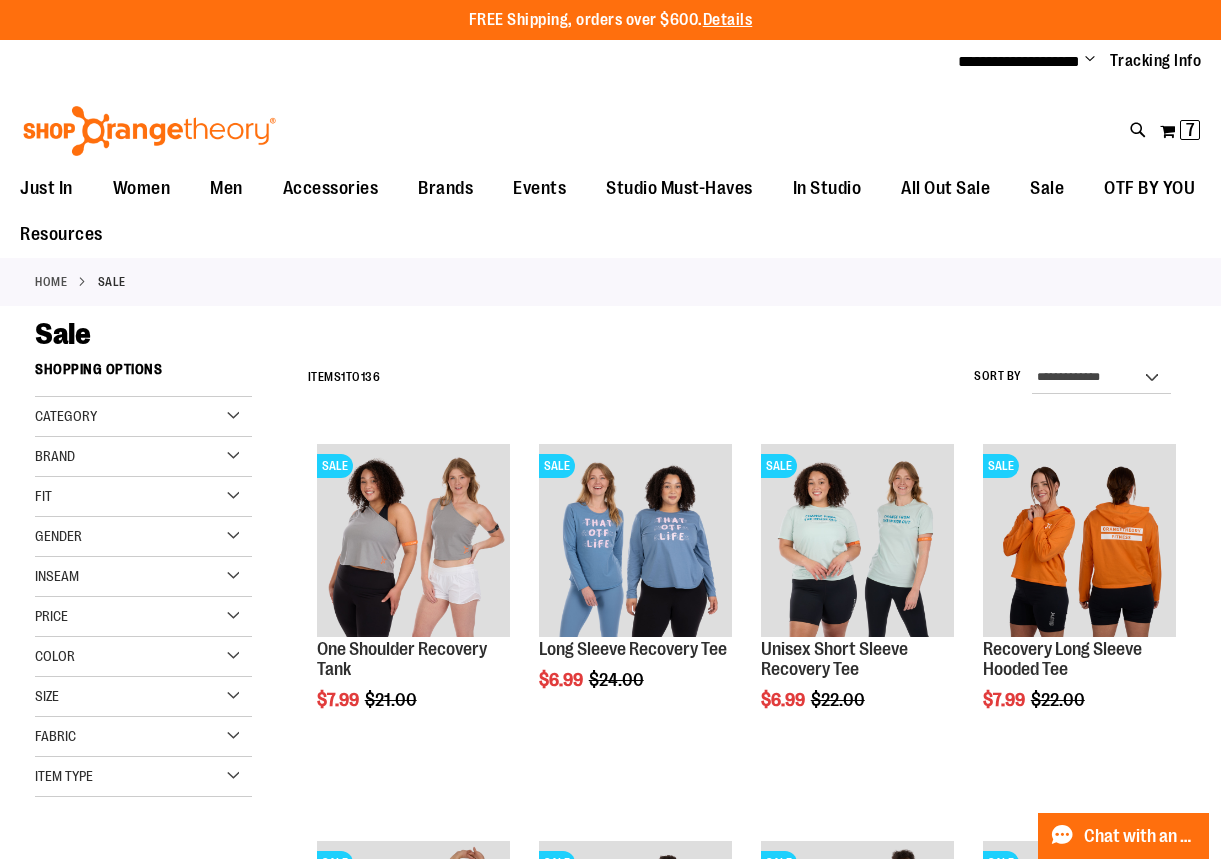 click on "Sale" at bounding box center (610, 334) 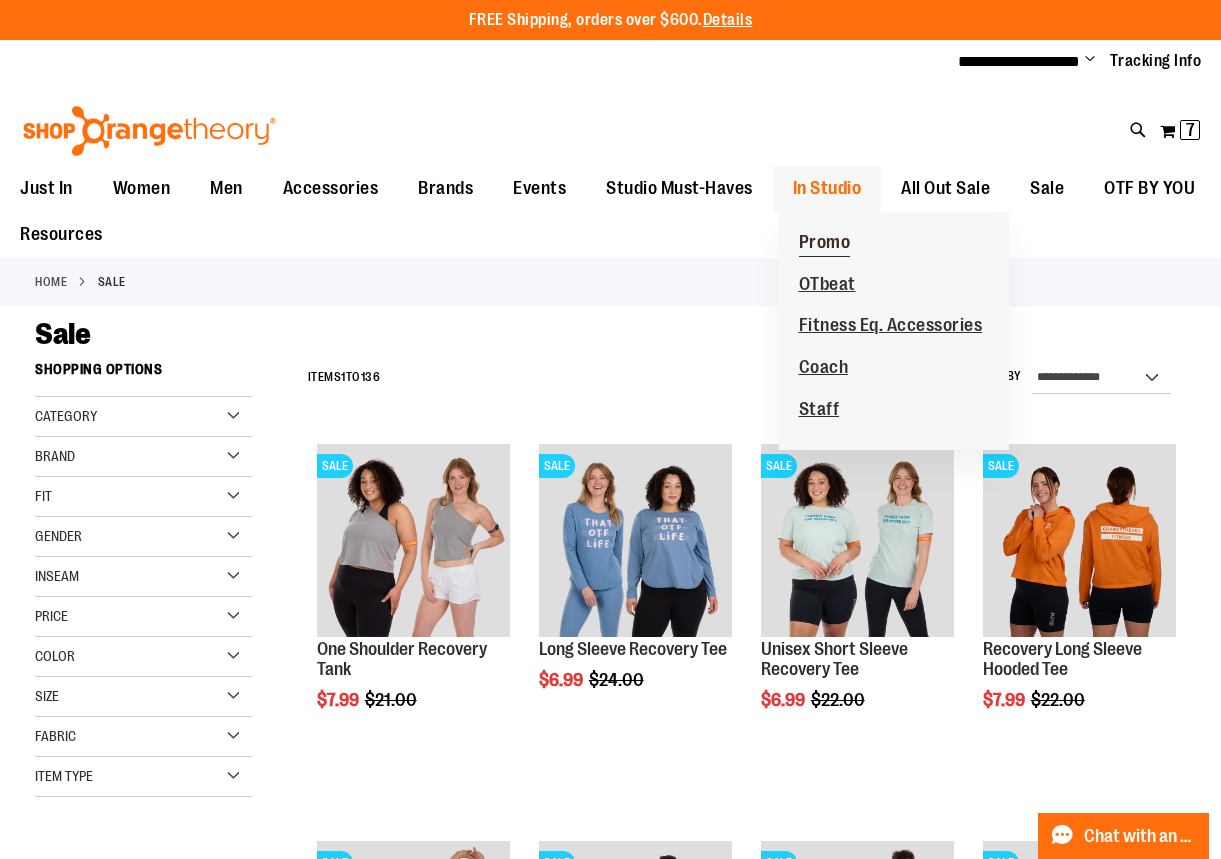 click on "Promo" at bounding box center (825, 244) 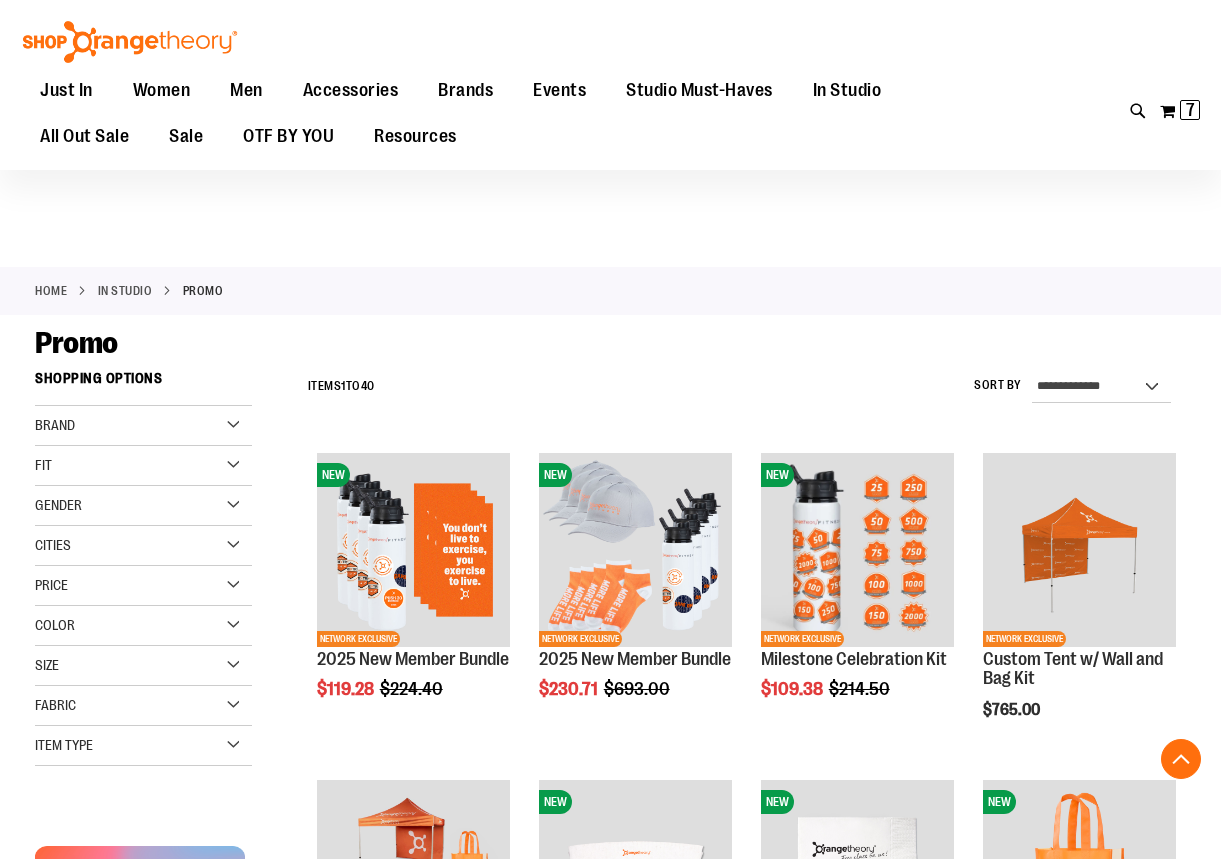 scroll, scrollTop: 133, scrollLeft: 0, axis: vertical 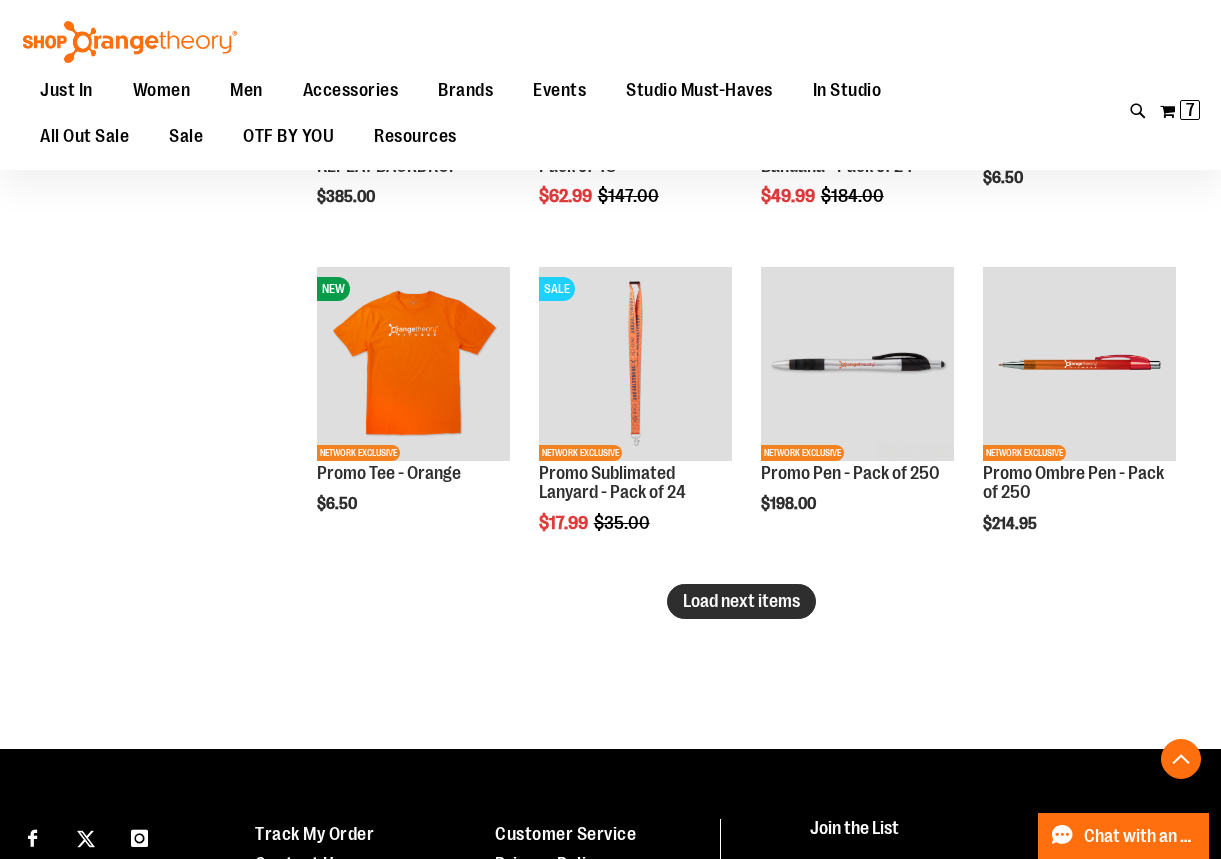 type on "**********" 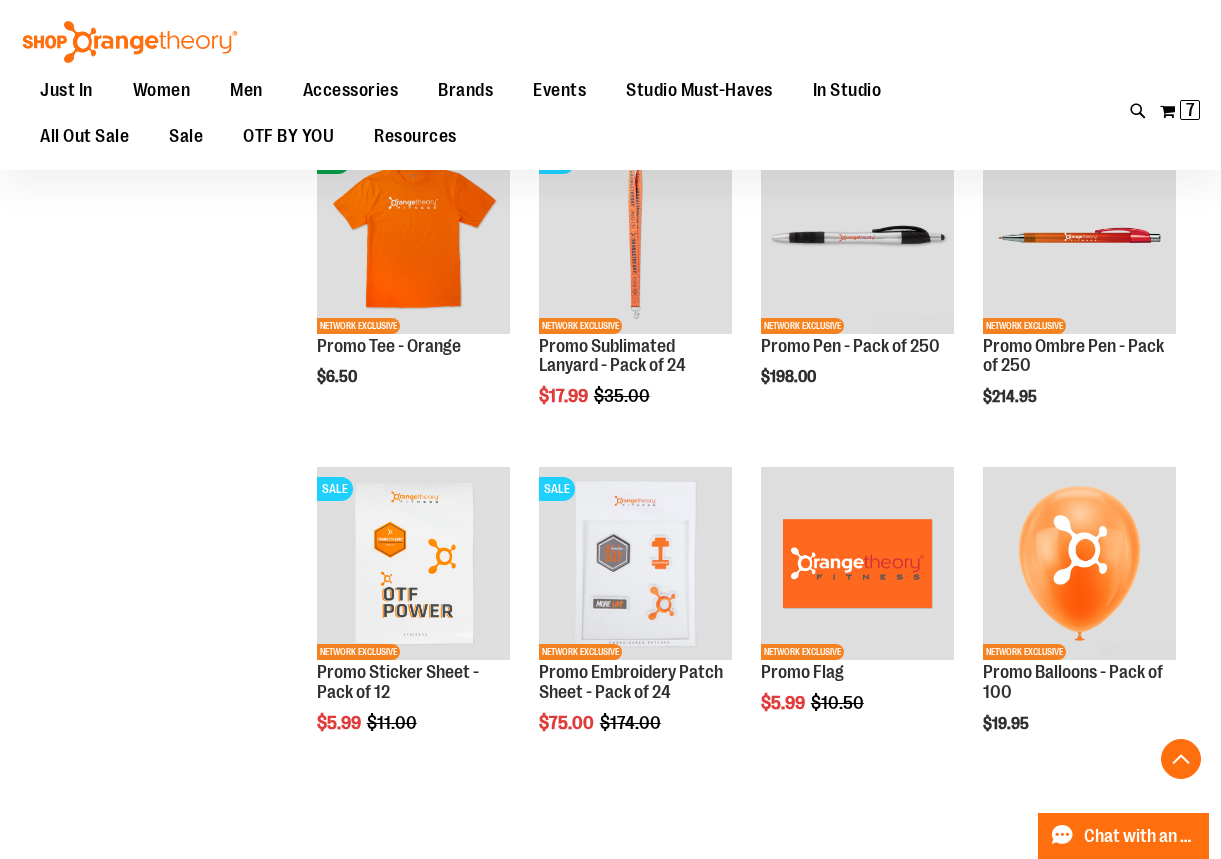 scroll, scrollTop: 2468, scrollLeft: 0, axis: vertical 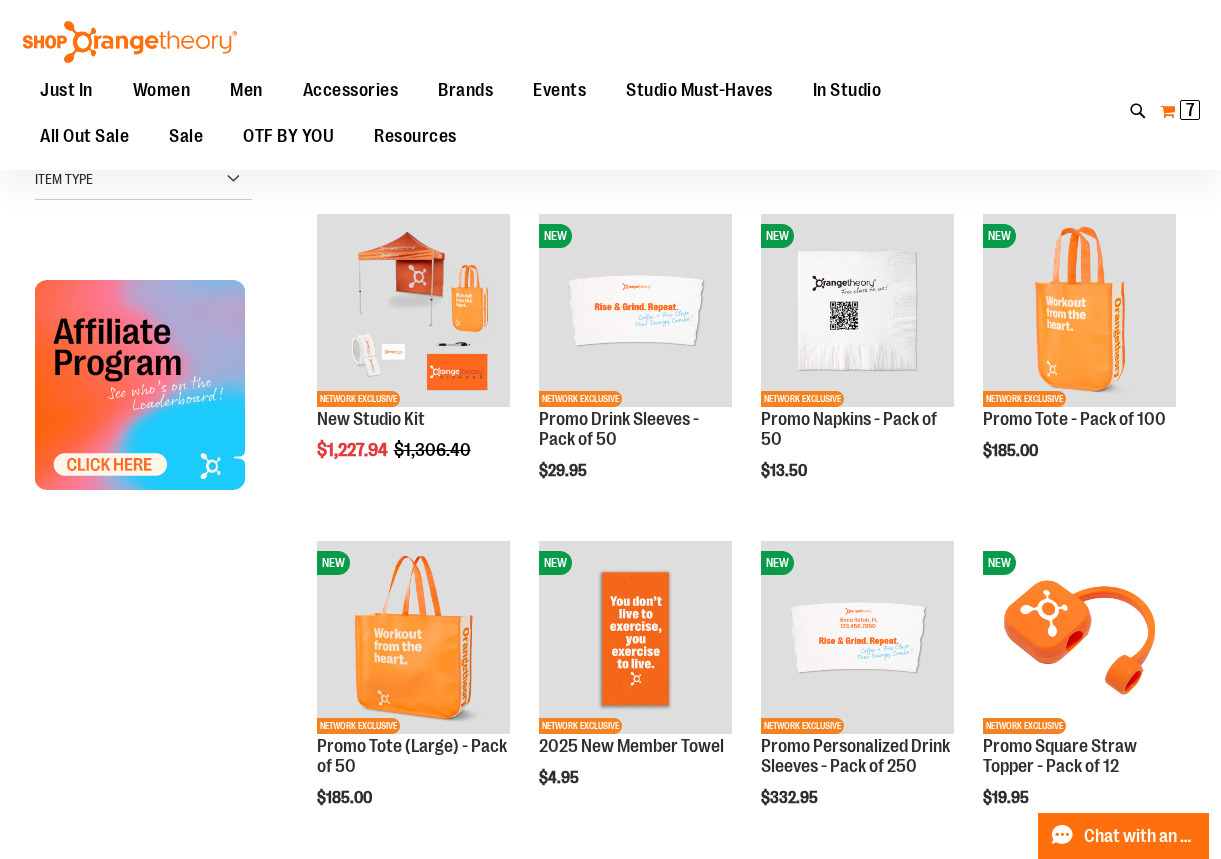 click on "7" at bounding box center (1190, 110) 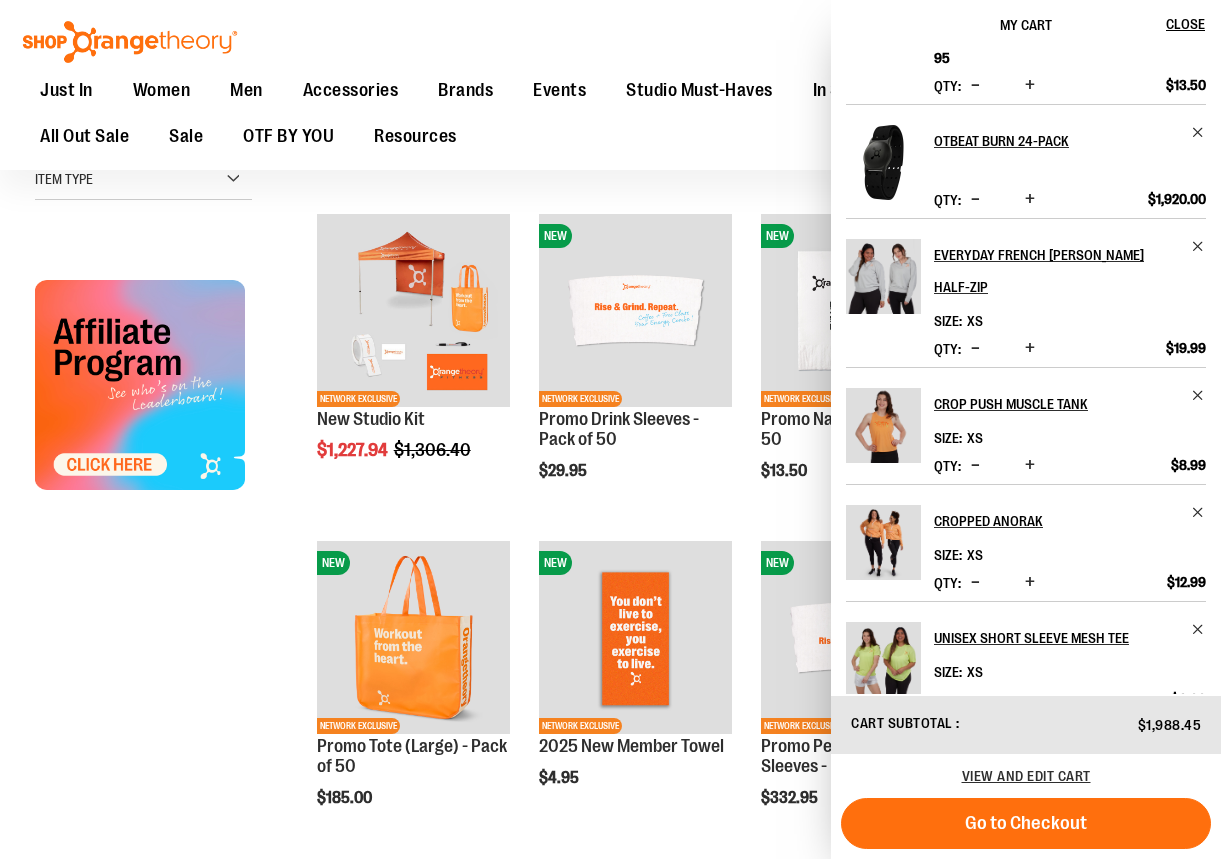 scroll, scrollTop: 280, scrollLeft: 0, axis: vertical 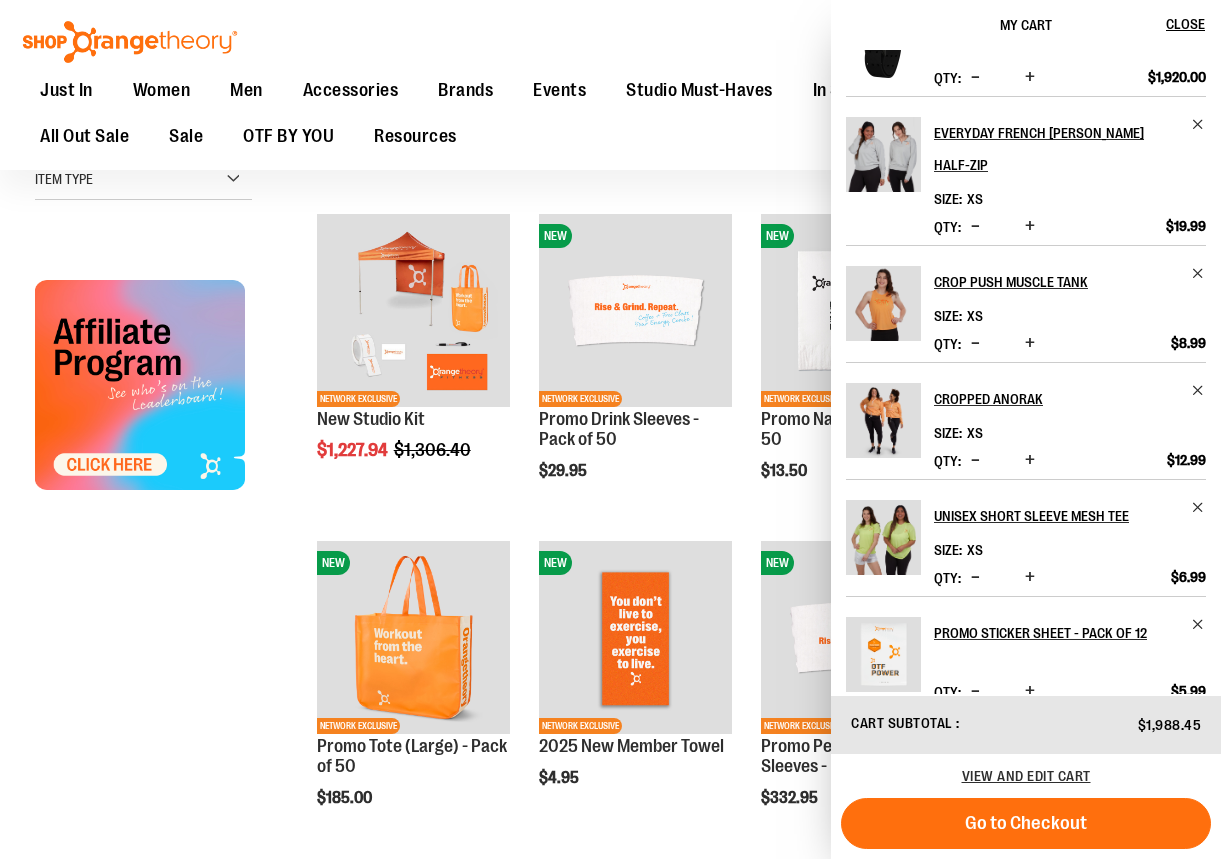drag, startPoint x: 188, startPoint y: 576, endPoint x: 203, endPoint y: 574, distance: 15.132746 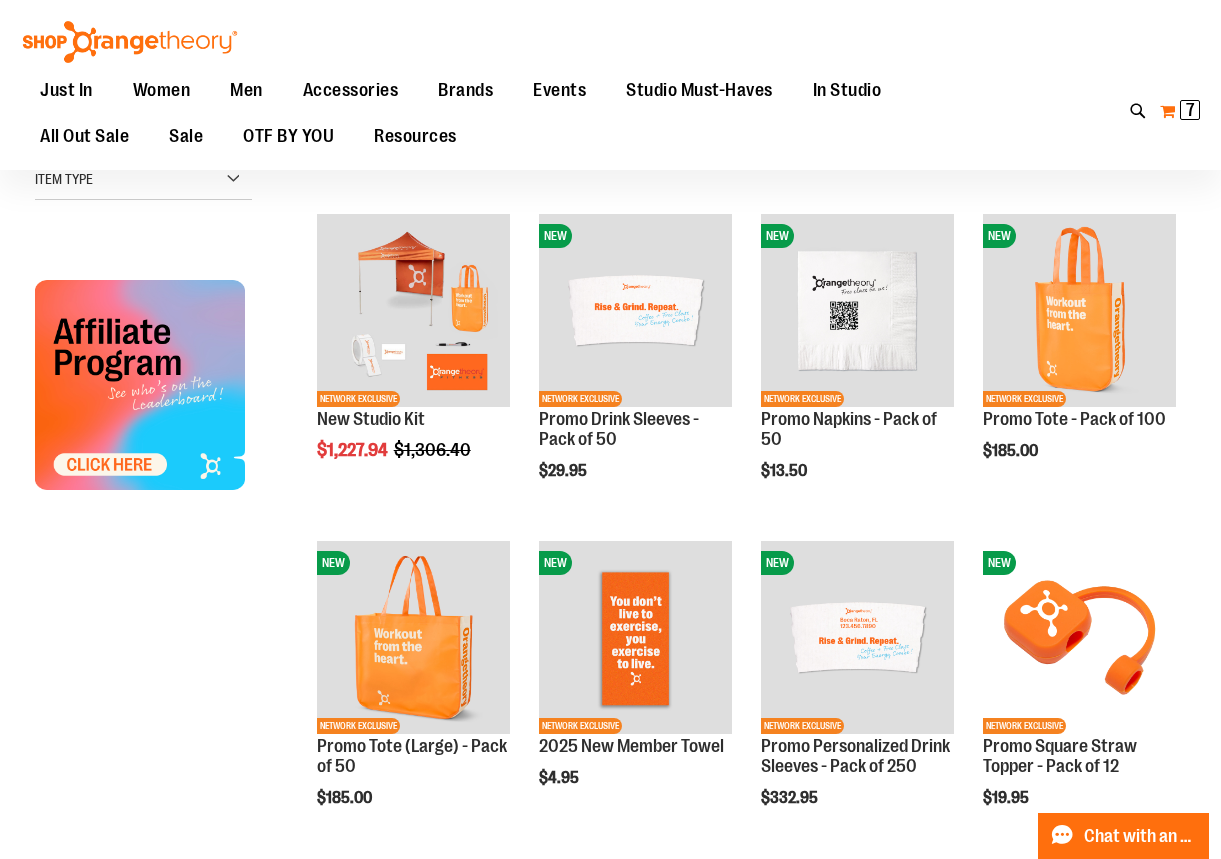 click on "My Cart
7
7
items" at bounding box center (1180, 111) 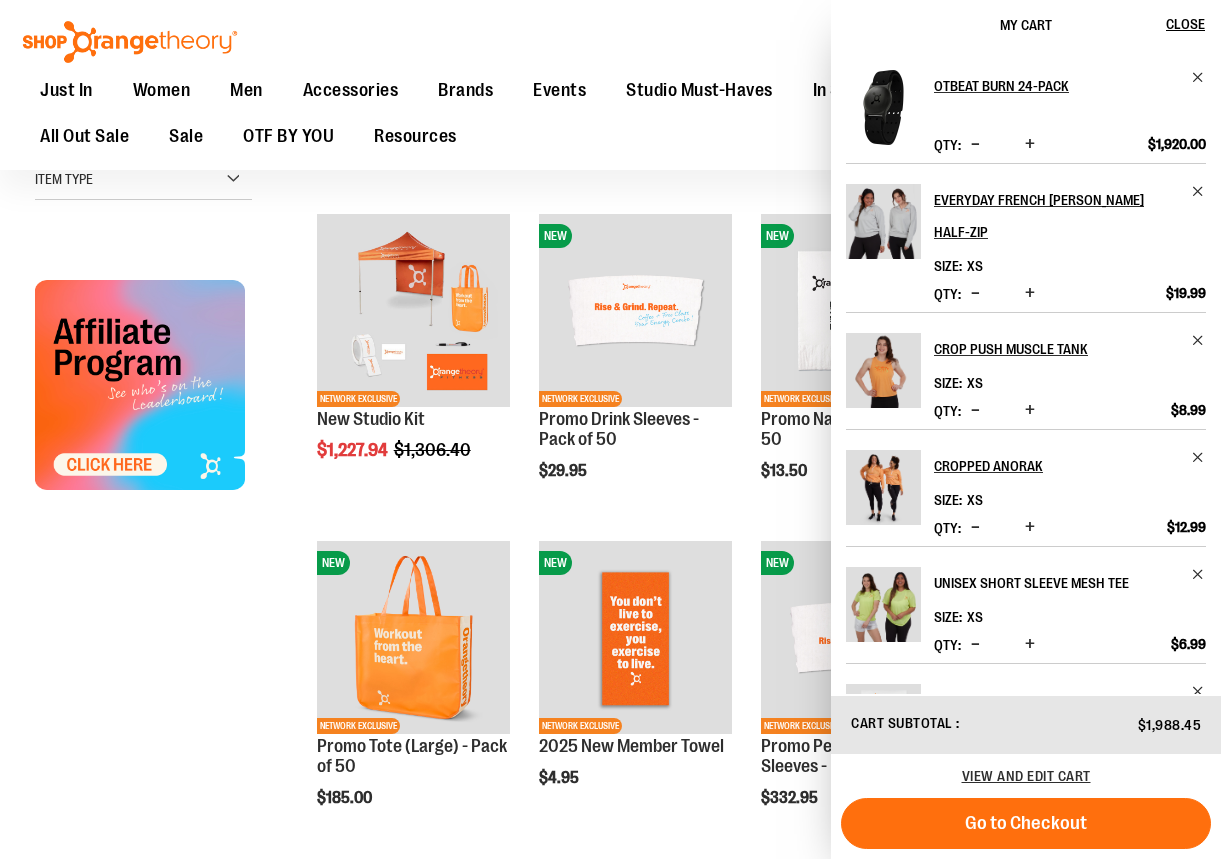 scroll, scrollTop: 280, scrollLeft: 0, axis: vertical 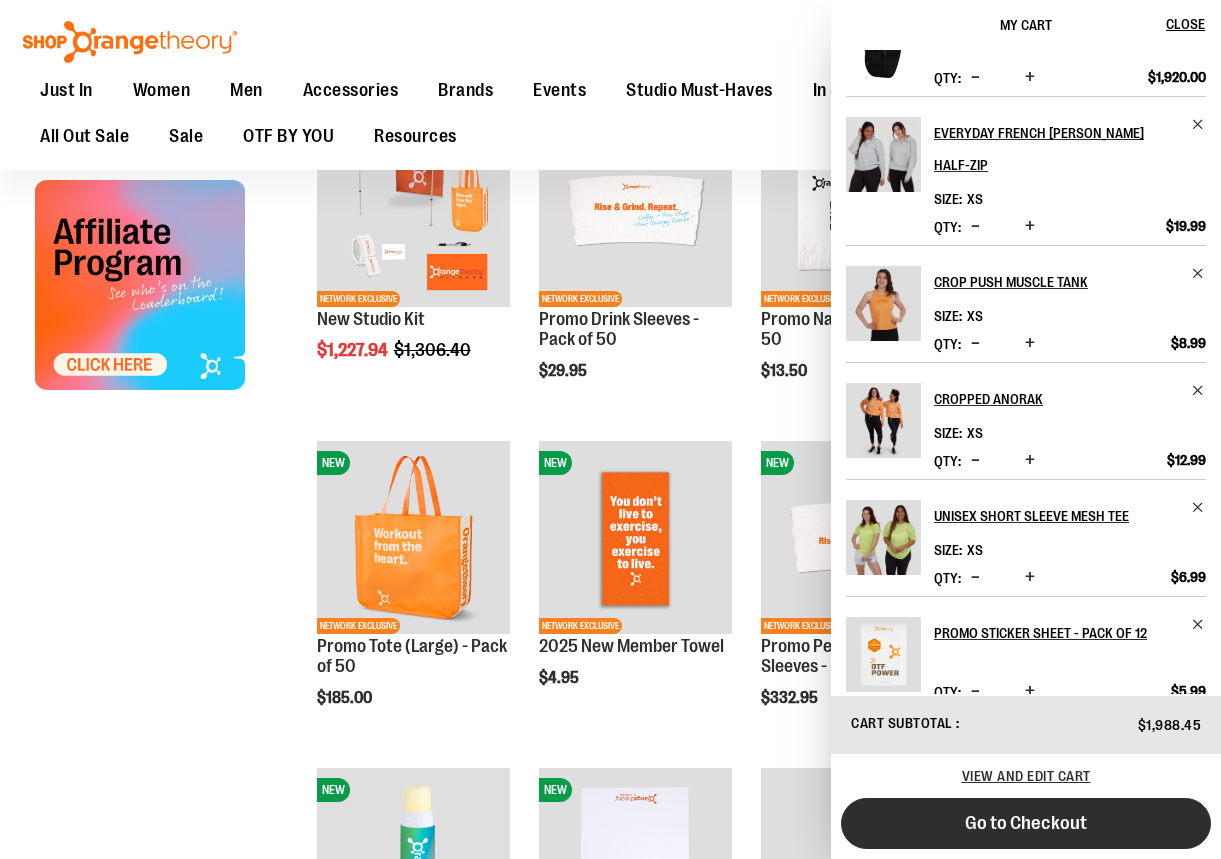 click on "Go to Checkout" at bounding box center (1026, 823) 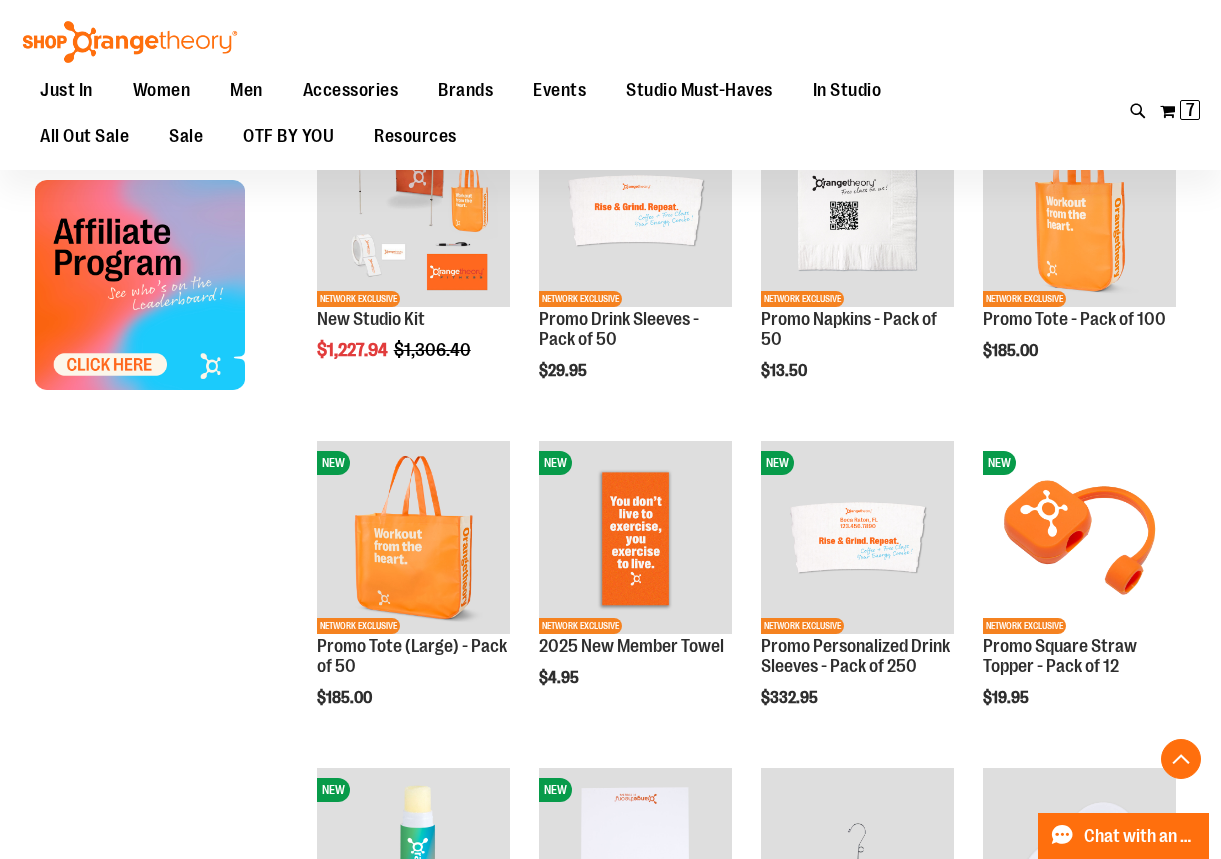 click on "**********" at bounding box center [610, 1430] 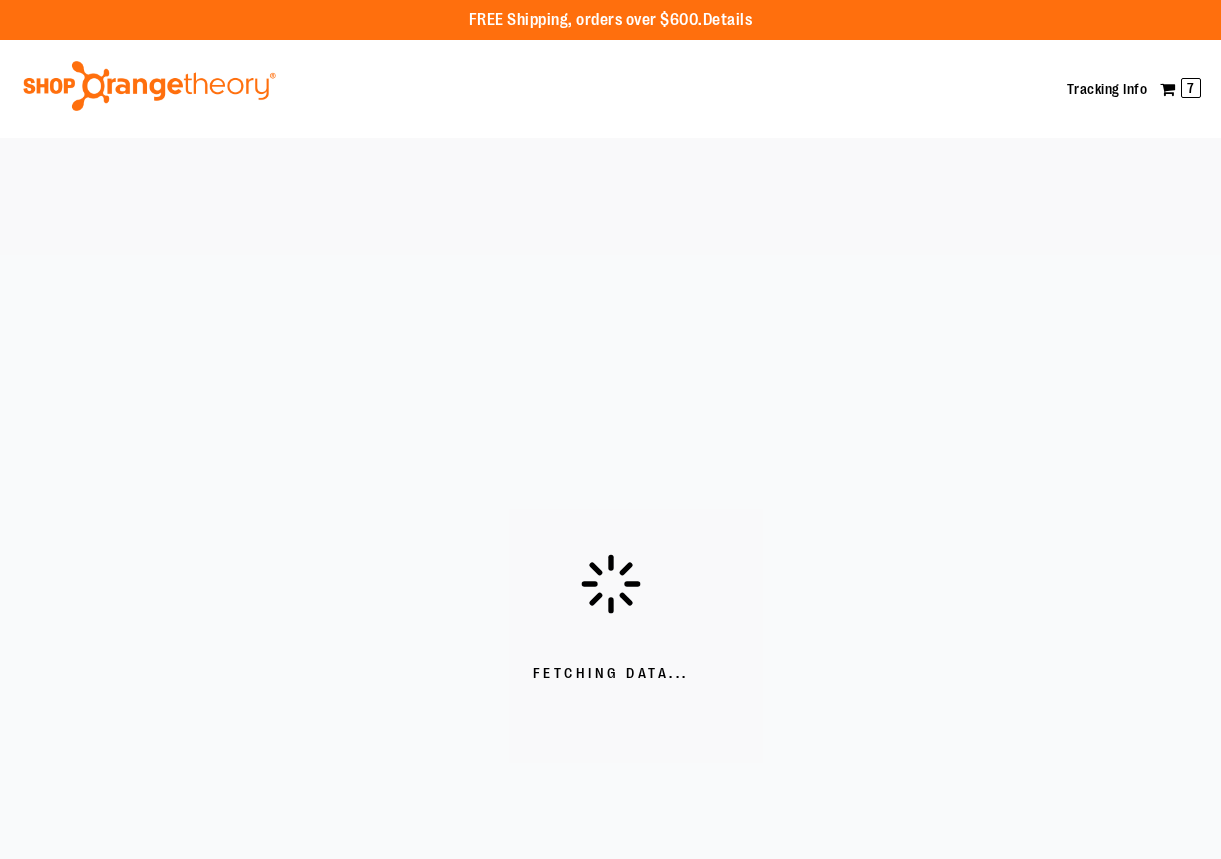 scroll, scrollTop: 0, scrollLeft: 0, axis: both 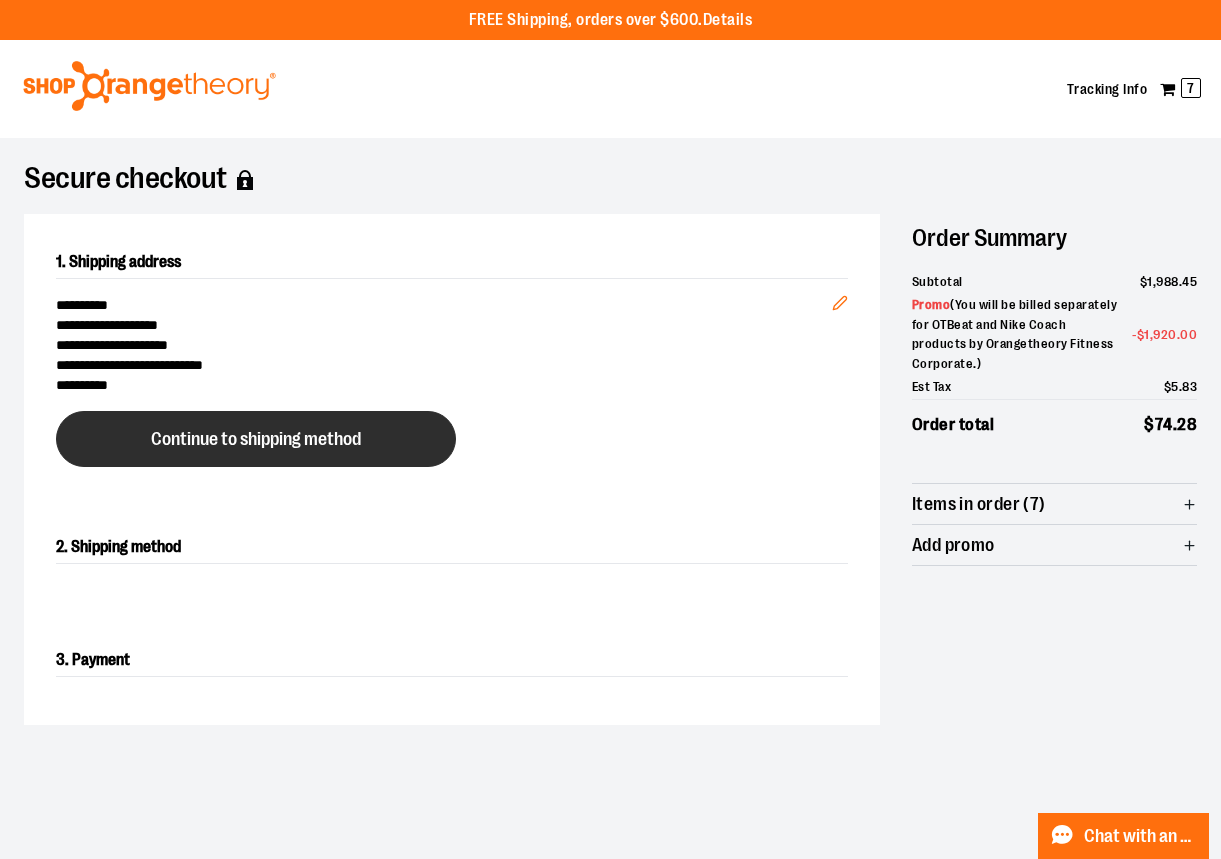 click on "Continue to shipping method" at bounding box center [256, 439] 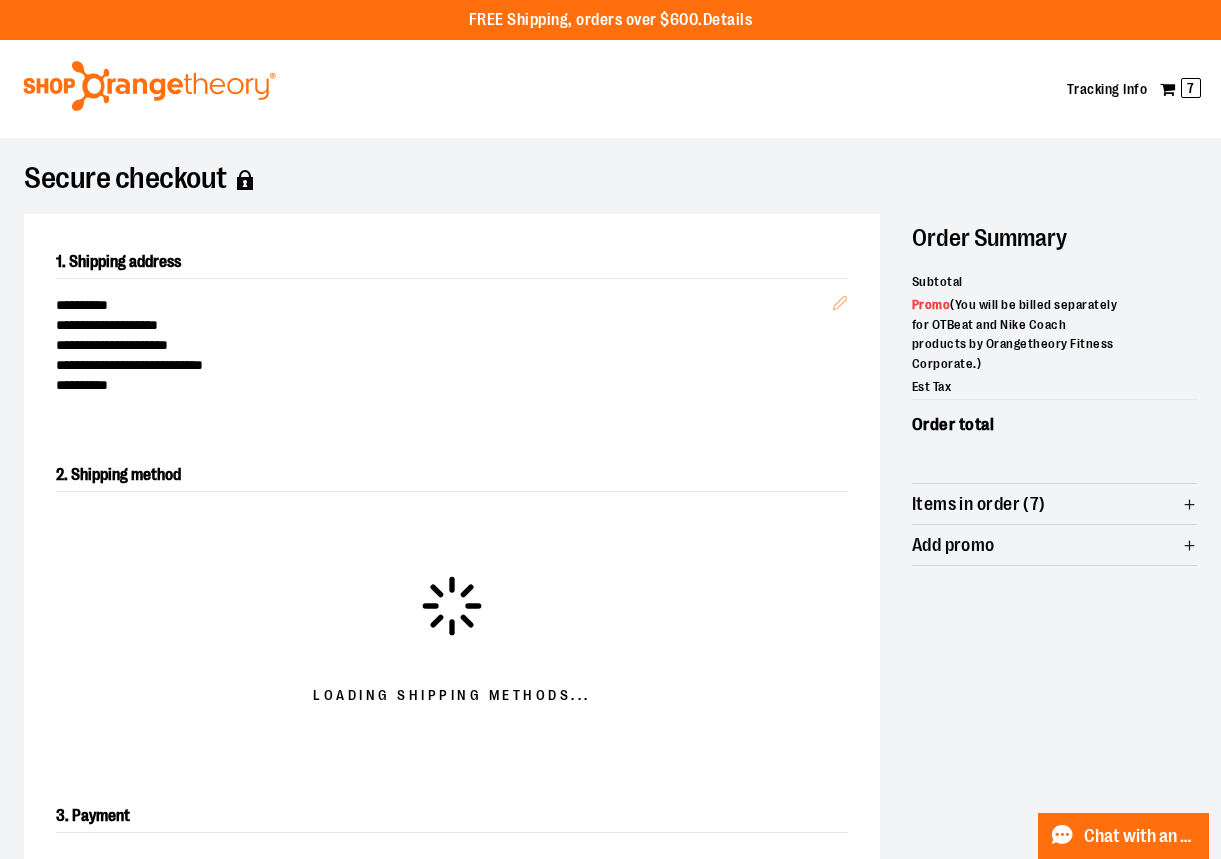 click on "**********" at bounding box center [452, 320] 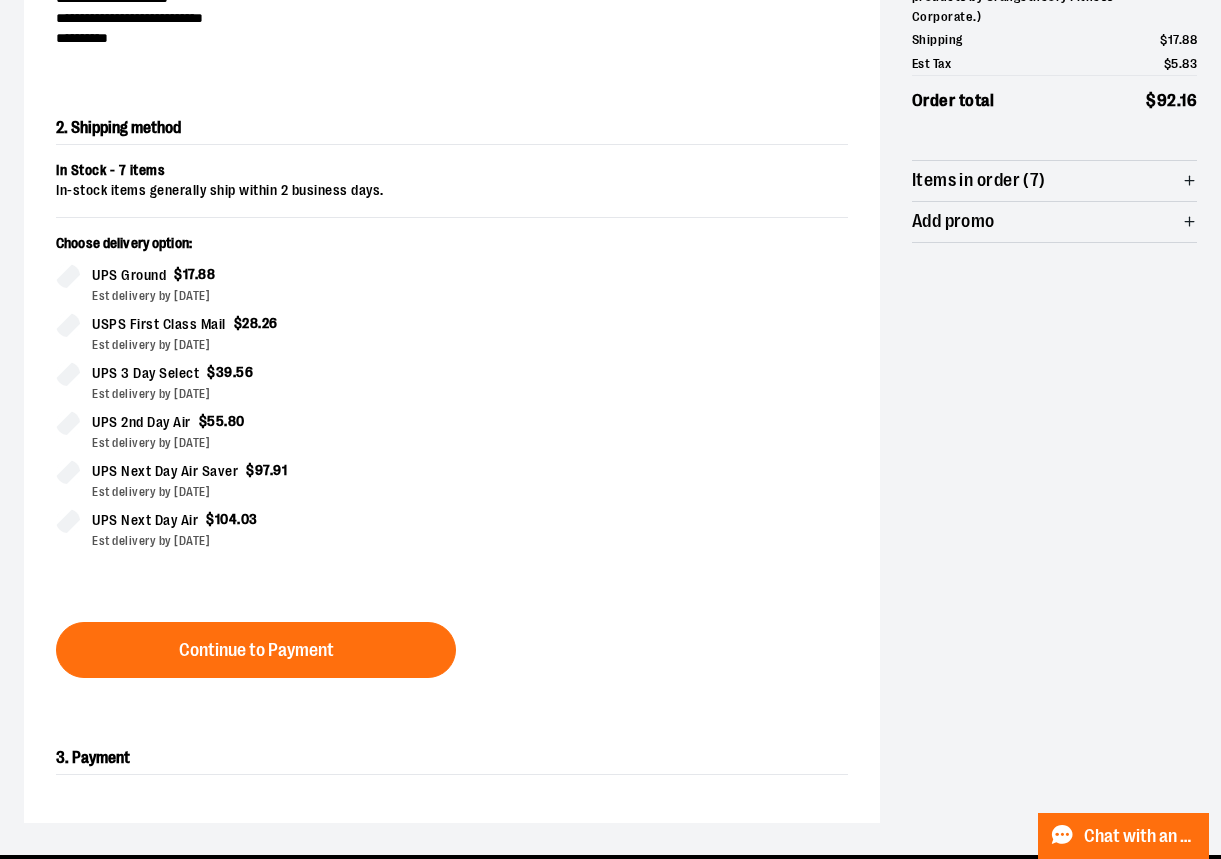 scroll, scrollTop: 400, scrollLeft: 0, axis: vertical 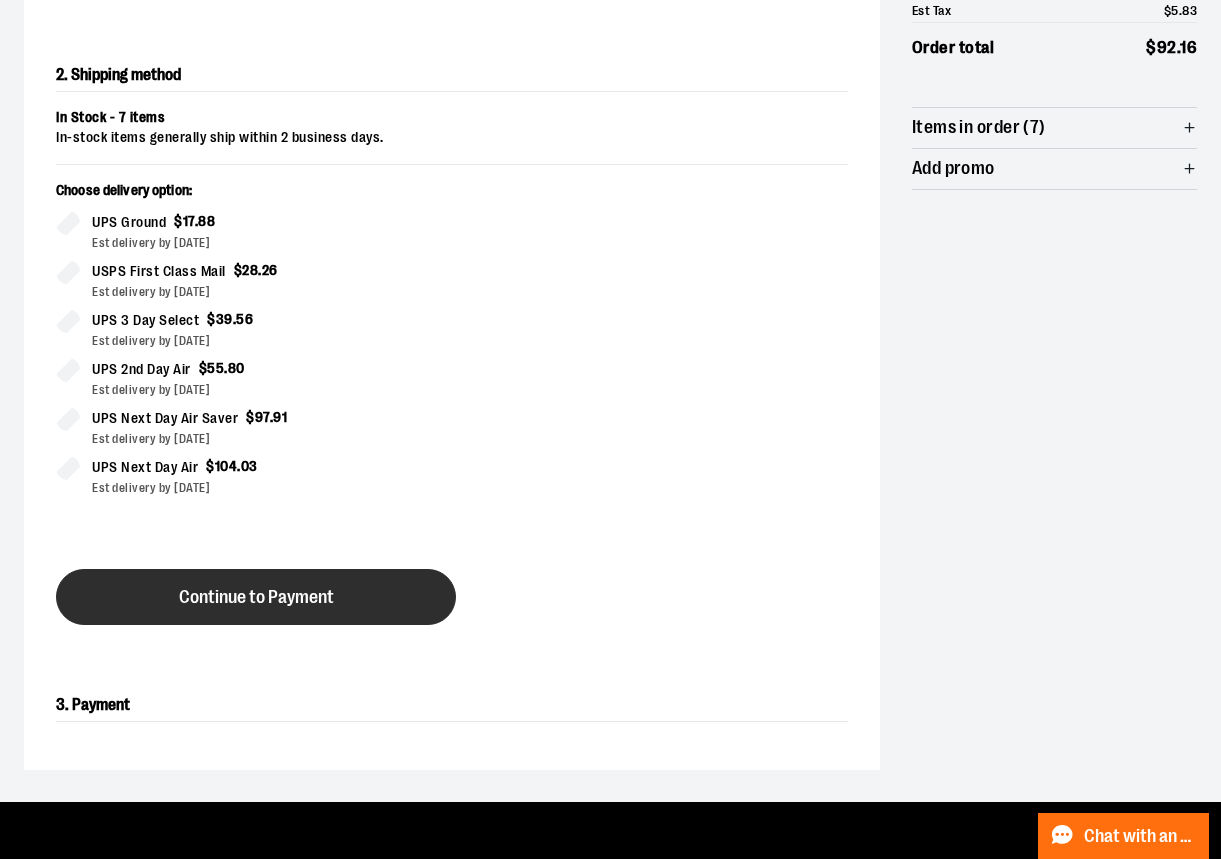 click on "Continue to Payment" at bounding box center (256, 597) 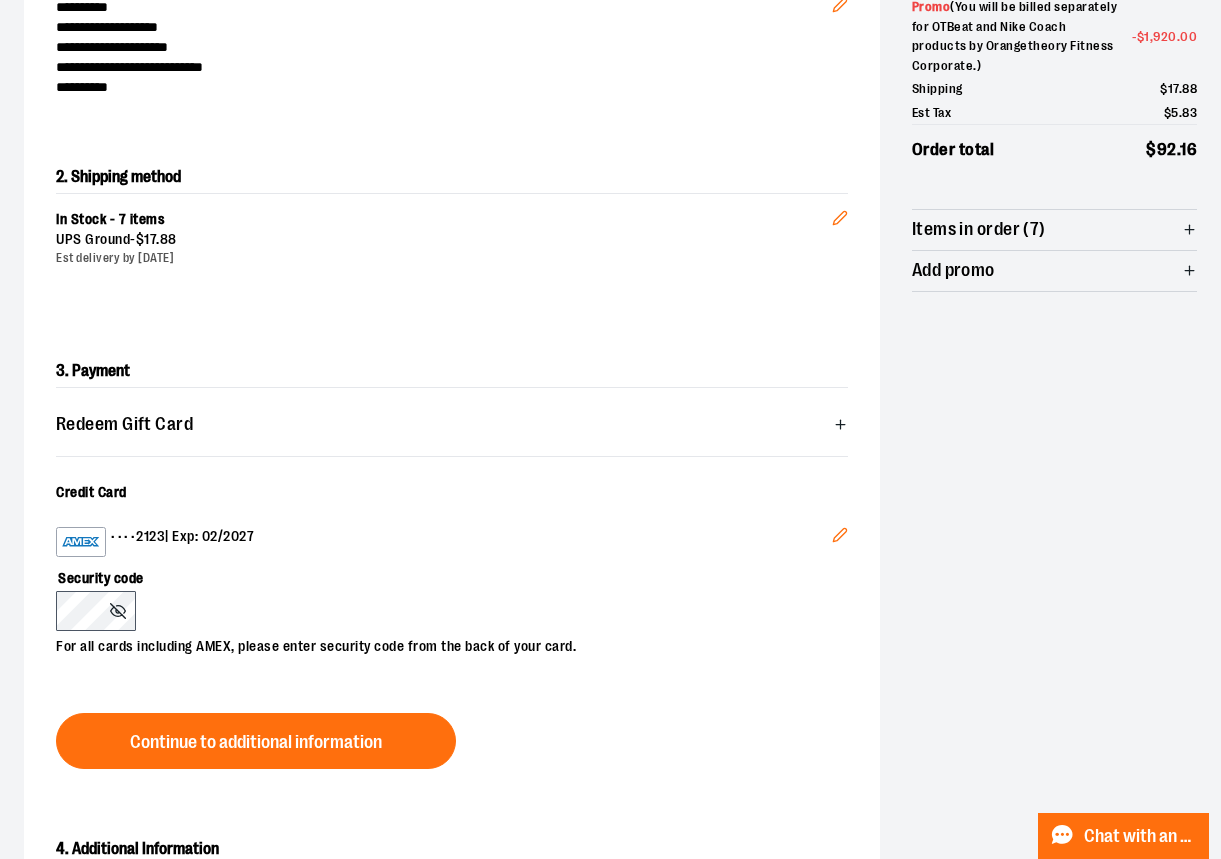 scroll, scrollTop: 400, scrollLeft: 0, axis: vertical 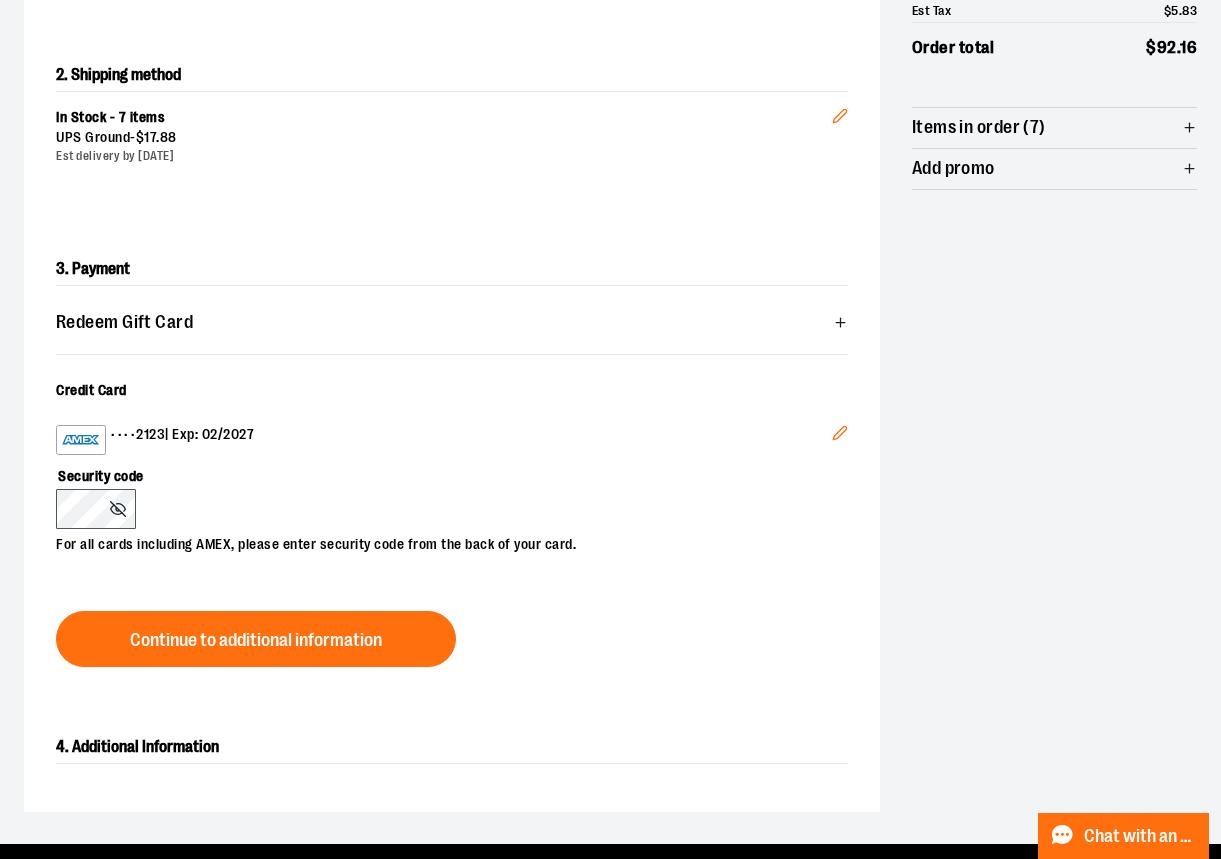 click on "Edit" at bounding box center (840, 436) 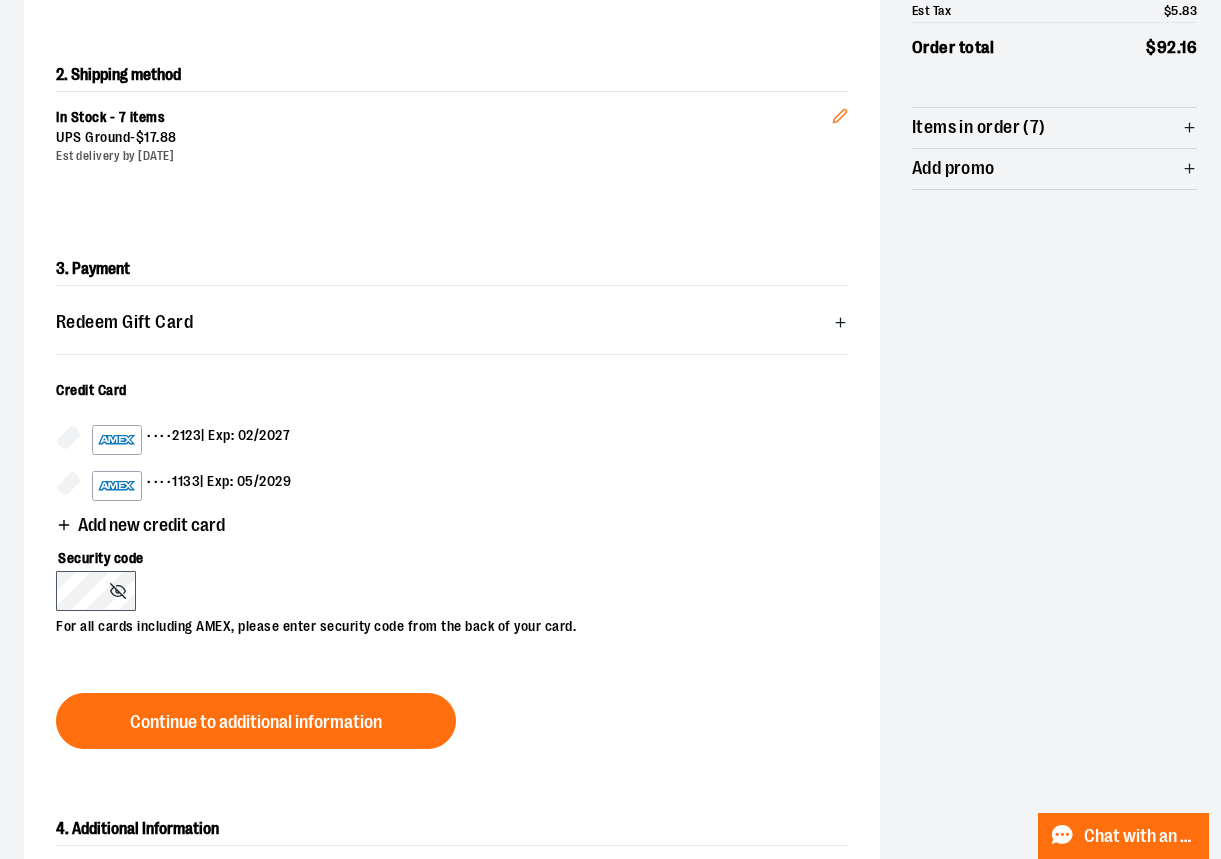 click on "••••  1133  | Exp:   05/2029" at bounding box center [191, 486] 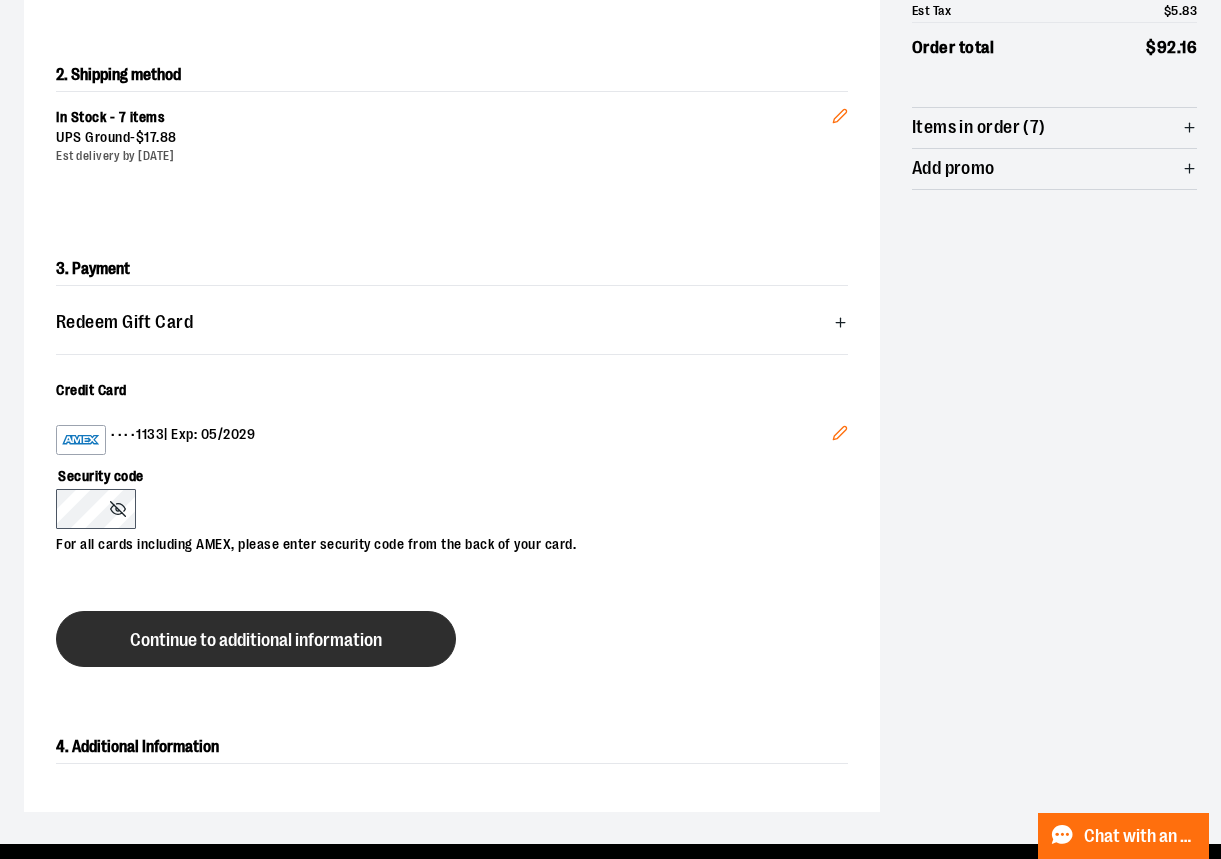 click on "Continue to additional information" at bounding box center (256, 640) 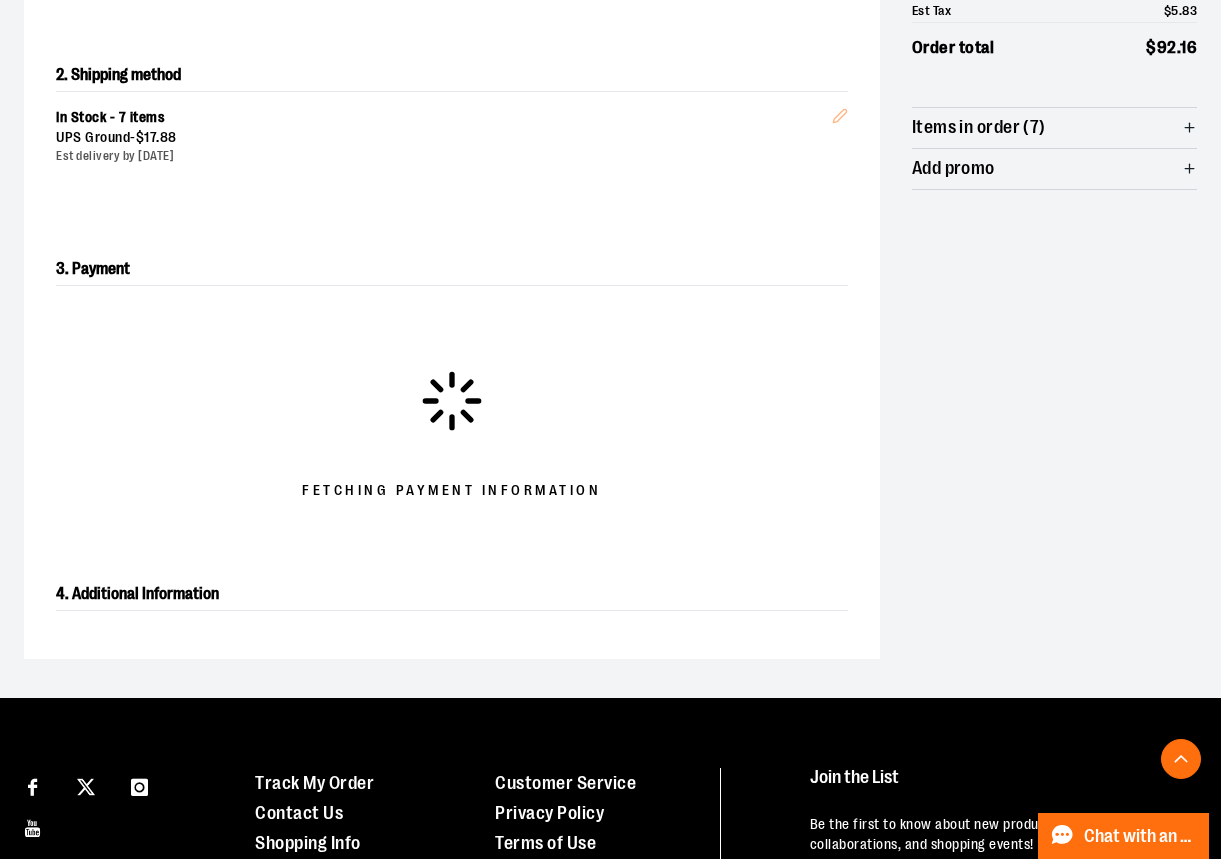 click on "2. Shipping method In Stock - 7 items UPS Ground  -  $ 17 . 88 Est delivery by [DATE] Edit" at bounding box center (452, 124) 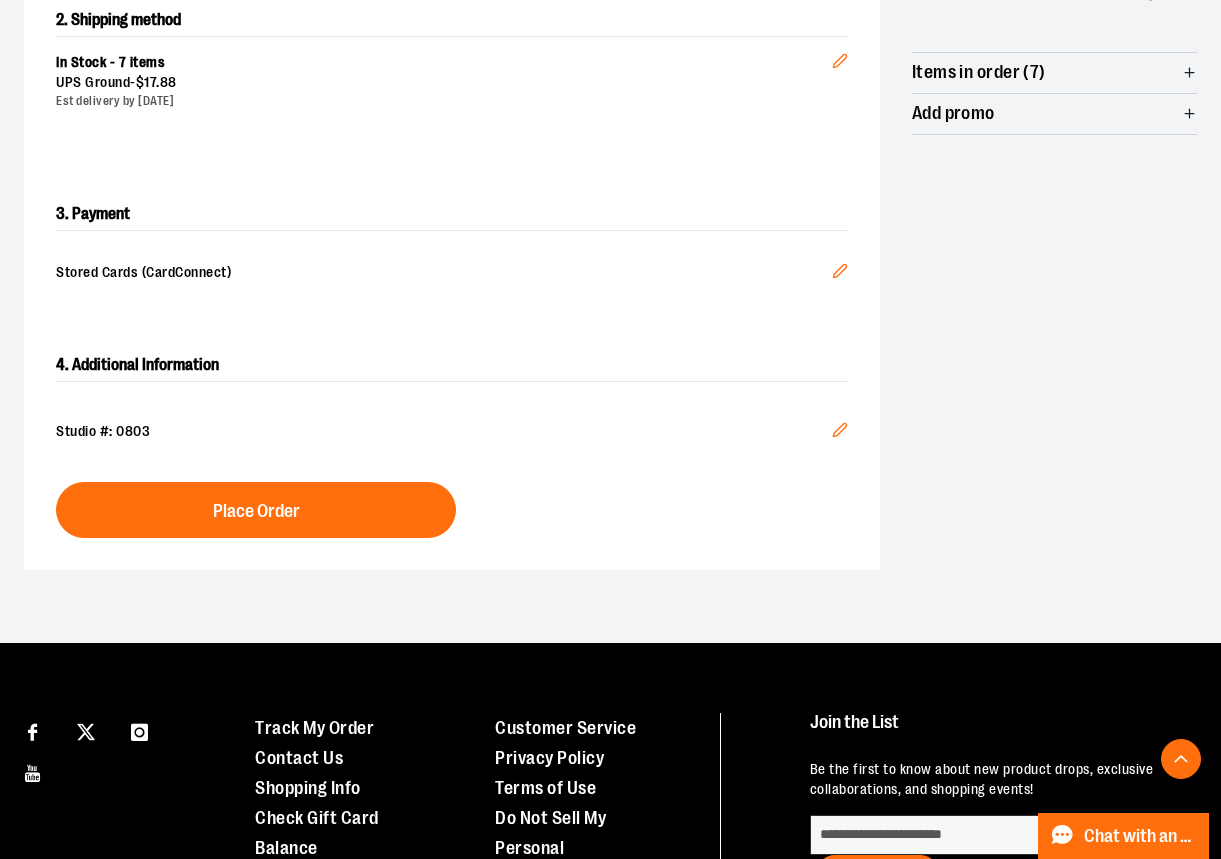scroll, scrollTop: 500, scrollLeft: 0, axis: vertical 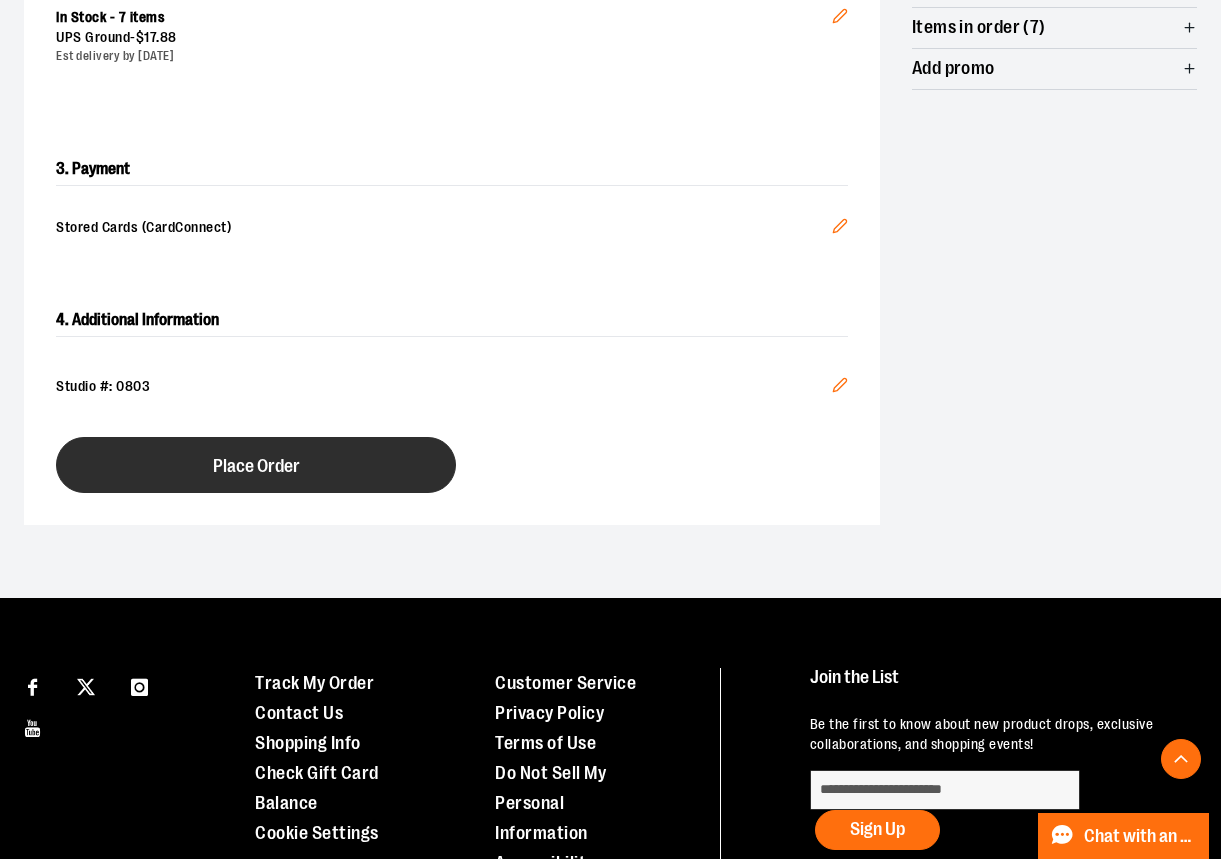 click on "Place Order" at bounding box center [256, 465] 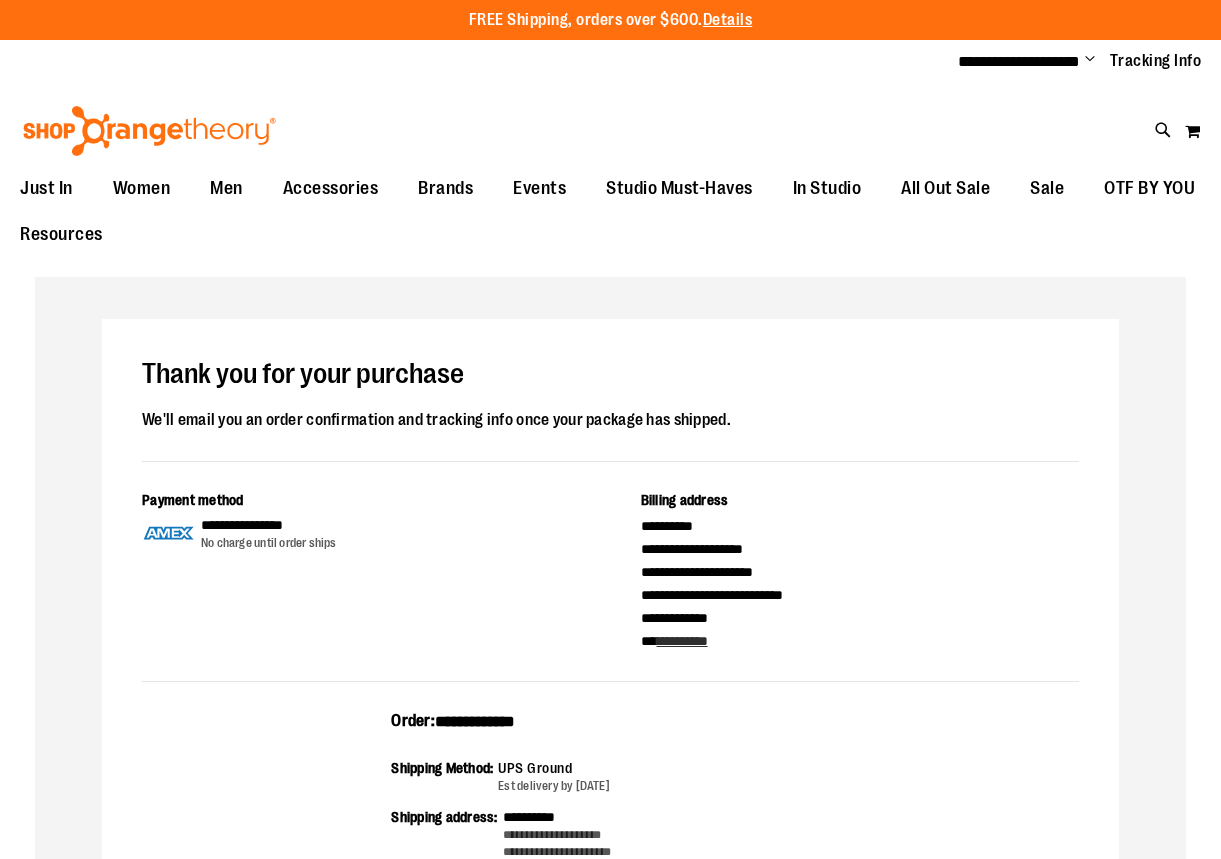 scroll, scrollTop: 0, scrollLeft: 0, axis: both 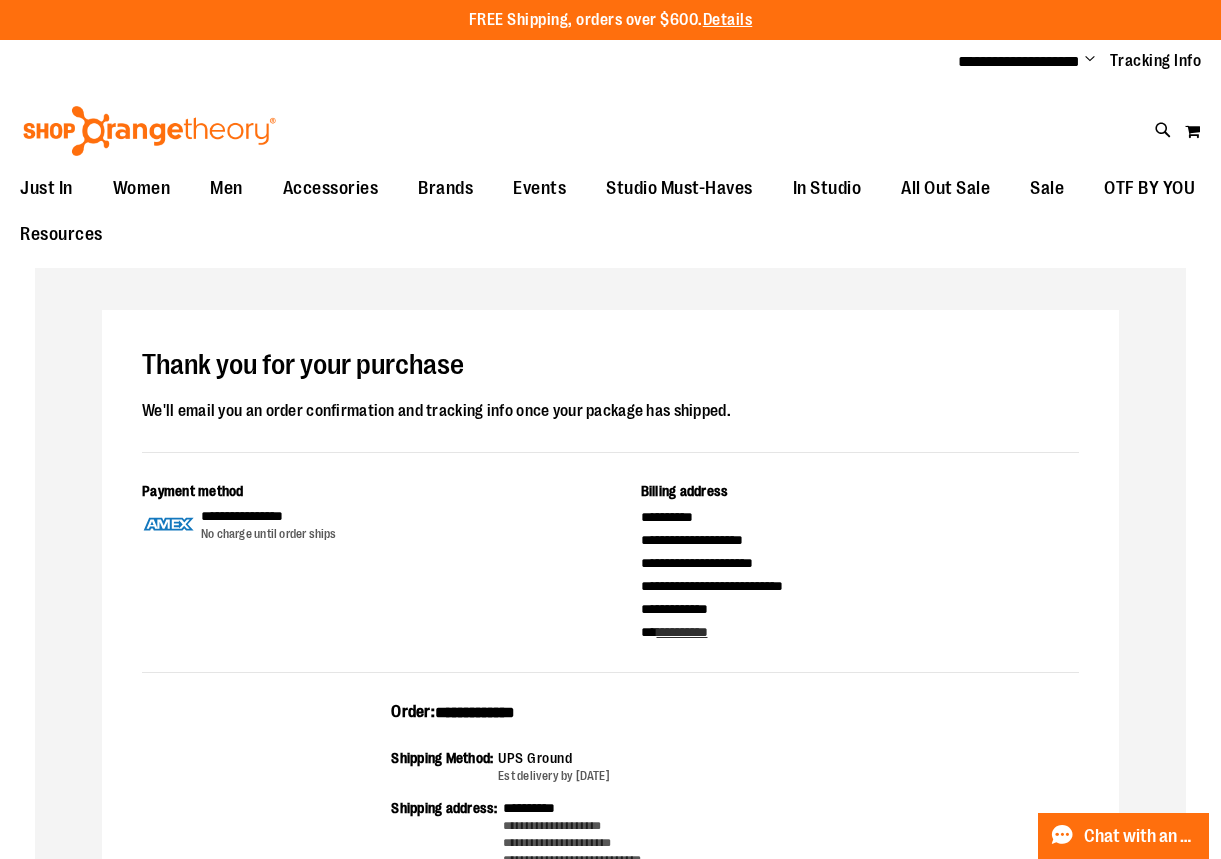 type on "**********" 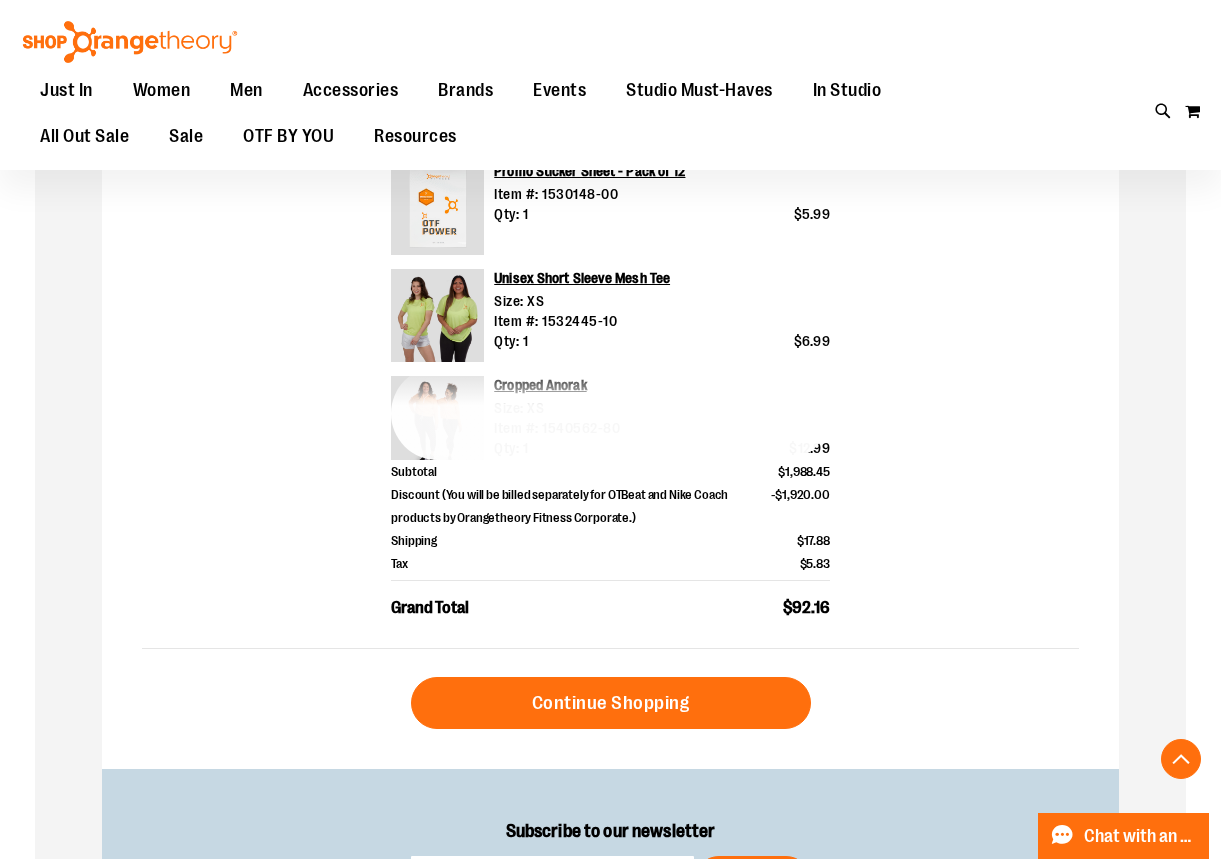 scroll, scrollTop: 799, scrollLeft: 0, axis: vertical 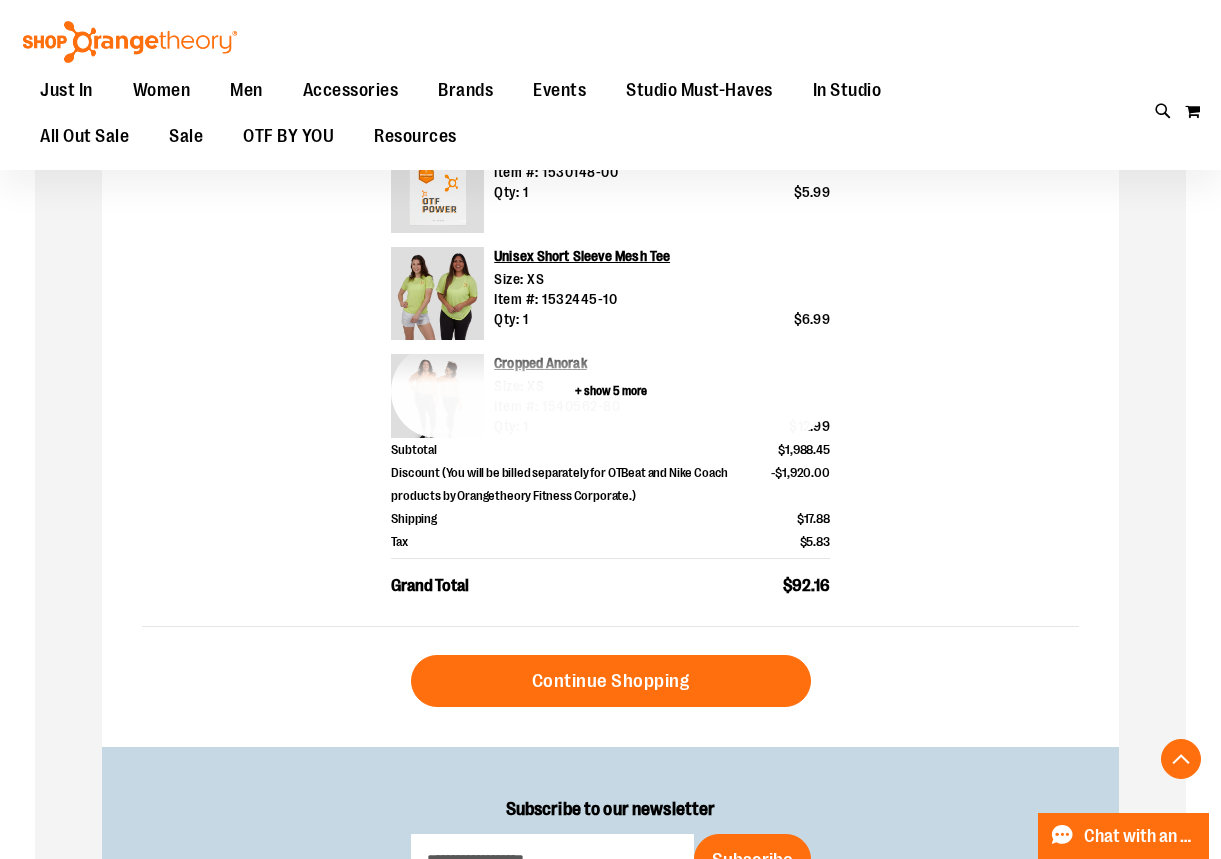 click on "+ show 5 more" at bounding box center [610, 391] 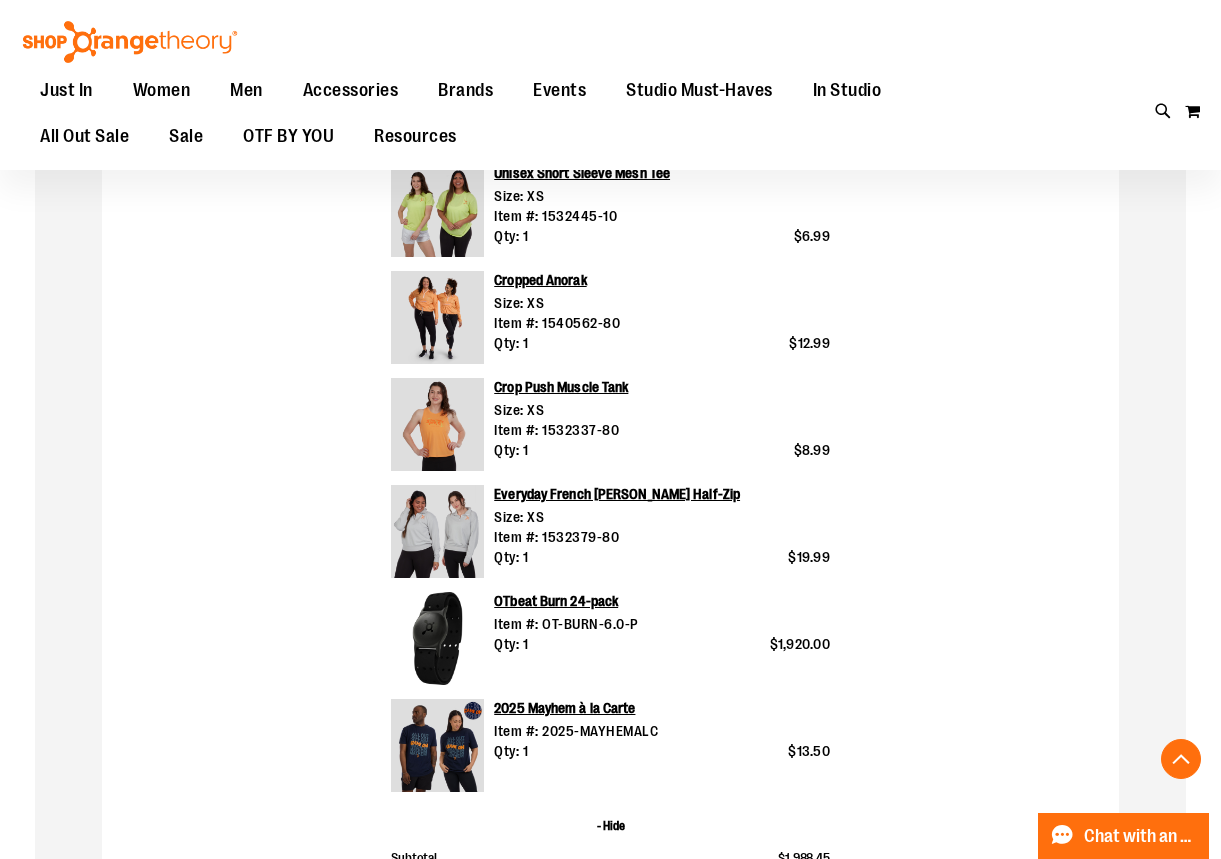 scroll, scrollTop: 899, scrollLeft: 0, axis: vertical 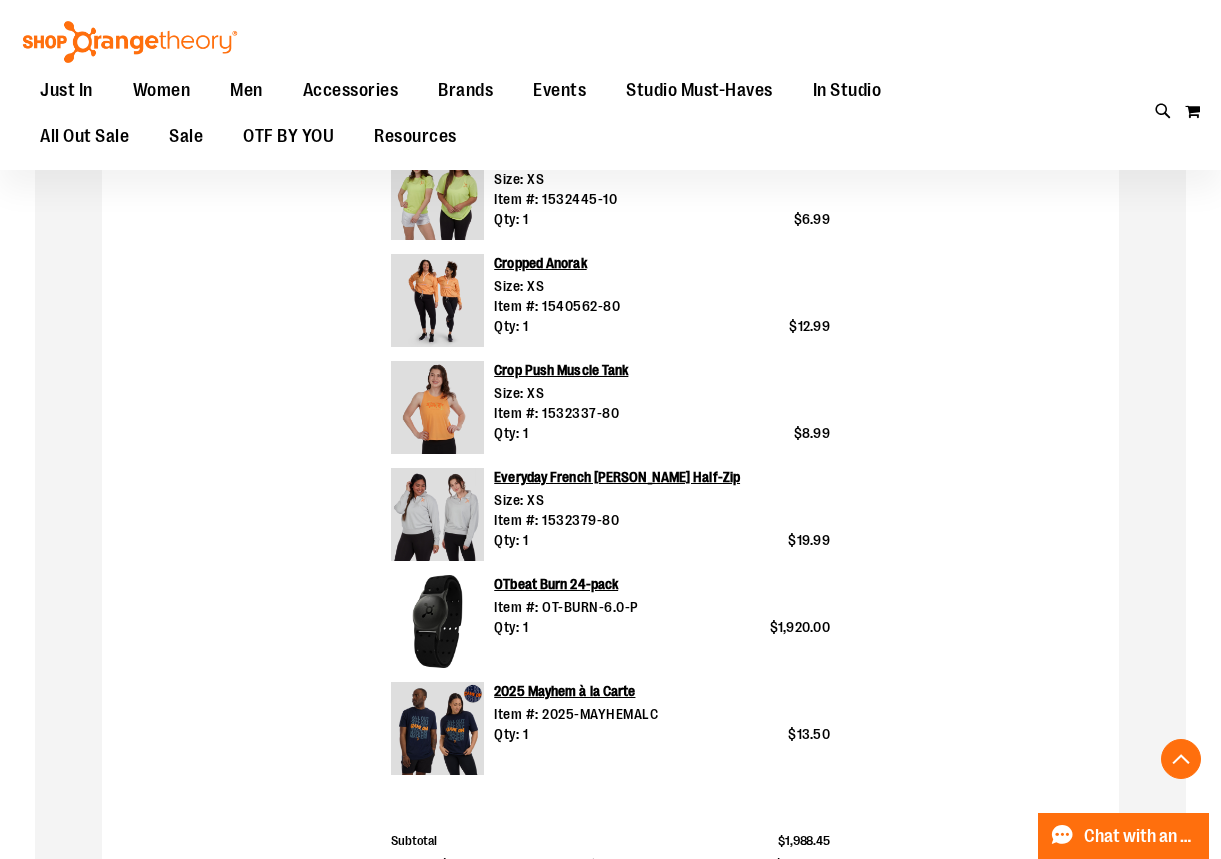 click on "**********" at bounding box center [610, 273] 